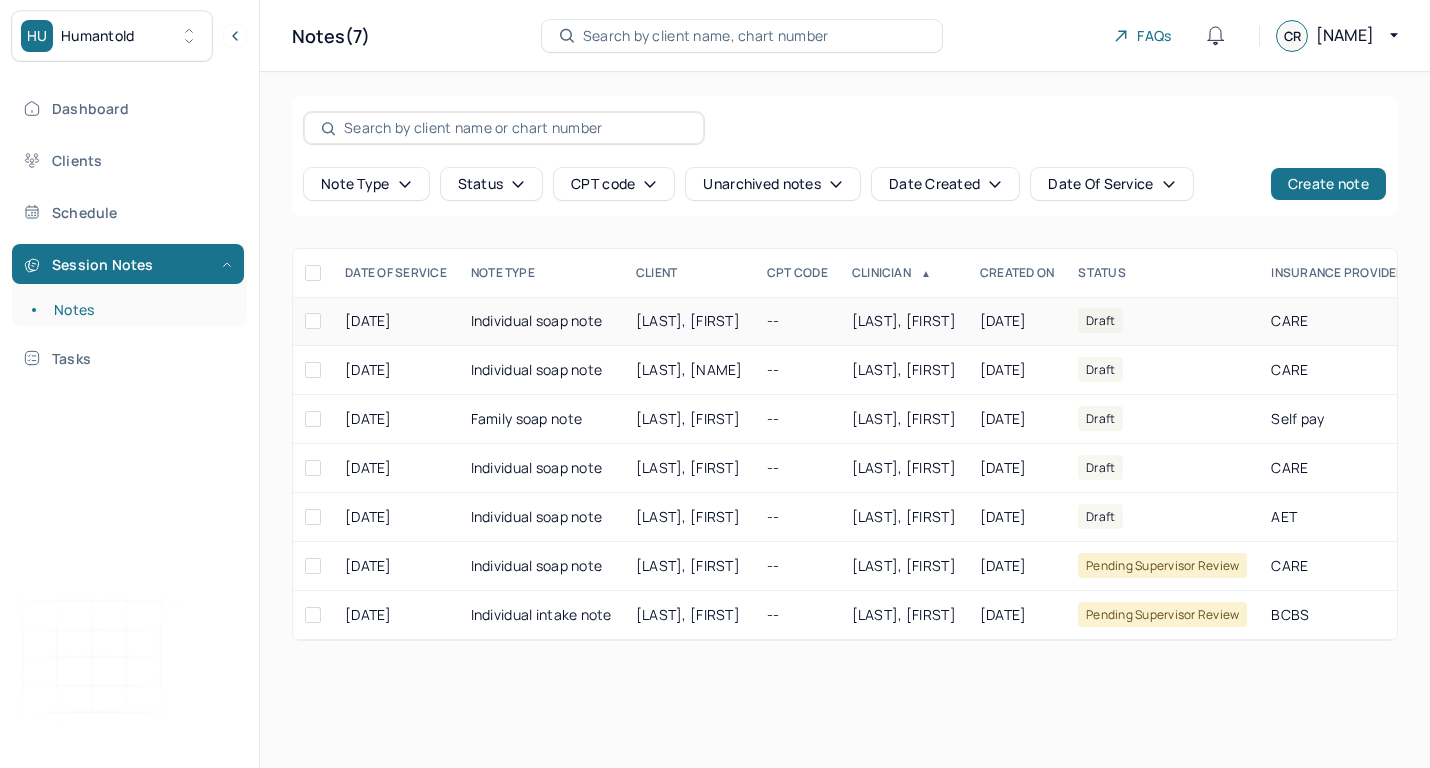 scroll, scrollTop: 0, scrollLeft: 0, axis: both 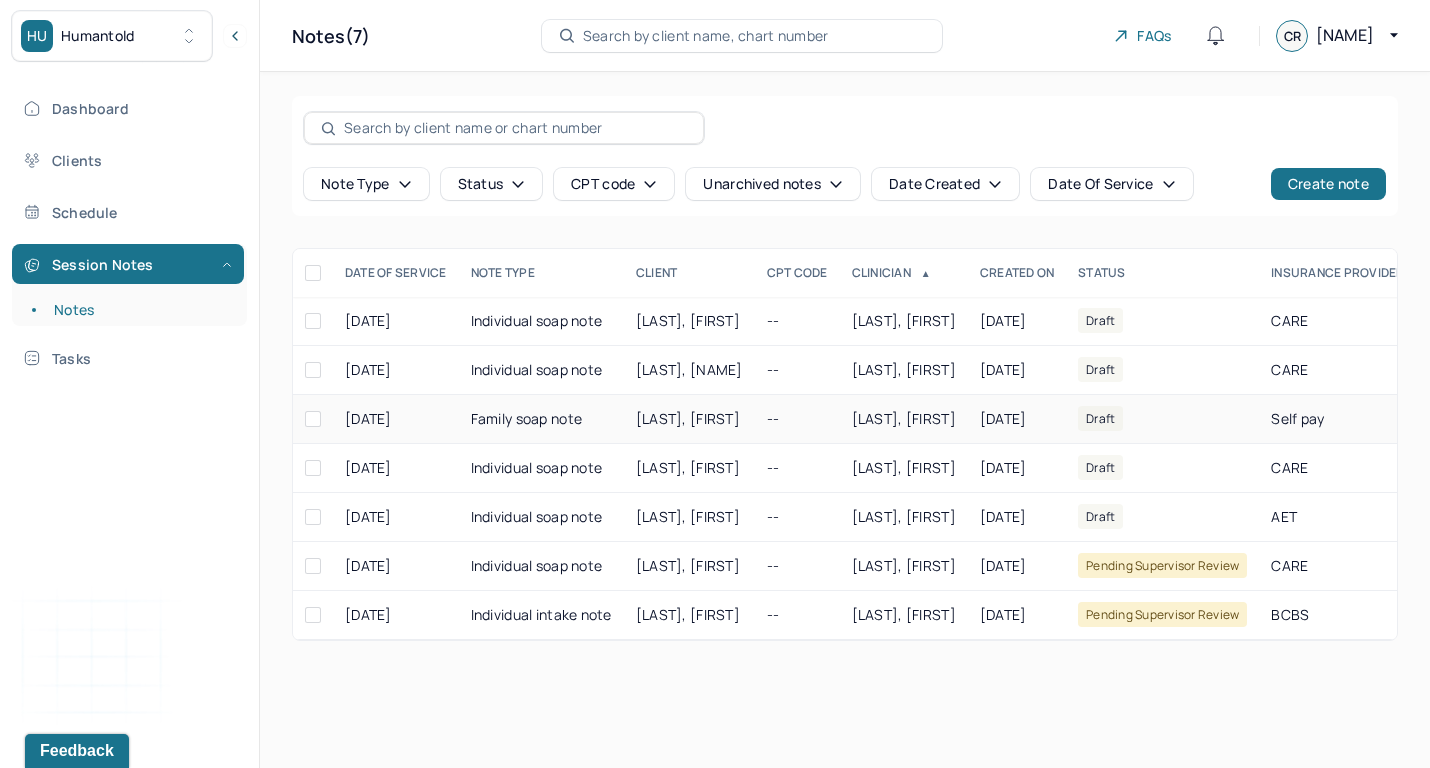 click on "[LAST], [FIRST]" at bounding box center (689, 419) 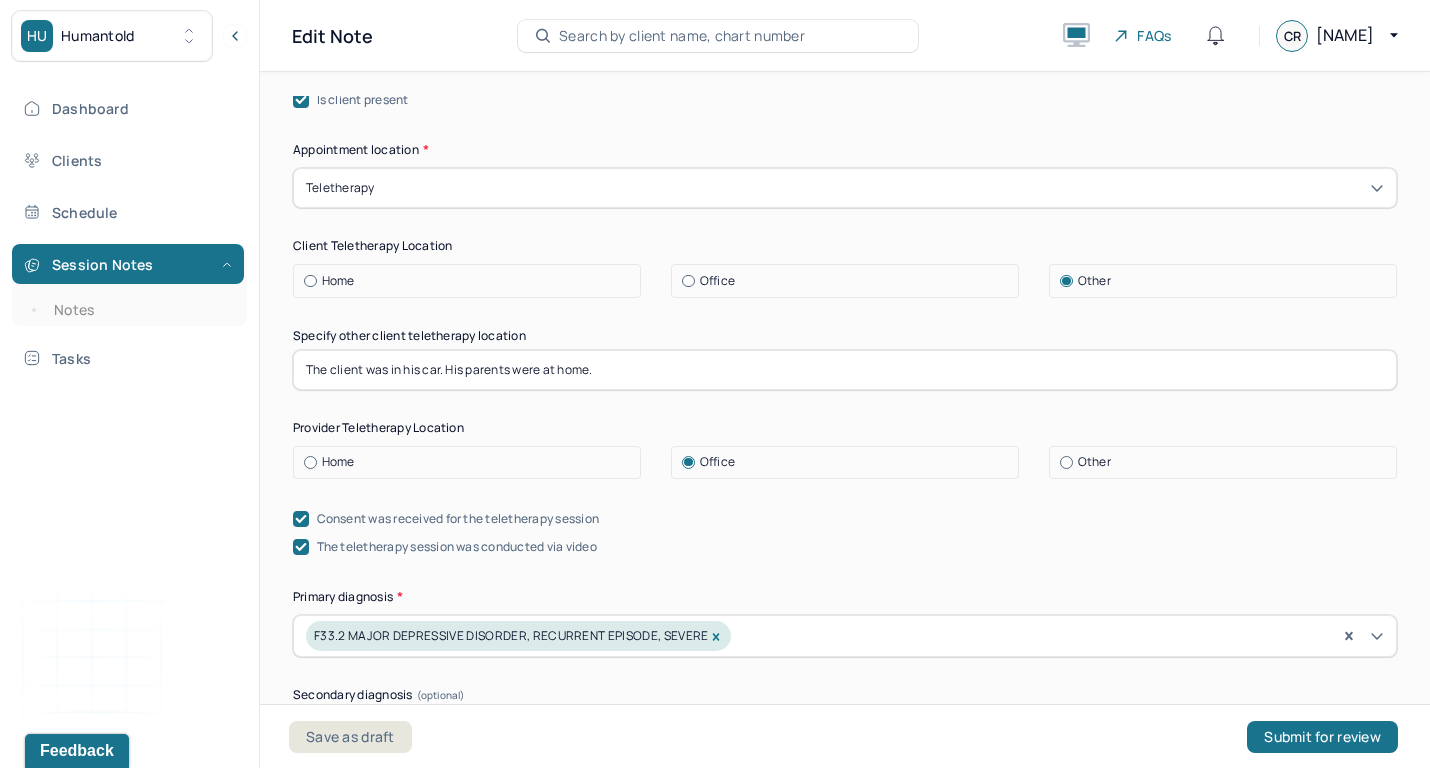 scroll, scrollTop: 446, scrollLeft: 0, axis: vertical 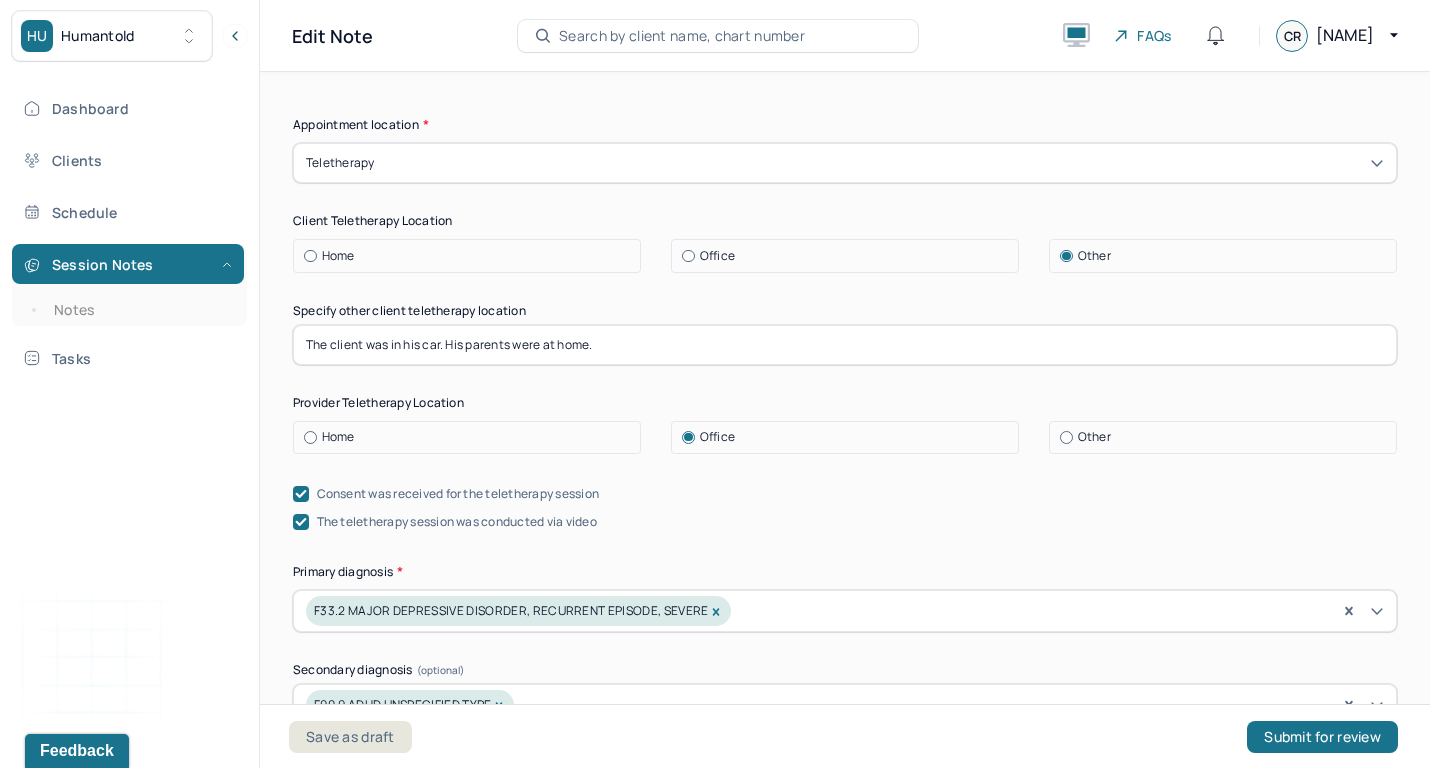 click on "Home" at bounding box center (472, 256) 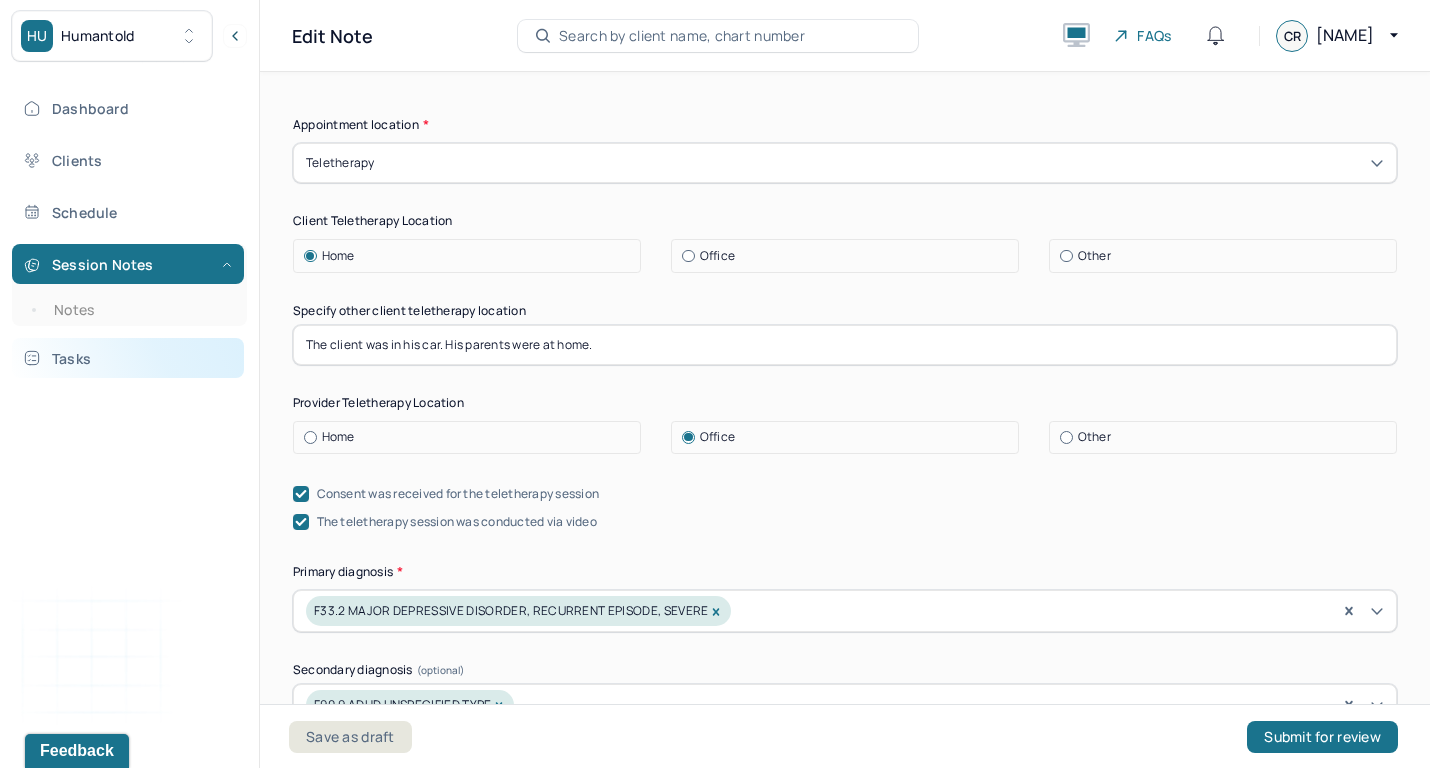 drag, startPoint x: 624, startPoint y: 354, endPoint x: 237, endPoint y: 348, distance: 387.0465 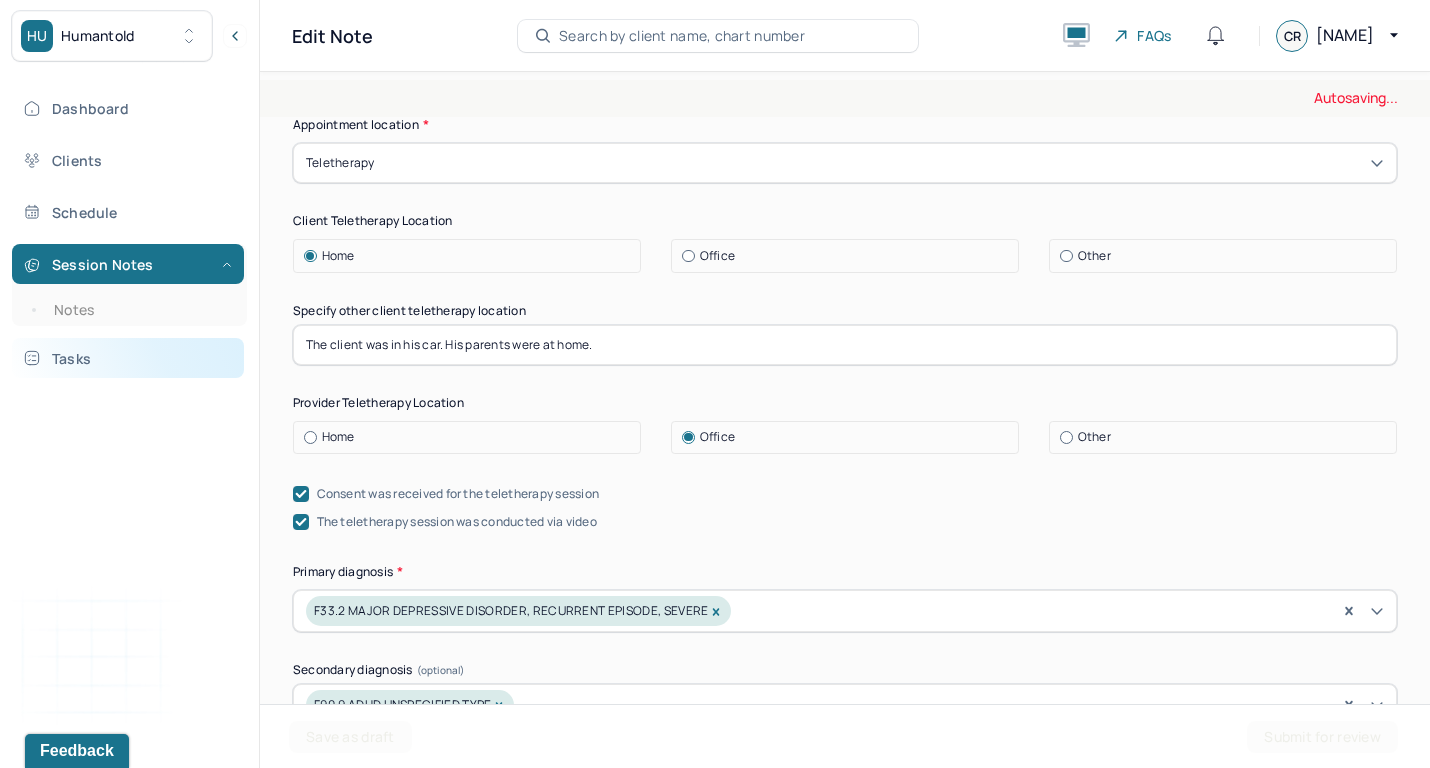 type 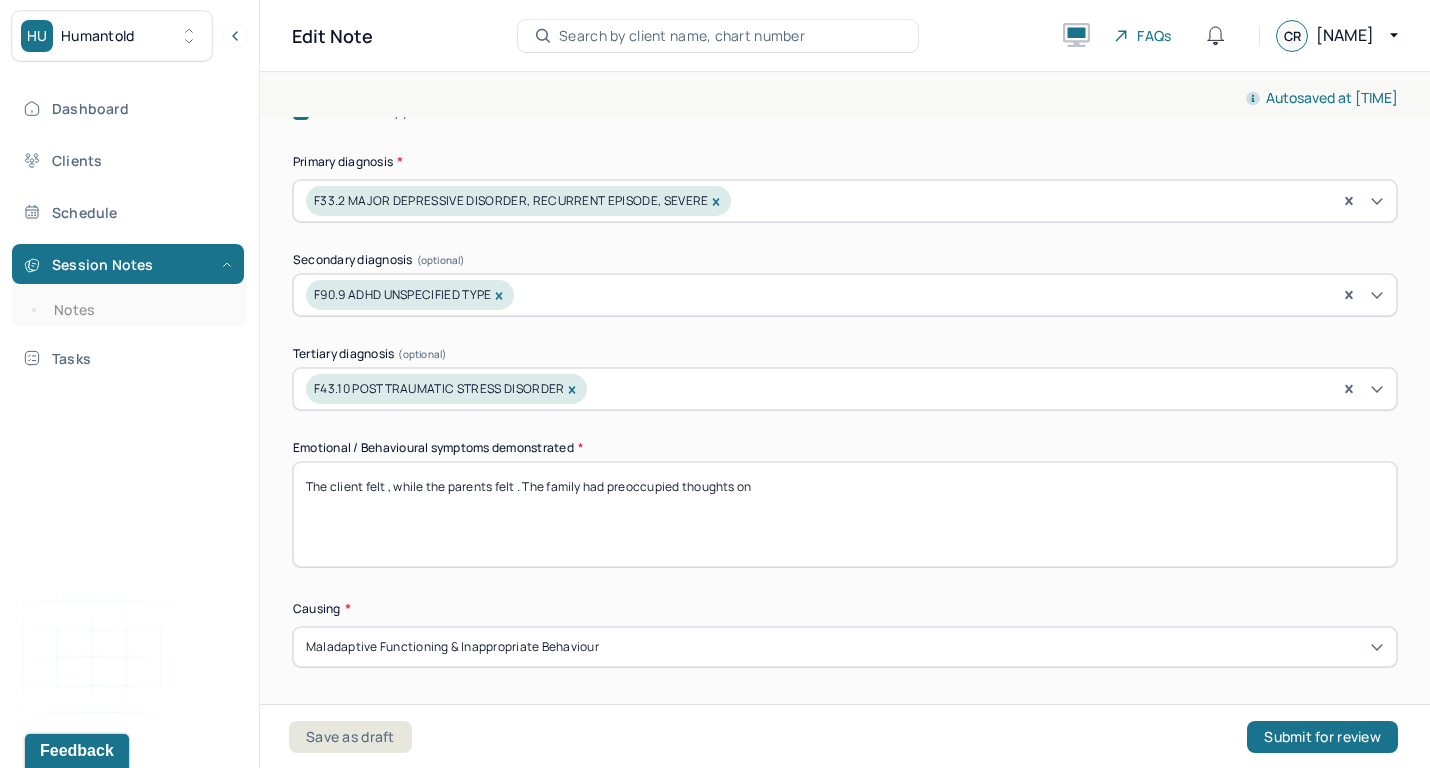 scroll, scrollTop: 819, scrollLeft: 0, axis: vertical 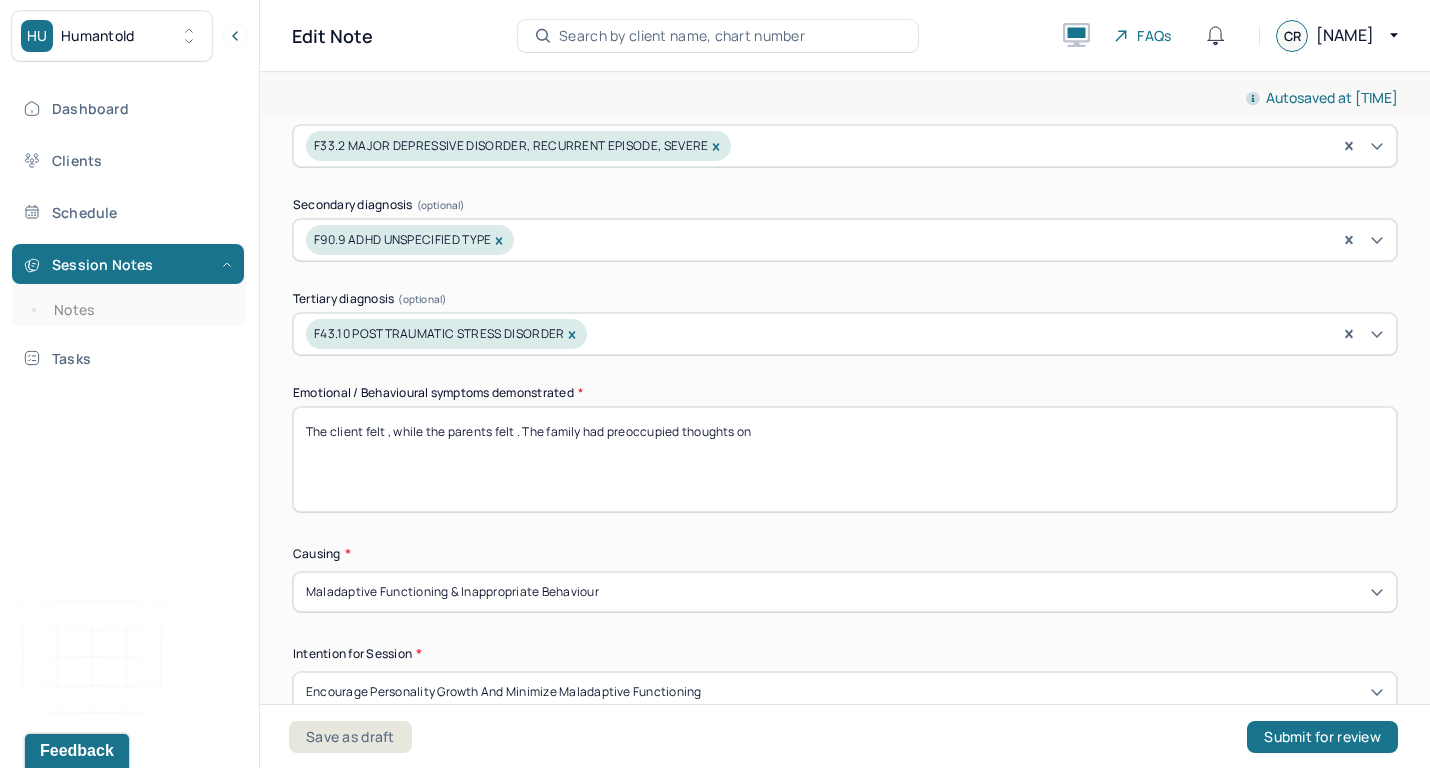 click on "The client felt , while the parents felt . The family had preoccupied thoughts on" at bounding box center (845, 459) 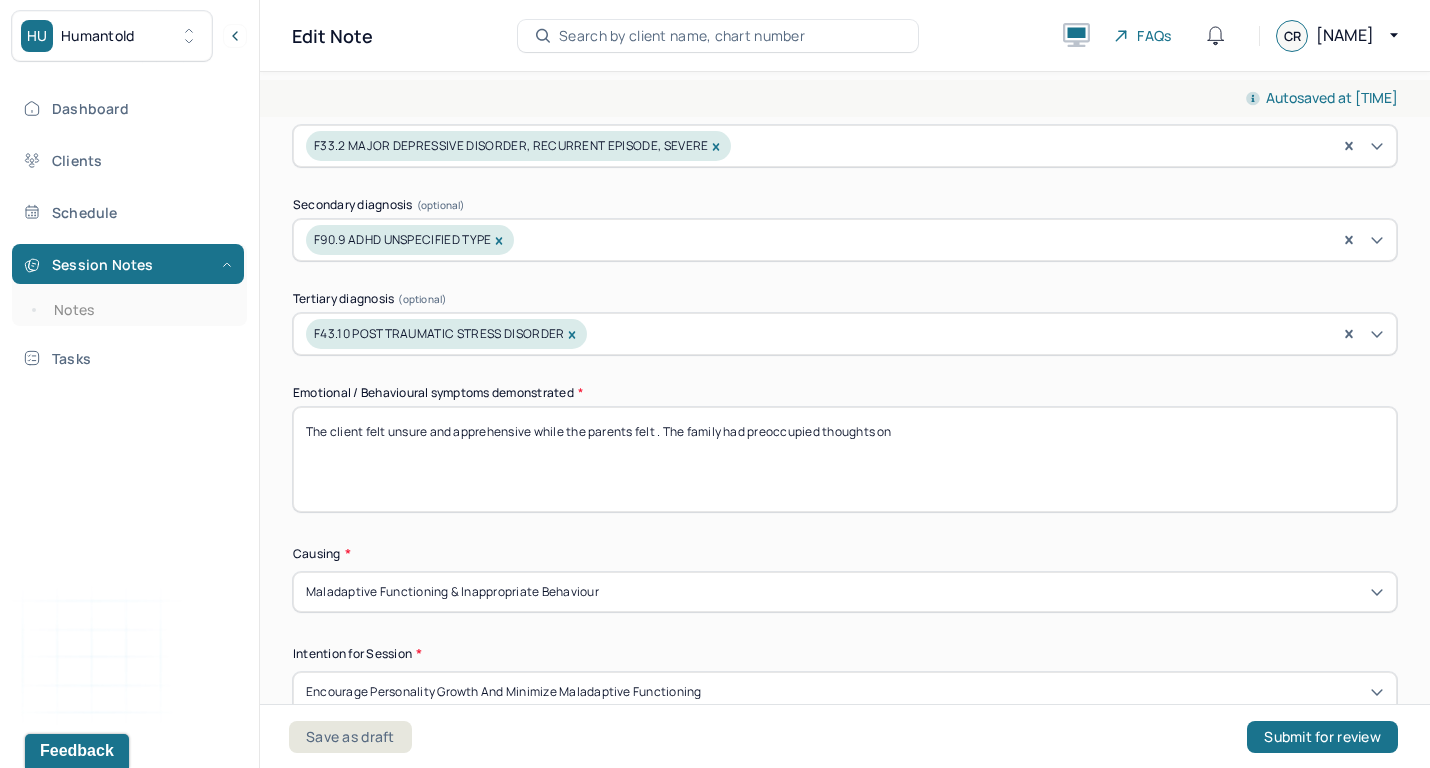 click on "The client felt , while the parents felt . The family had preoccupied thoughts on" at bounding box center (845, 459) 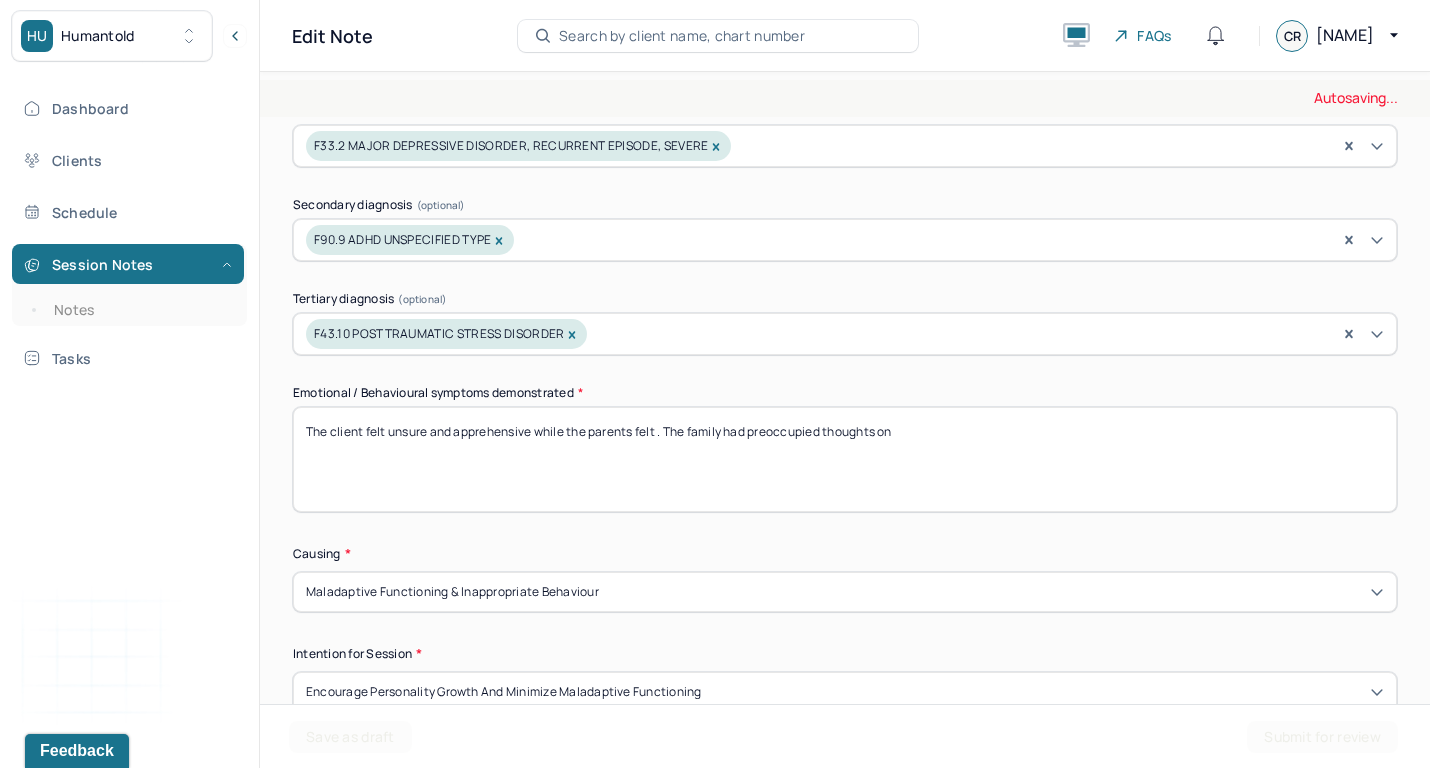 click on "The client felt , while the parents felt . The family had preoccupied thoughts on" at bounding box center [845, 459] 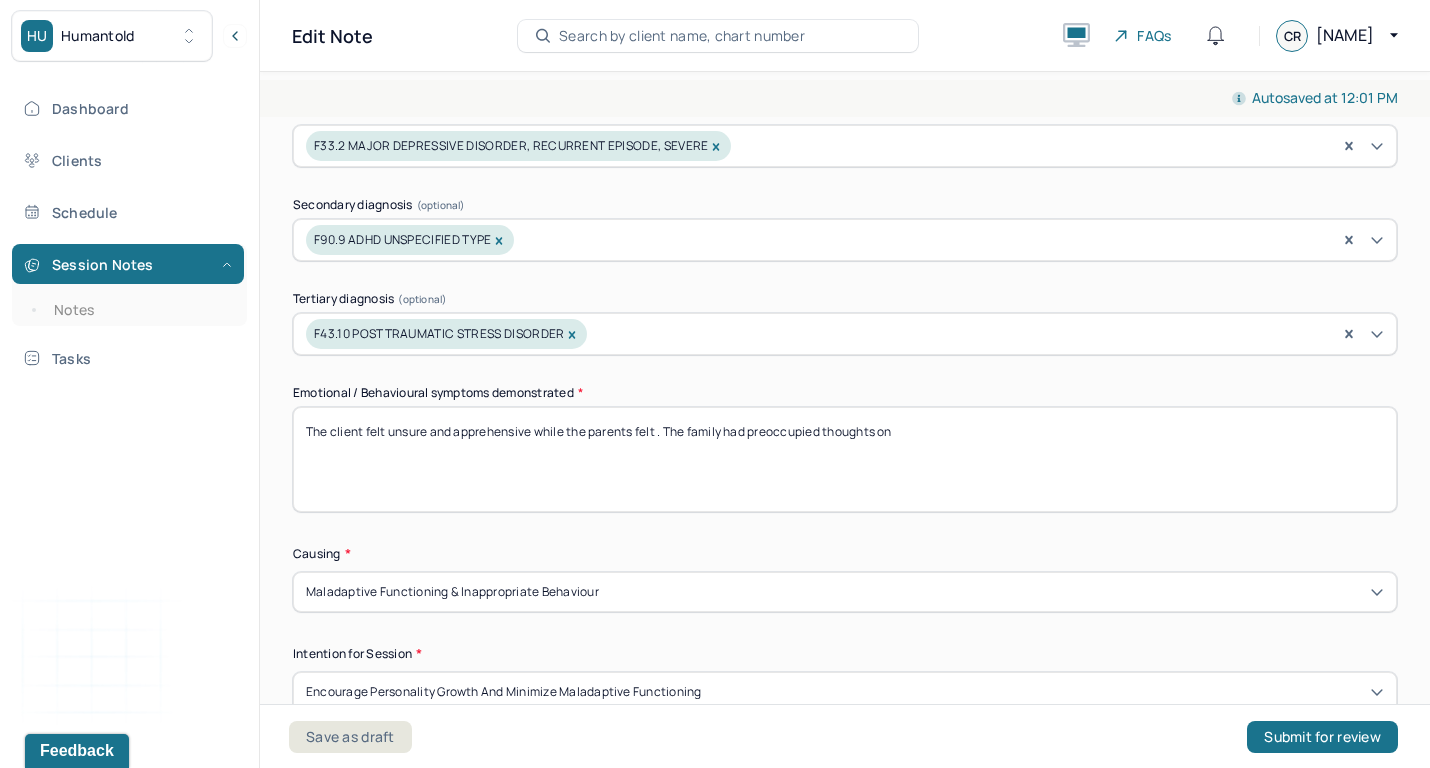 click on "The client felt unsure and apprehensive while the parents felt . The family had preoccupied thoughts on" at bounding box center [845, 459] 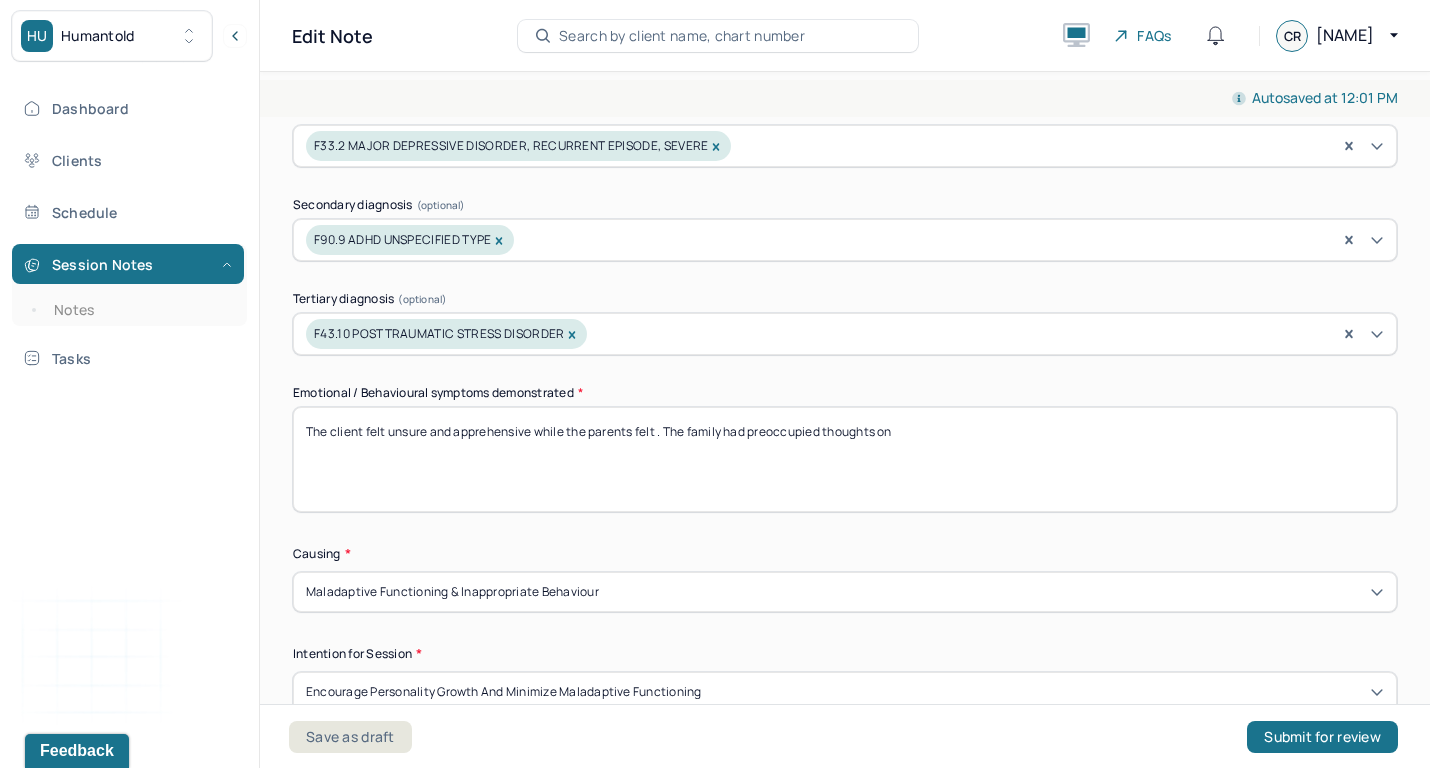 click on "Is client present Appointment location * Teletherapy Client Teletherapy Location Home Office Other Provider Teletherapy Location Home Office Other Consent was received for the teletherapy session The teletherapy session was conducted via video Primary diagnosis * F33.2 MAJOR DEPRESSIVE DISORDER, RECURRENT EPISODE, SEVERE Secondary diagnosis (optional) F90.9 ADHD UNSPECIFIED TYPE Tertiary diagnosis (optional) F43.10 POSTTRAUMATIC STRESS DISORDER Emotional / Behavioural symptoms demonstrated * The client felt unsure and apprehn while the parents felt . The family had preoccupied thoughts on  Causing * Maladaptive Functioning & Inappropriate Behaviour Intention for Session * Encourage personality growth and minimize maladaptive functioning" at bounding box center [845, 203] 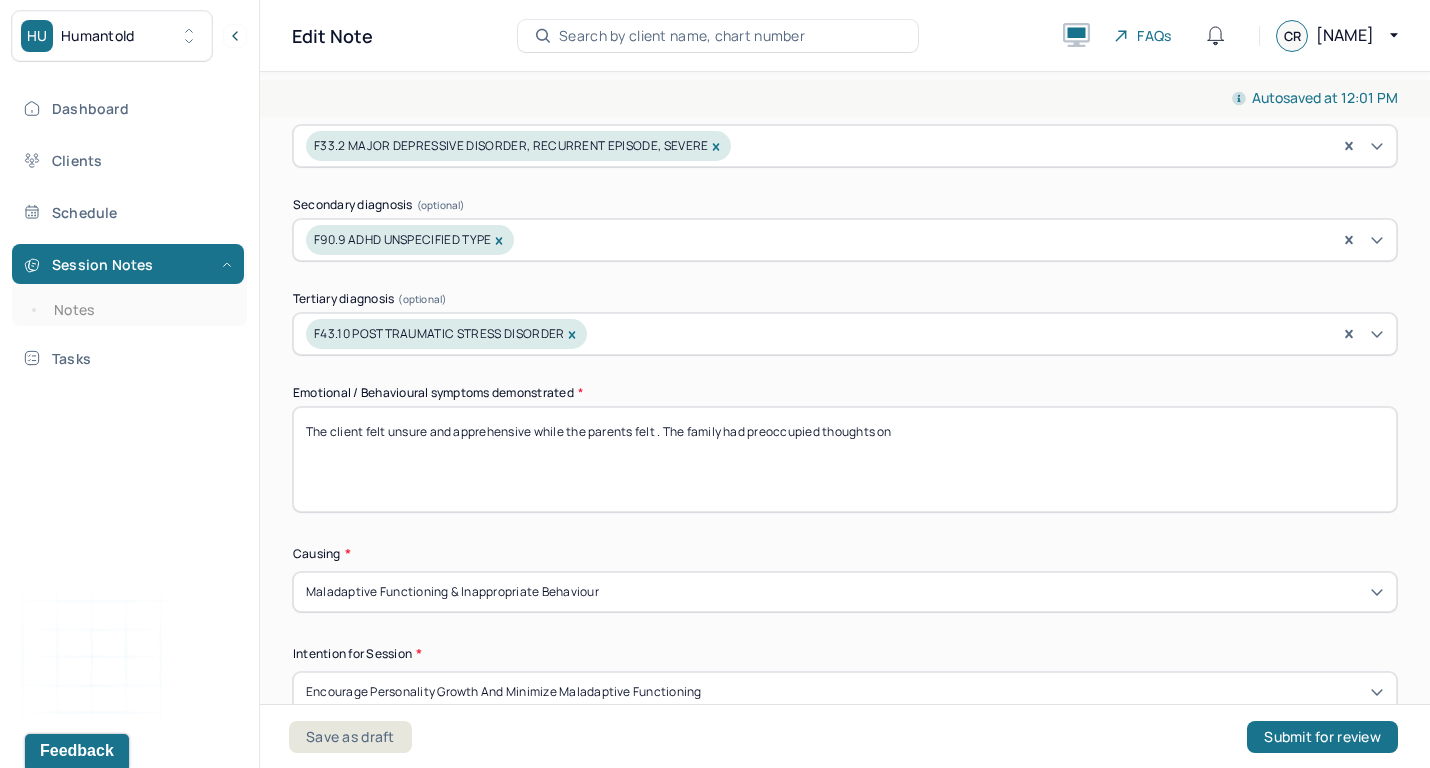 click on "The client felt unsure and apprehn while the parents felt . The family had preoccupied thoughts on" at bounding box center (845, 459) 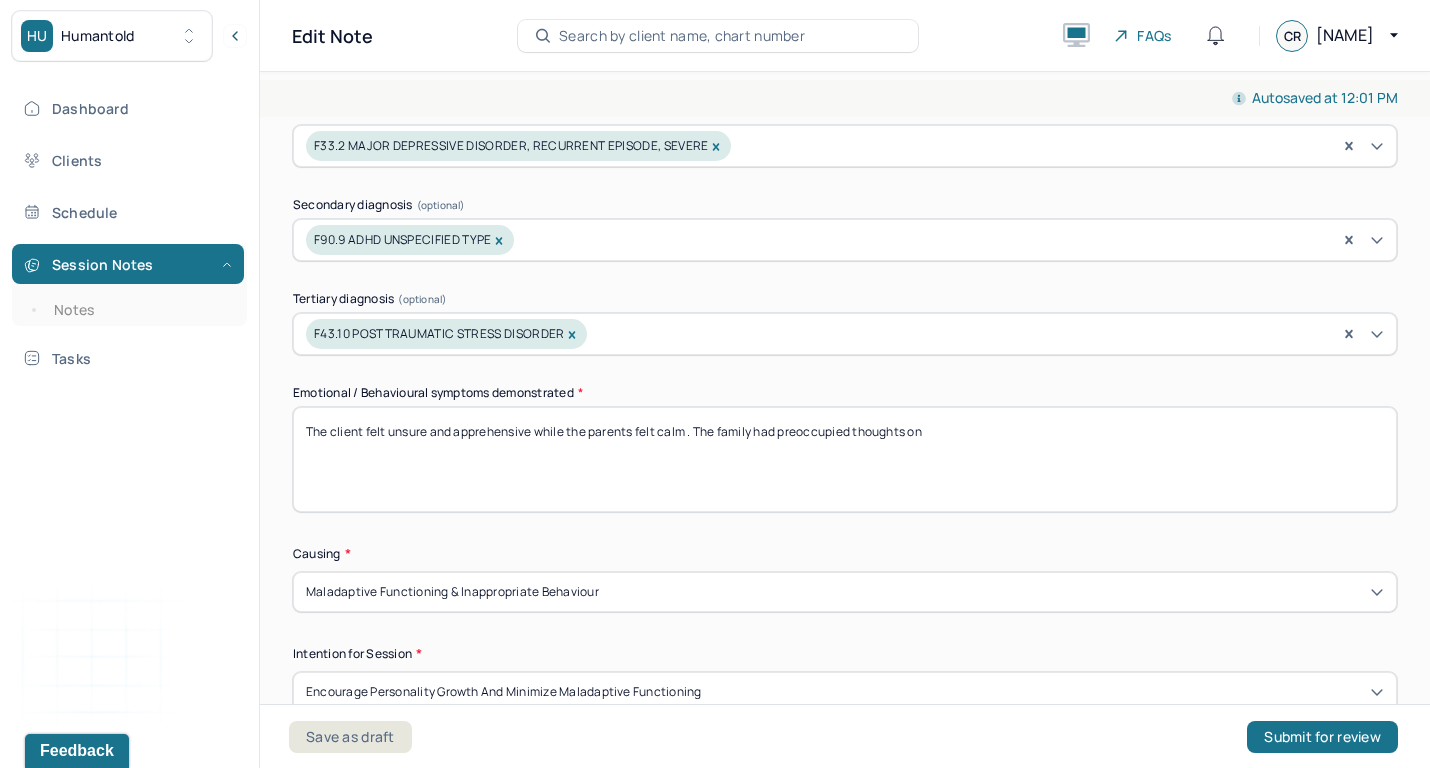 click on "The client felt unsure and apprehensive while the parents felt . The family had preoccupied thoughts on" at bounding box center (845, 459) 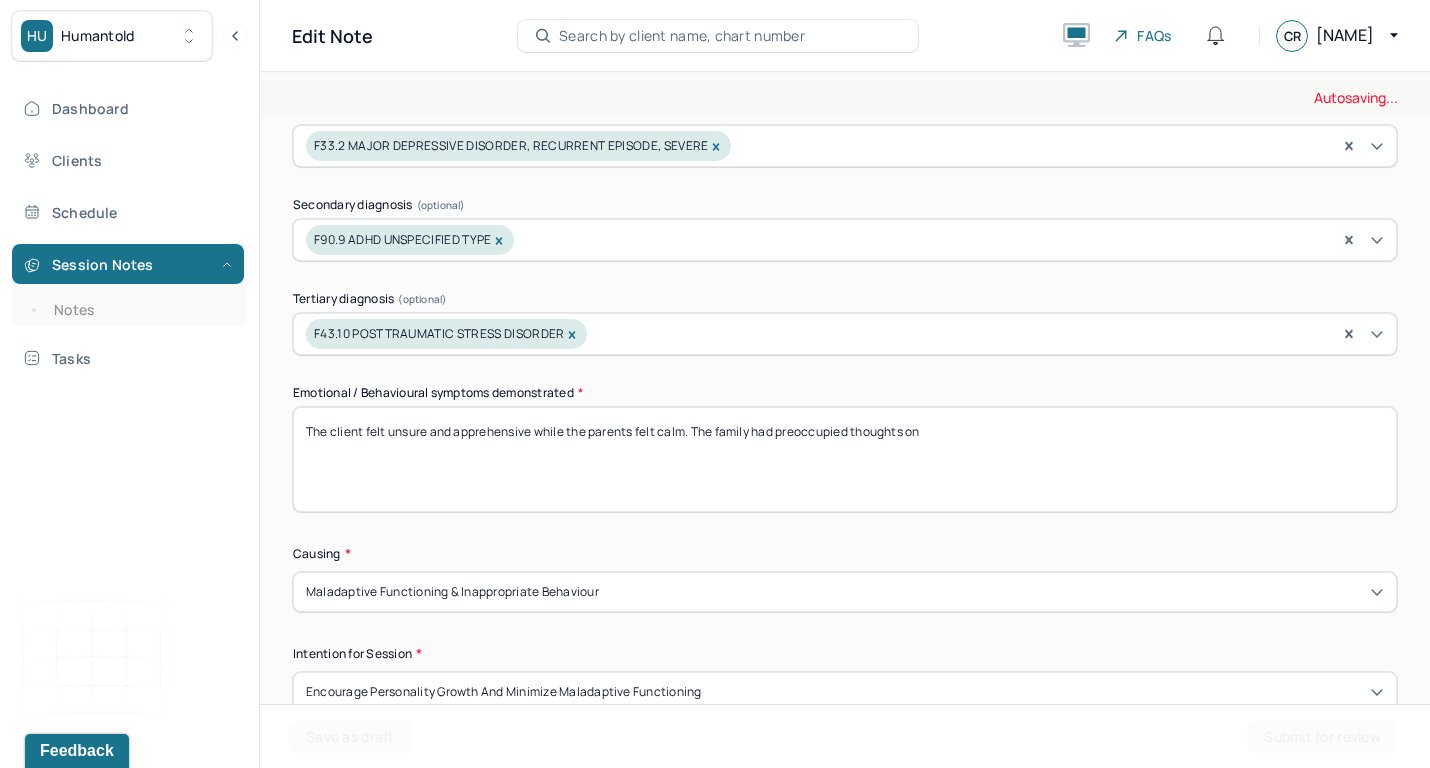 click on "The client felt unsure and apprehensive while the parents felt calm . The family had preoccupied thoughts on" at bounding box center [845, 459] 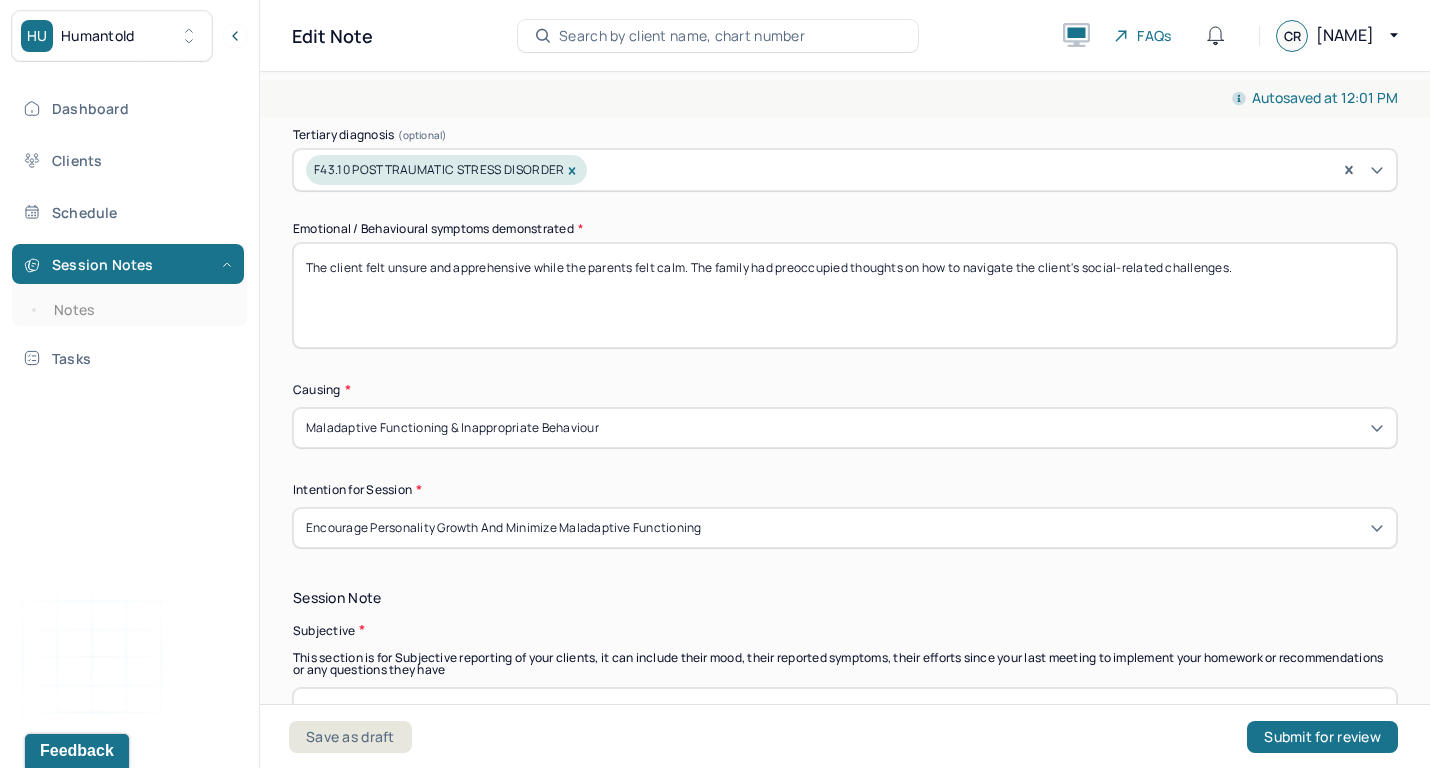scroll, scrollTop: 1075, scrollLeft: 0, axis: vertical 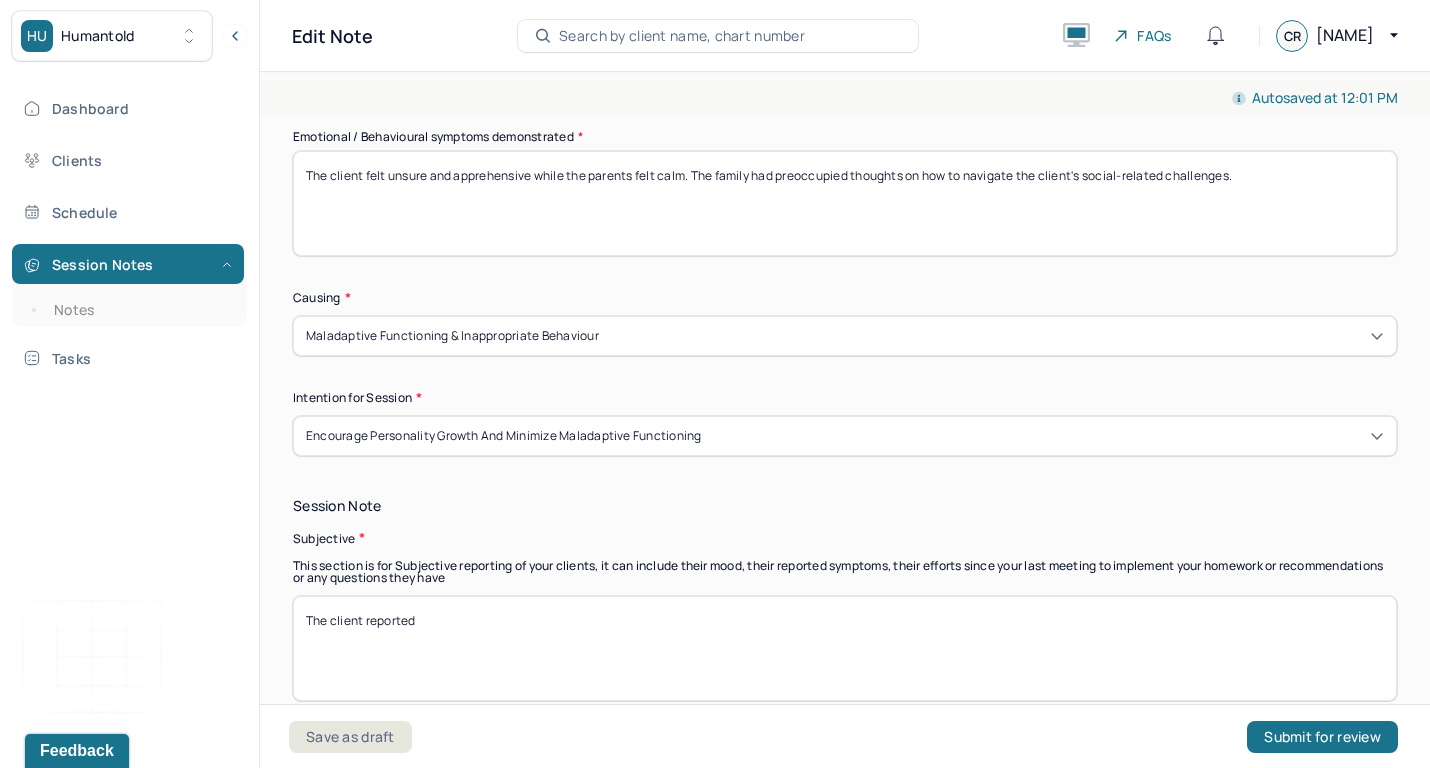 type on "The client felt unsure and apprehensive while the parents felt calm. The family had preoccupied thoughts on how to navigate the client's social-related challenges." 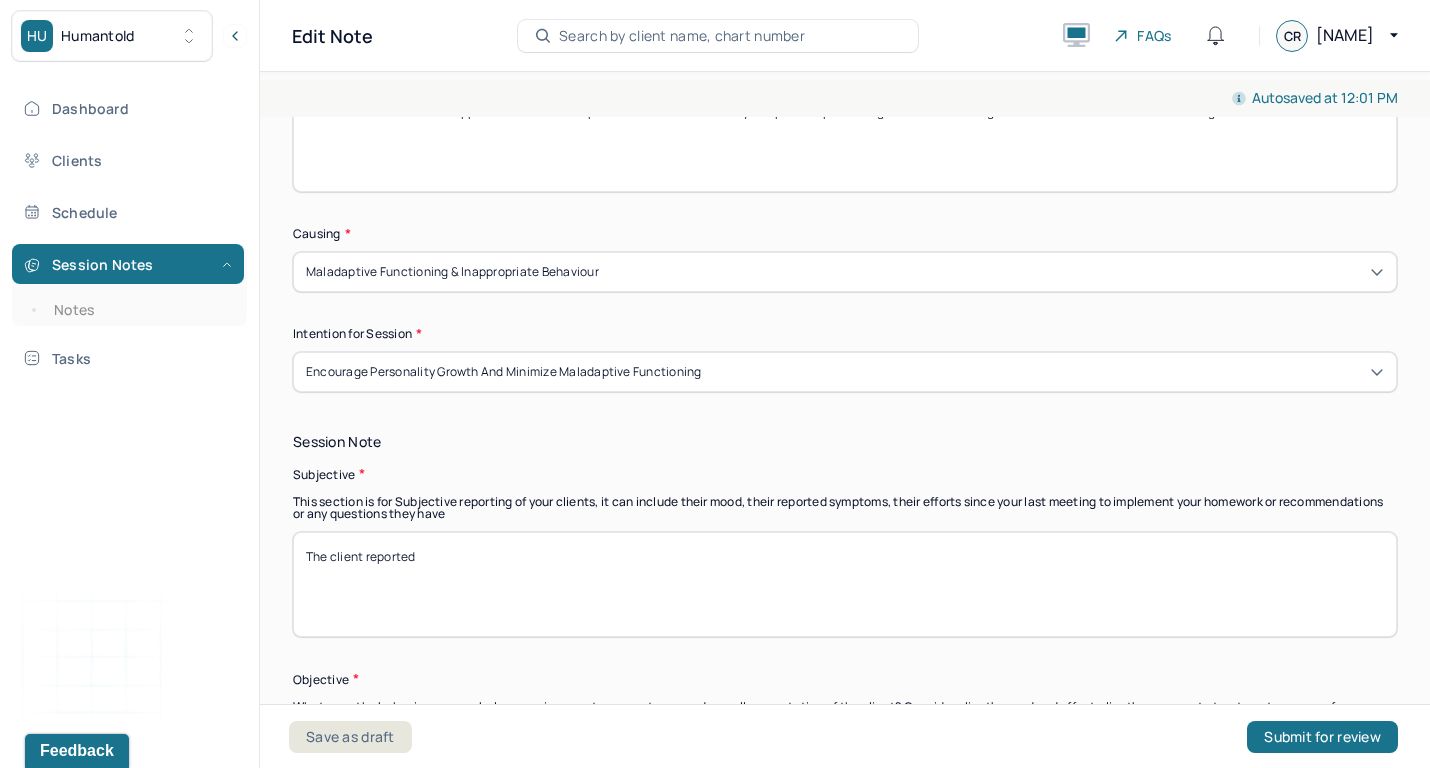 paste on "experiencing motivation and fatigue-related challenges due to withdrawal symptoms from not taking the gabapentin. He expressed that the lack of motivation and general apprehensiveness has made it difficult to engage in pseudo-networking for potential career opportunities. The parents reported that the client has become more stable but has not experienced too many interactions due to trips and health-related issues." 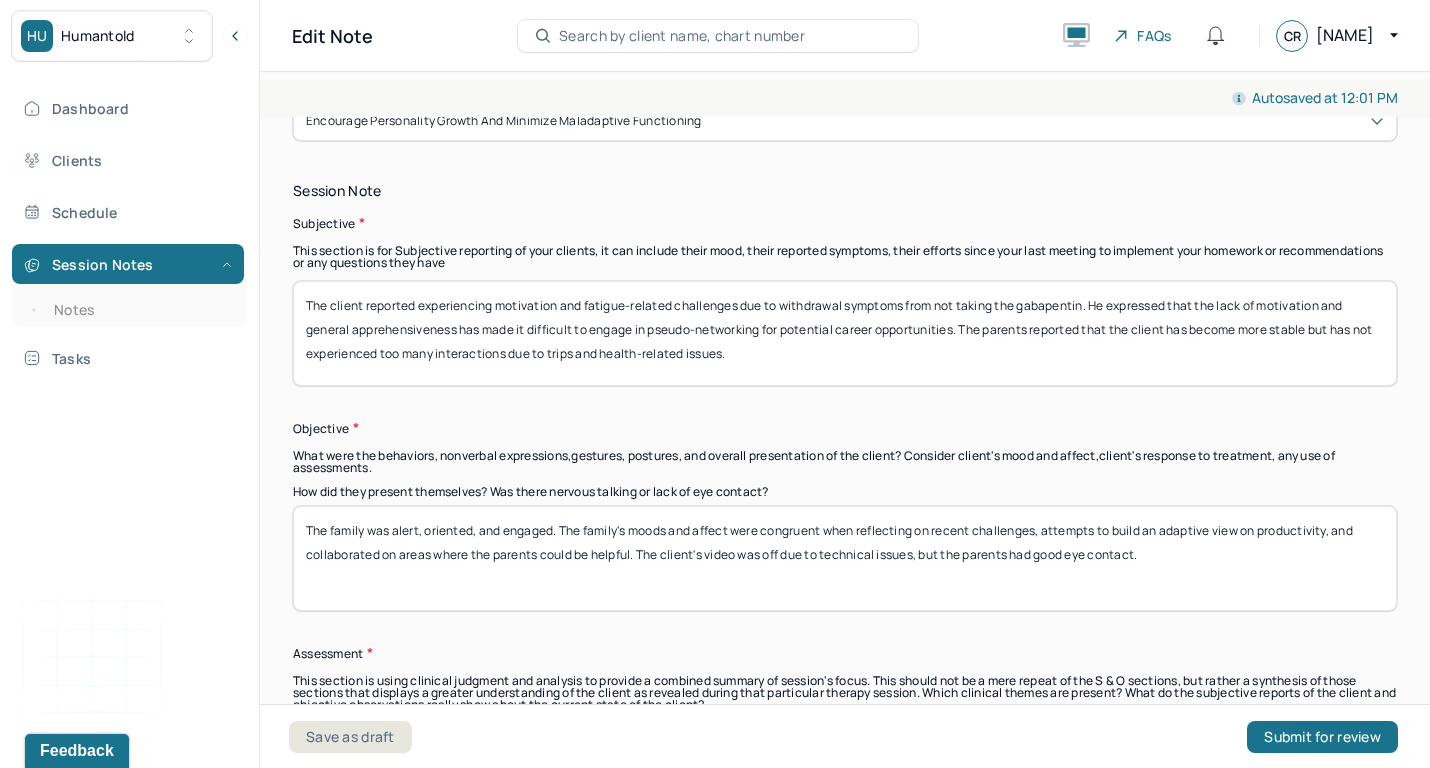 scroll, scrollTop: 1404, scrollLeft: 0, axis: vertical 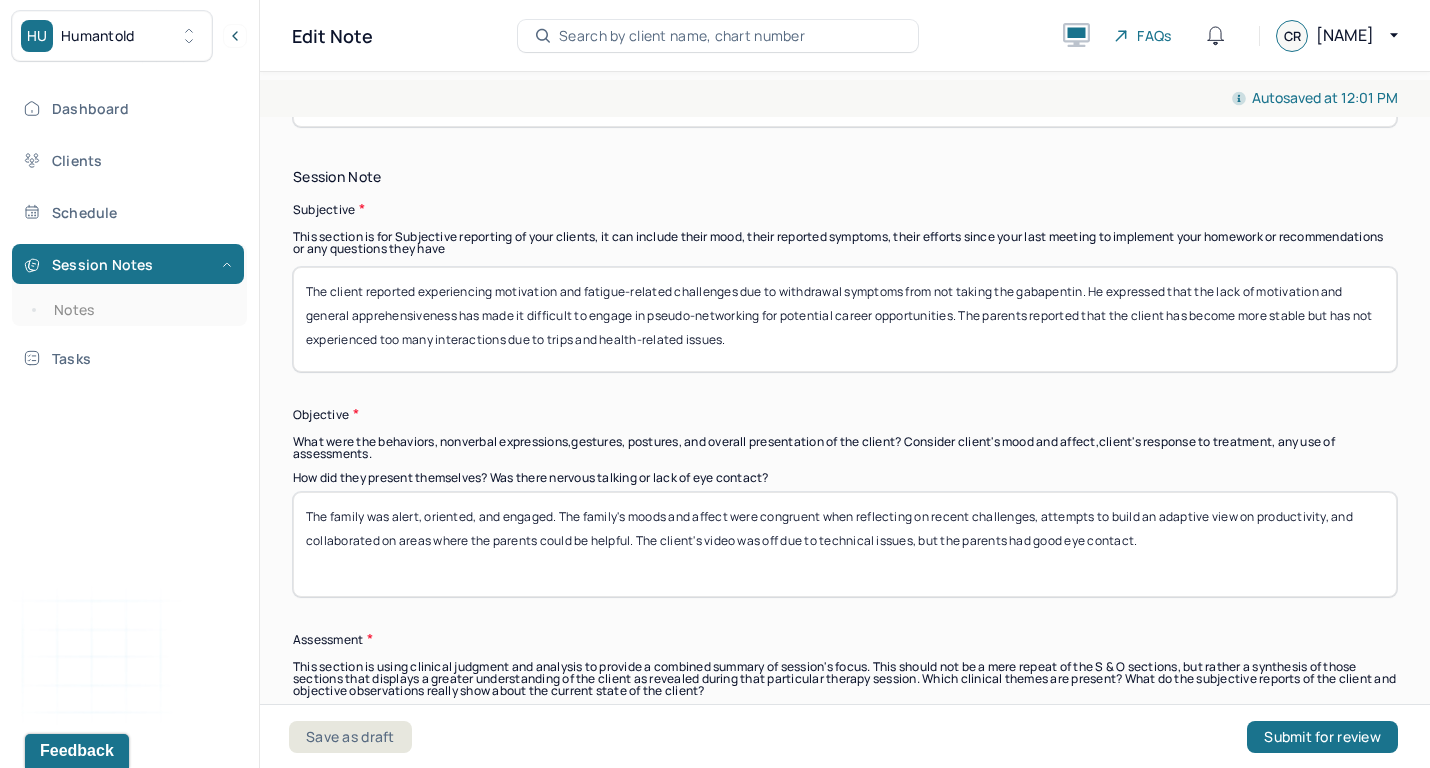 type on "The client reported experiencing motivation and fatigue-related challenges due to withdrawal symptoms from not taking the gabapentin. He expressed that the lack of motivation and general apprehensiveness has made it difficult to engage in pseudo-networking for potential career opportunities. The parents reported that the client has become more stable but has not experienced too many interactions due to trips and health-related issues." 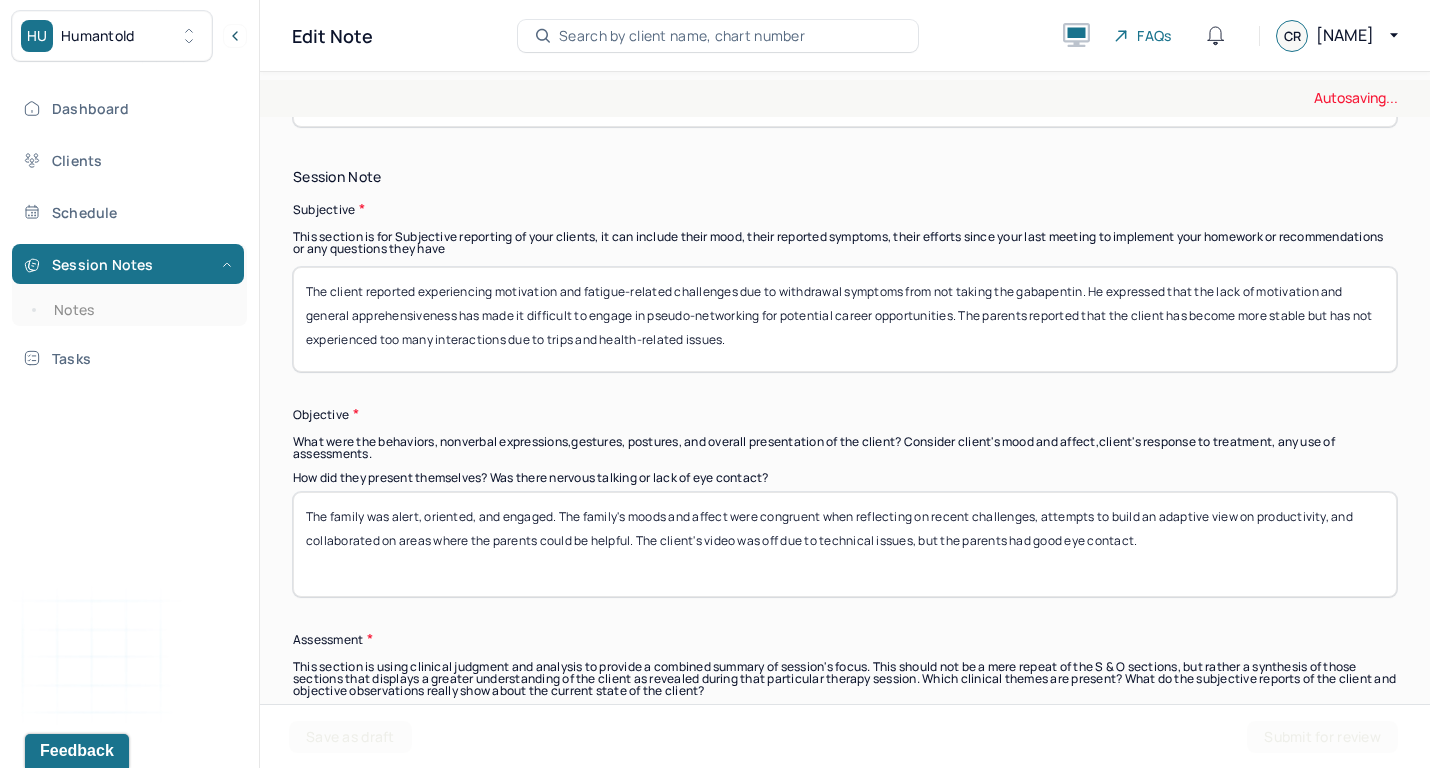 click on "The family was alert, oriented, and engaged. The family's moods and affect were congruent when reflecting on recent challenges, attempts to build an adaptive view on productivity, and collaborated on areas where the parents could be helpful. The client's video was off due to technical issues, but the parents had good eye contact." at bounding box center (845, 544) 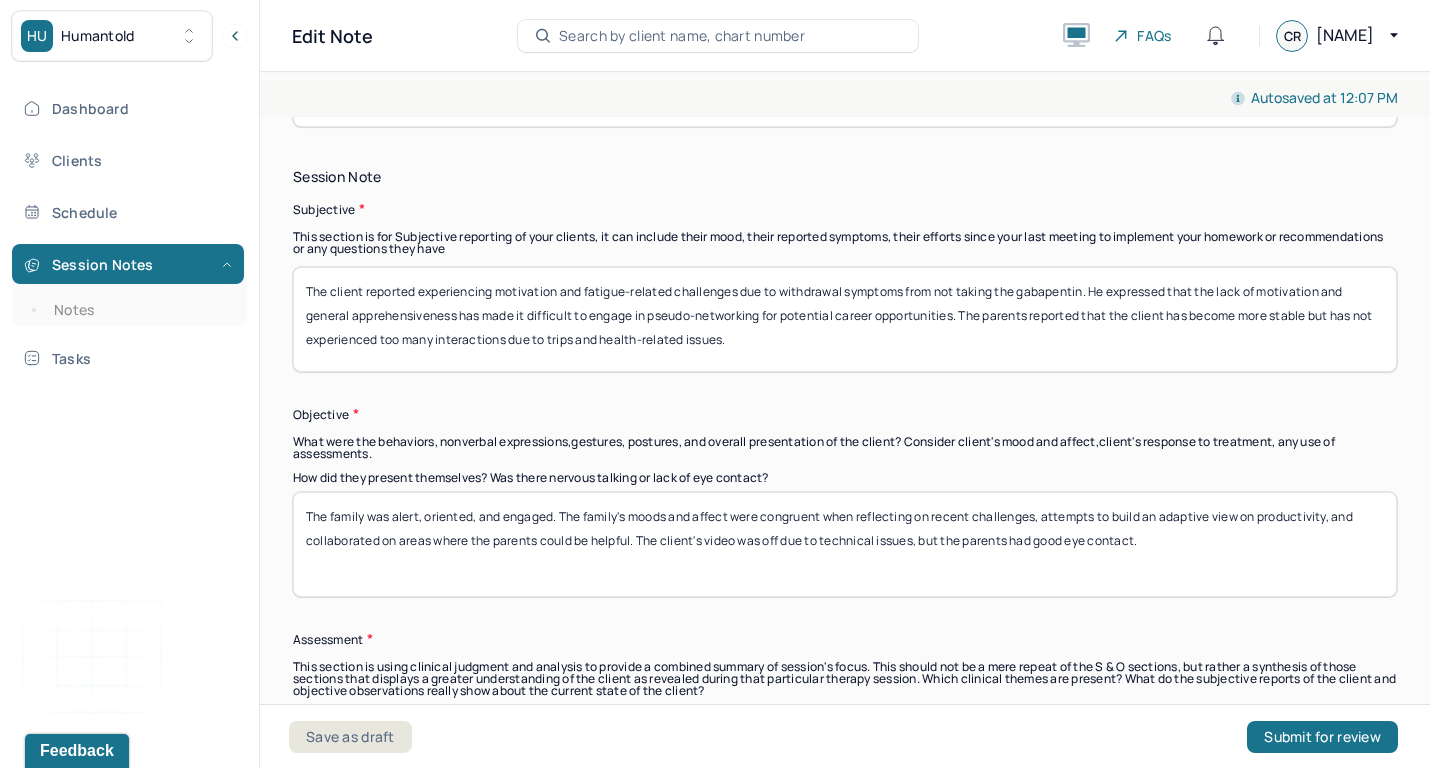 paste on "discussing the client's current challenges, collaborating on ways to manage his challenges, and building positive familial interaction. The family [PHONE]" 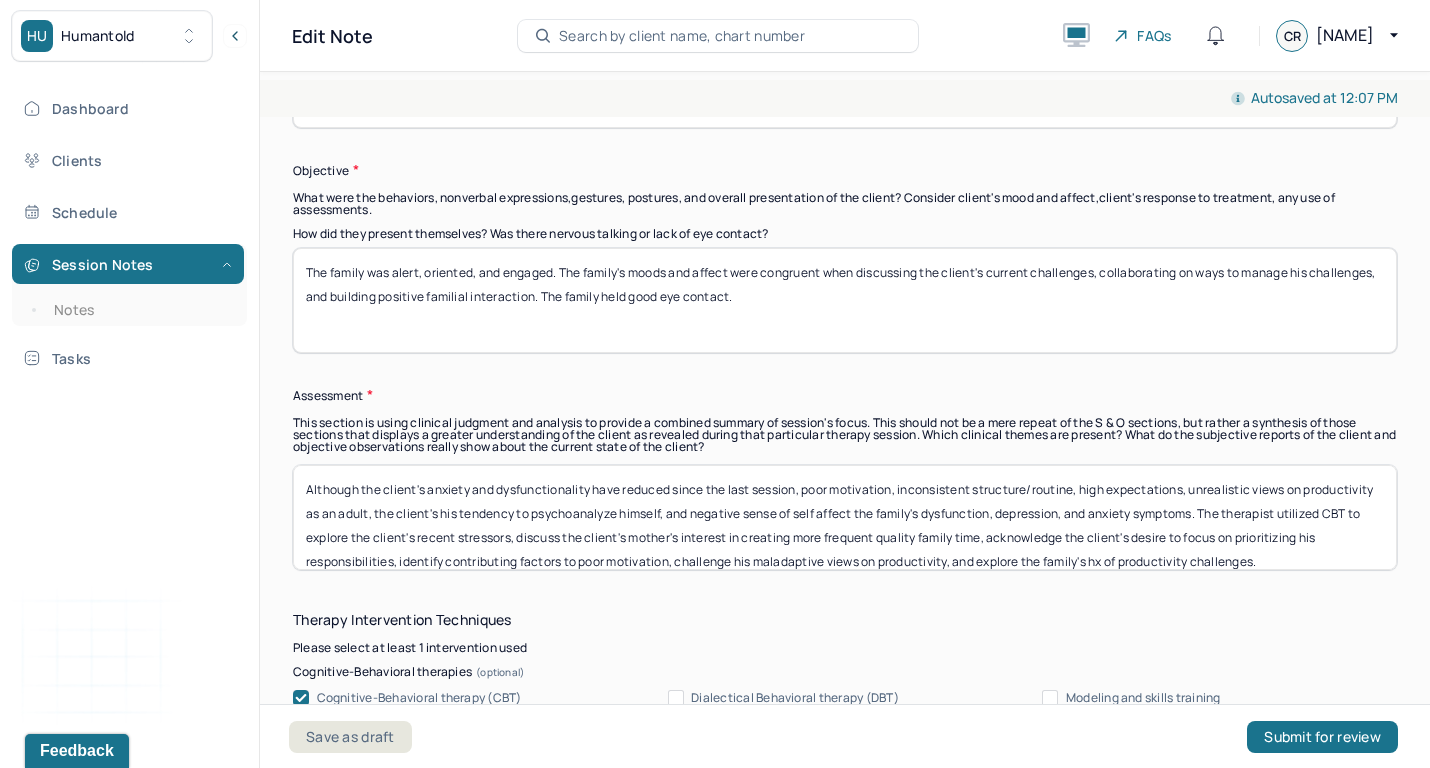 scroll, scrollTop: 1729, scrollLeft: 0, axis: vertical 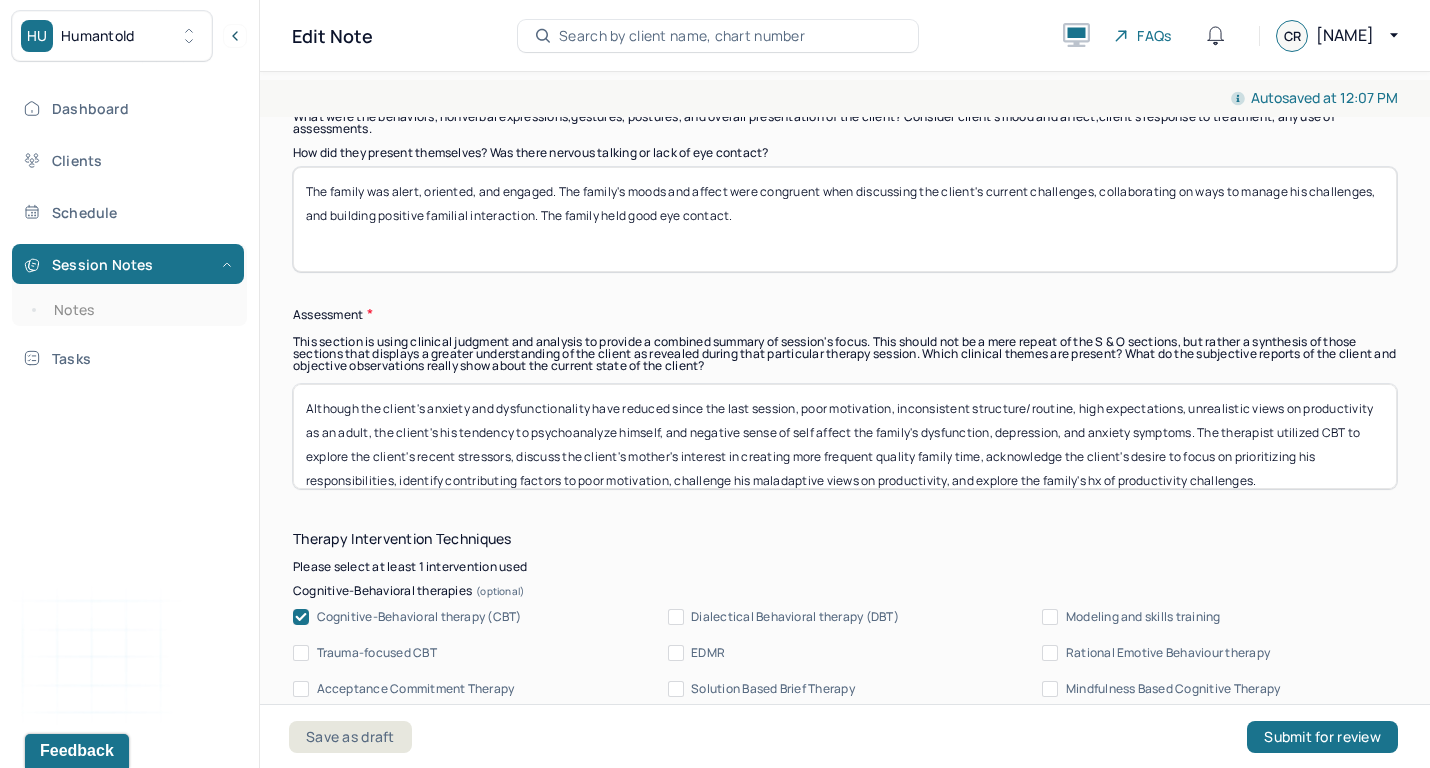type on "The family was alert, oriented, and engaged. The family's moods and affect were congruent when discussing the client's current challenges, collaborating on ways to manage his challenges, and building positive familial interaction. The family held good eye contact." 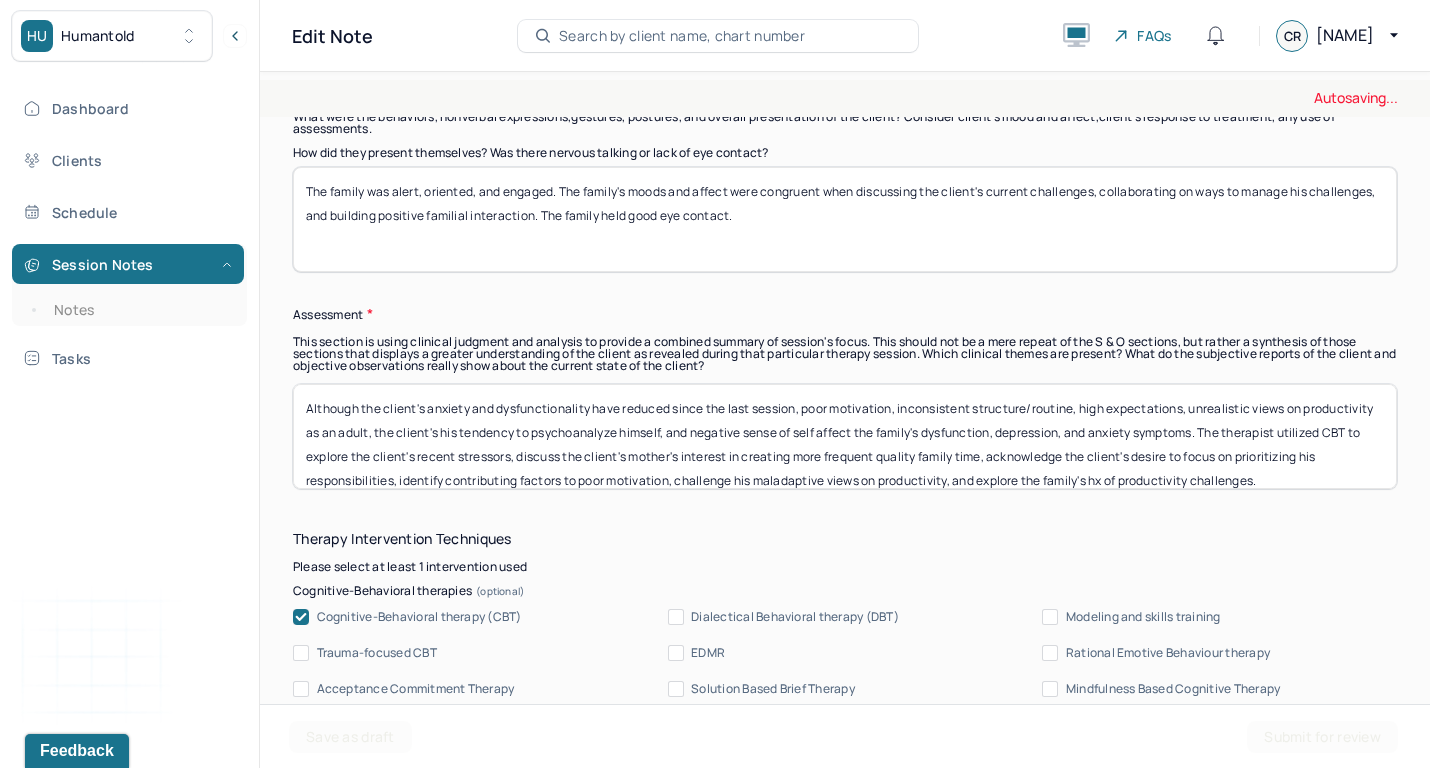 click on "Although the client's anxiety and dysfunctionality have reduced since the last session, poor motivation, inconsistent structure/routine, high expectations, unrealistic views on productivity as an adult, the client's his tendency to psychoanalyze himself, and negative sense of self affect the family's dysfunction, depression, and anxiety symptoms. The therapist utilized CBT to explore the client's recent stressors, discuss the client's mother's interest in creating more frequent quality family time, acknowledge the client's desire to focus on prioritizing his responsibilities, identify contributing factors to poor motivation, challenge his maladaptive views on productivity, and explore the family's hx of productivity challenges." at bounding box center (845, 436) 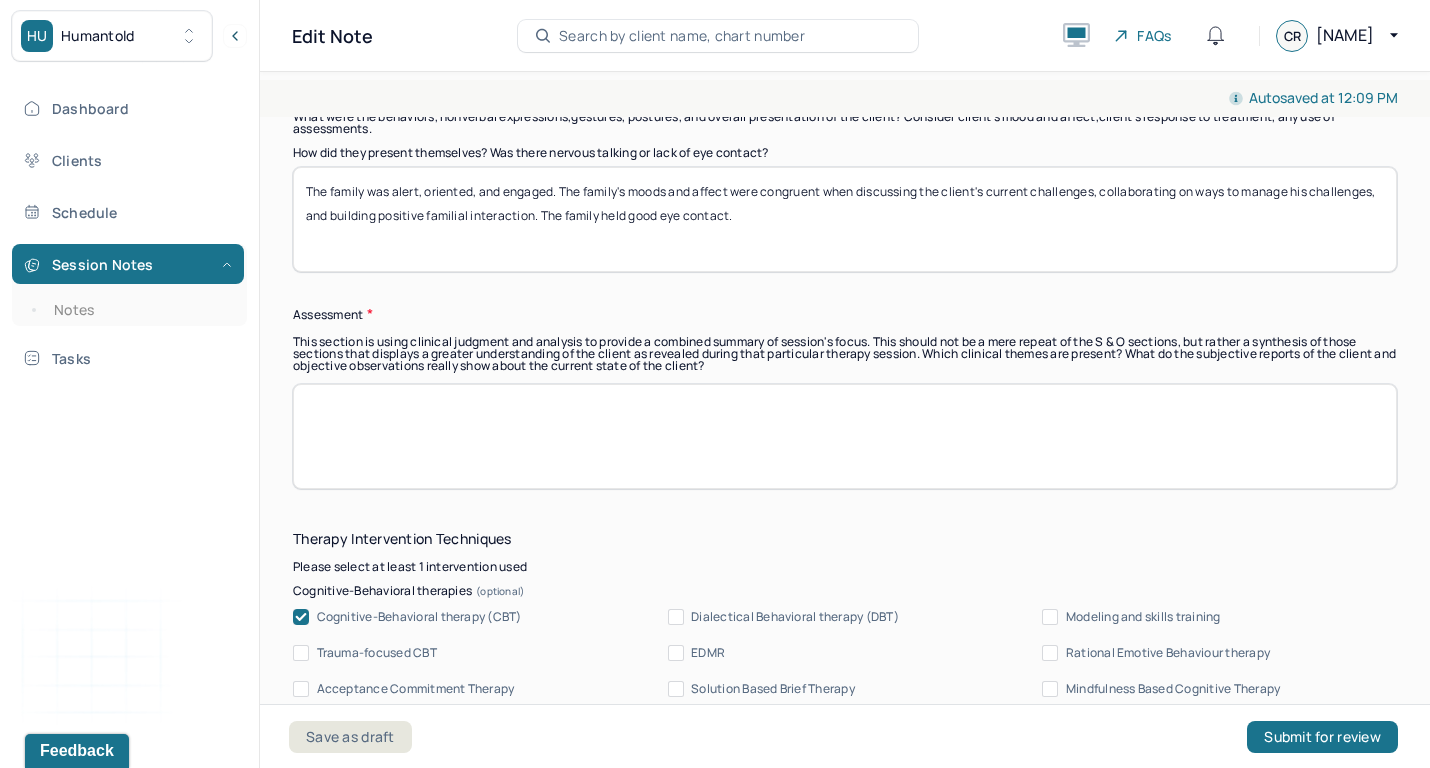 paste on "Although the client's anxiety and dysfunctionality have reduced and become more manageable, cognitive distortions, navigating withdrawal, impostor syndrome, hx of self-deprecation, and tendency to rely on negative conditioning to engage in productivity affect the family's dysfunction, depression, and anxiety symptoms. The therapist utilized CBT to assess the client's current mood stability, identify recent challenges related to job search, address the client's cognitive distortions, discuss ways to reframe his mindset when engaging in social networking, explore the client's experience with impostor syndrome, and collaborate on creating an adaptive approach to productivity." 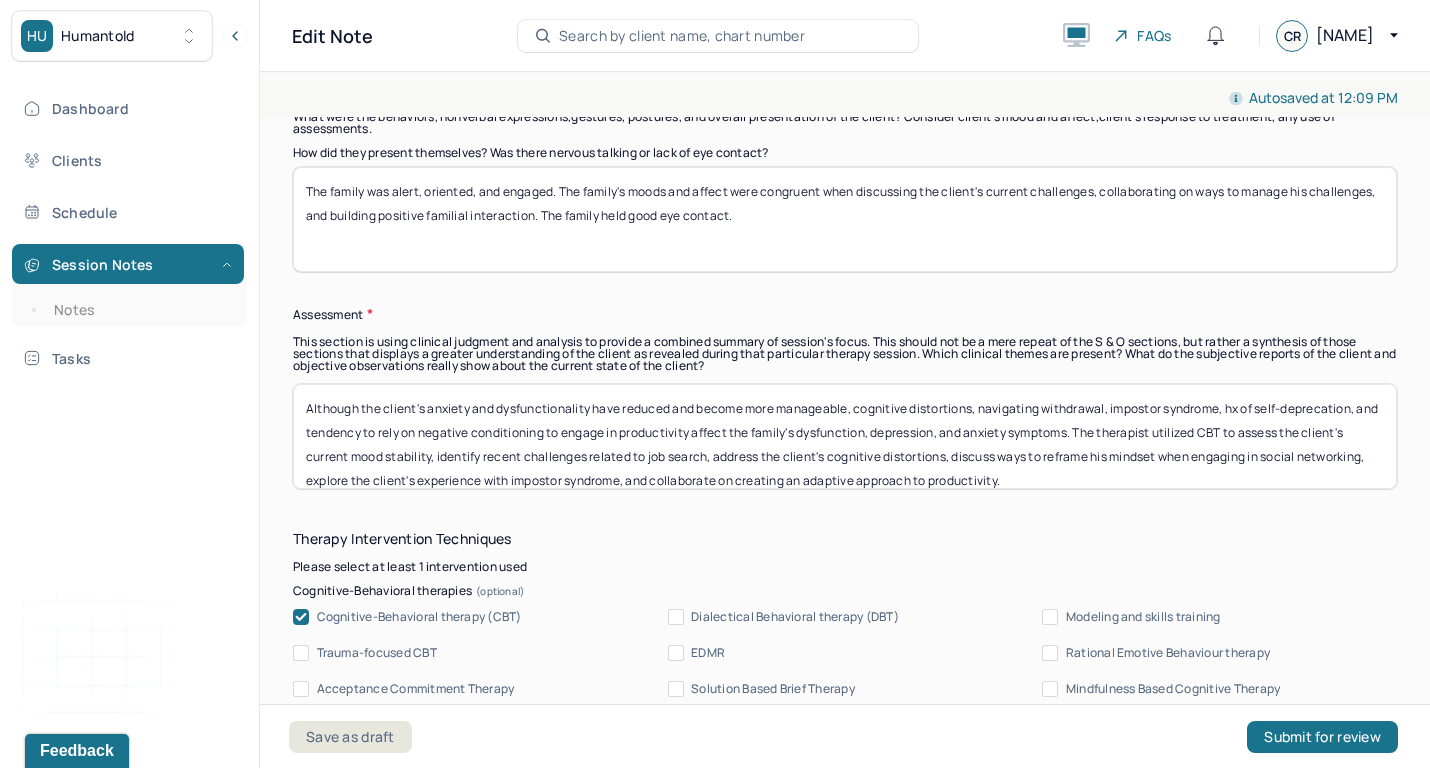 scroll, scrollTop: 1, scrollLeft: 0, axis: vertical 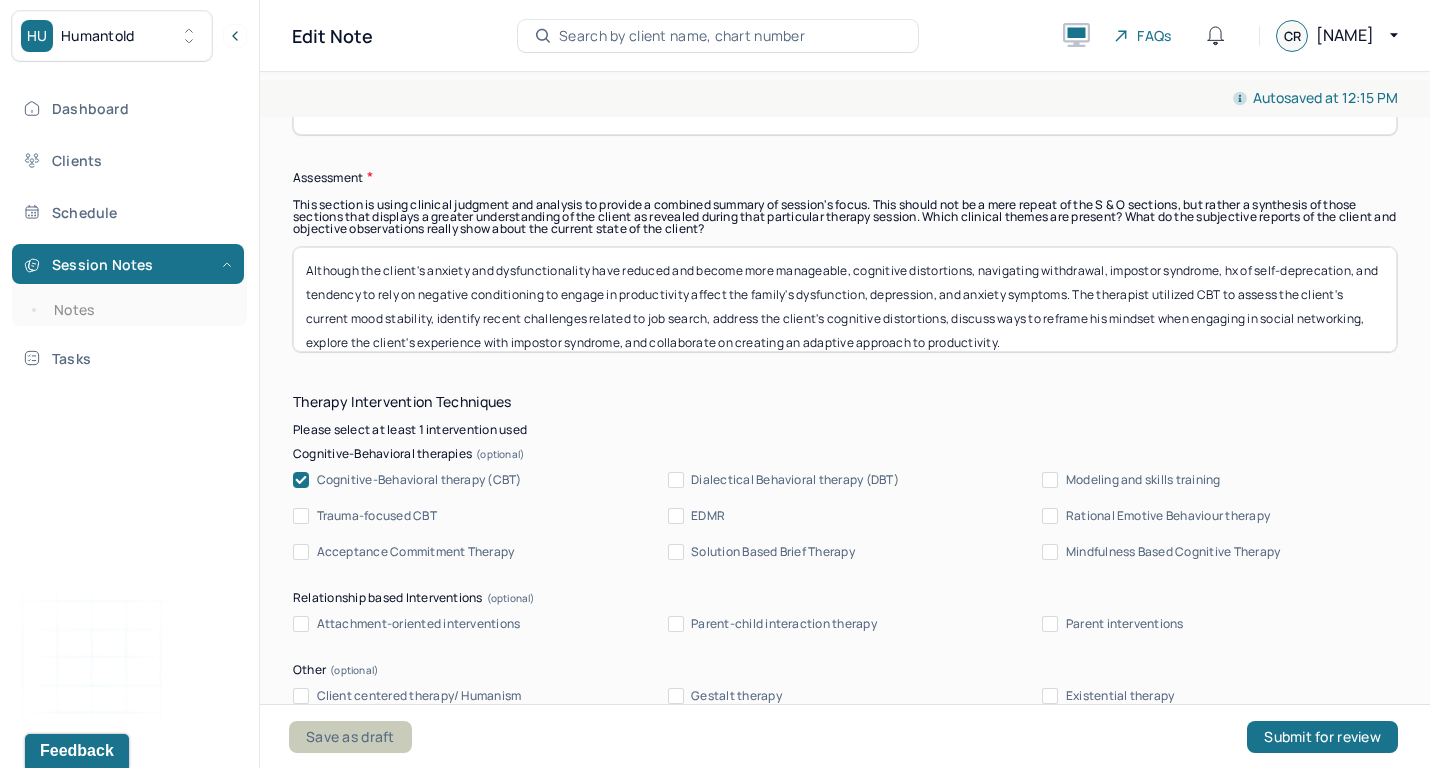type on "Although the client's anxiety and dysfunctionality have reduced and become more manageable, cognitive distortions, navigating withdrawal, impostor syndrome, hx of self-deprecation, and tendency to rely on negative conditioning to engage in productivity affect the family's dysfunction, depression, and anxiety symptoms. The therapist utilized CBT to assess the client's current mood stability, identify recent challenges related to job search, address the client's cognitive distortions, discuss ways to reframe his mindset when engaging in social networking, explore the client's experience with impostor syndrome, and collaborate on creating an adaptive approach to productivity." 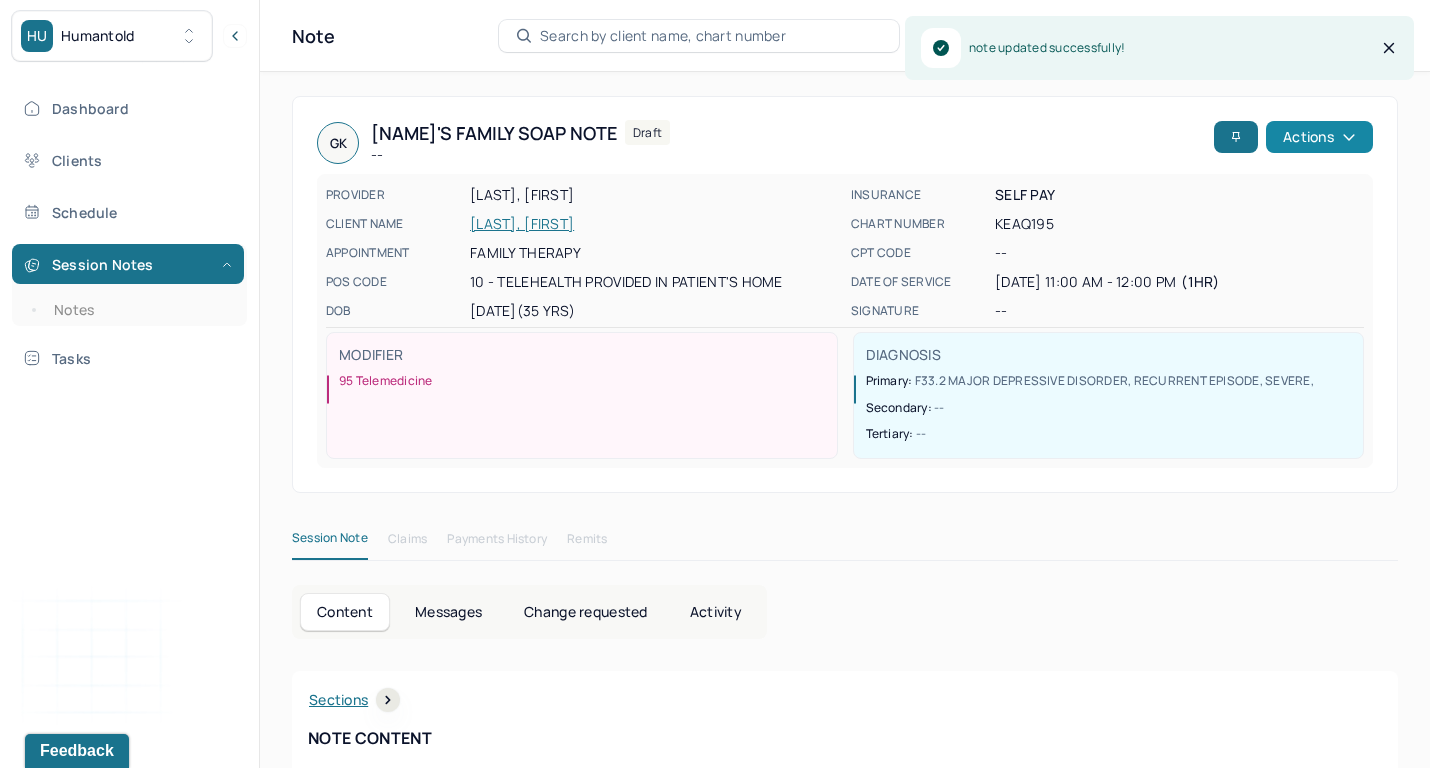 scroll, scrollTop: 0, scrollLeft: 0, axis: both 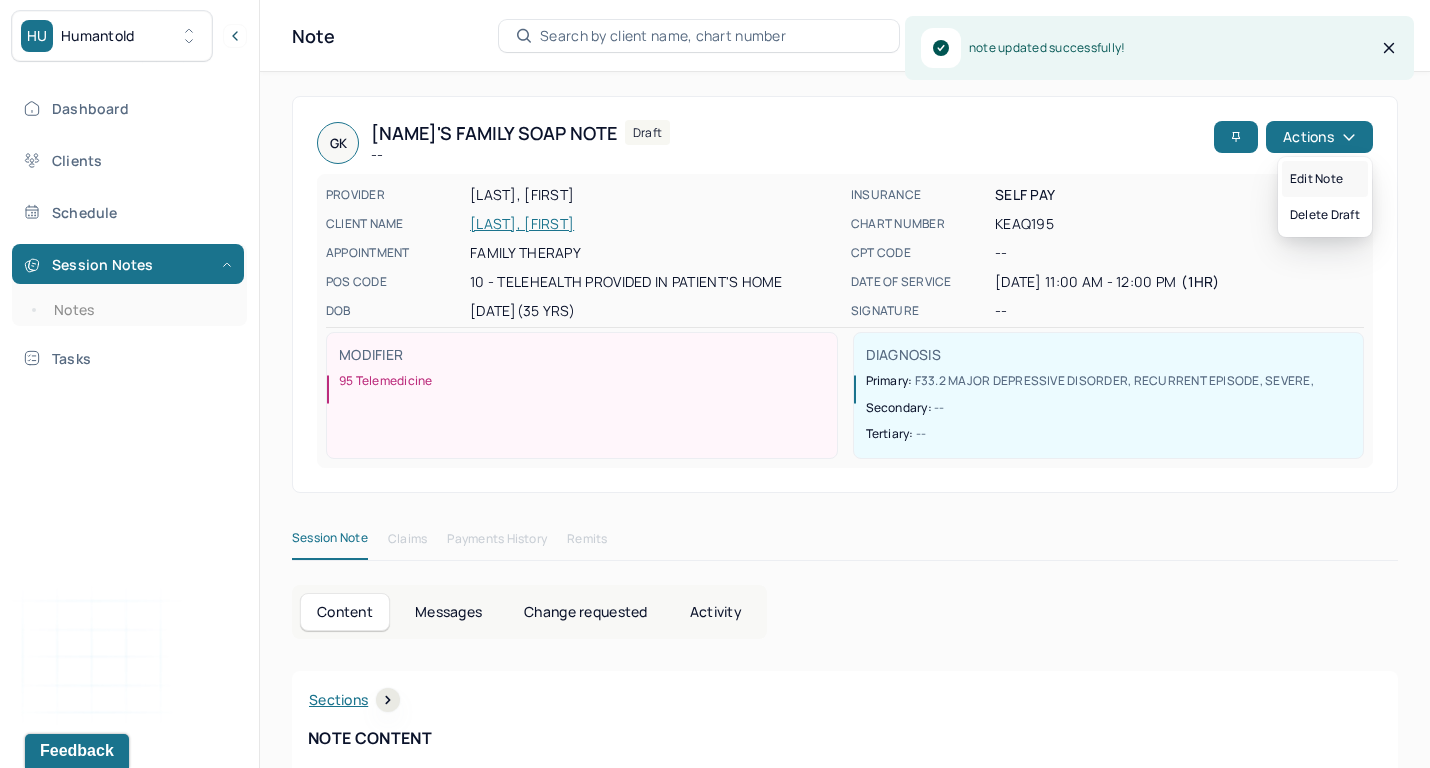 click on "Edit note" at bounding box center [1325, 179] 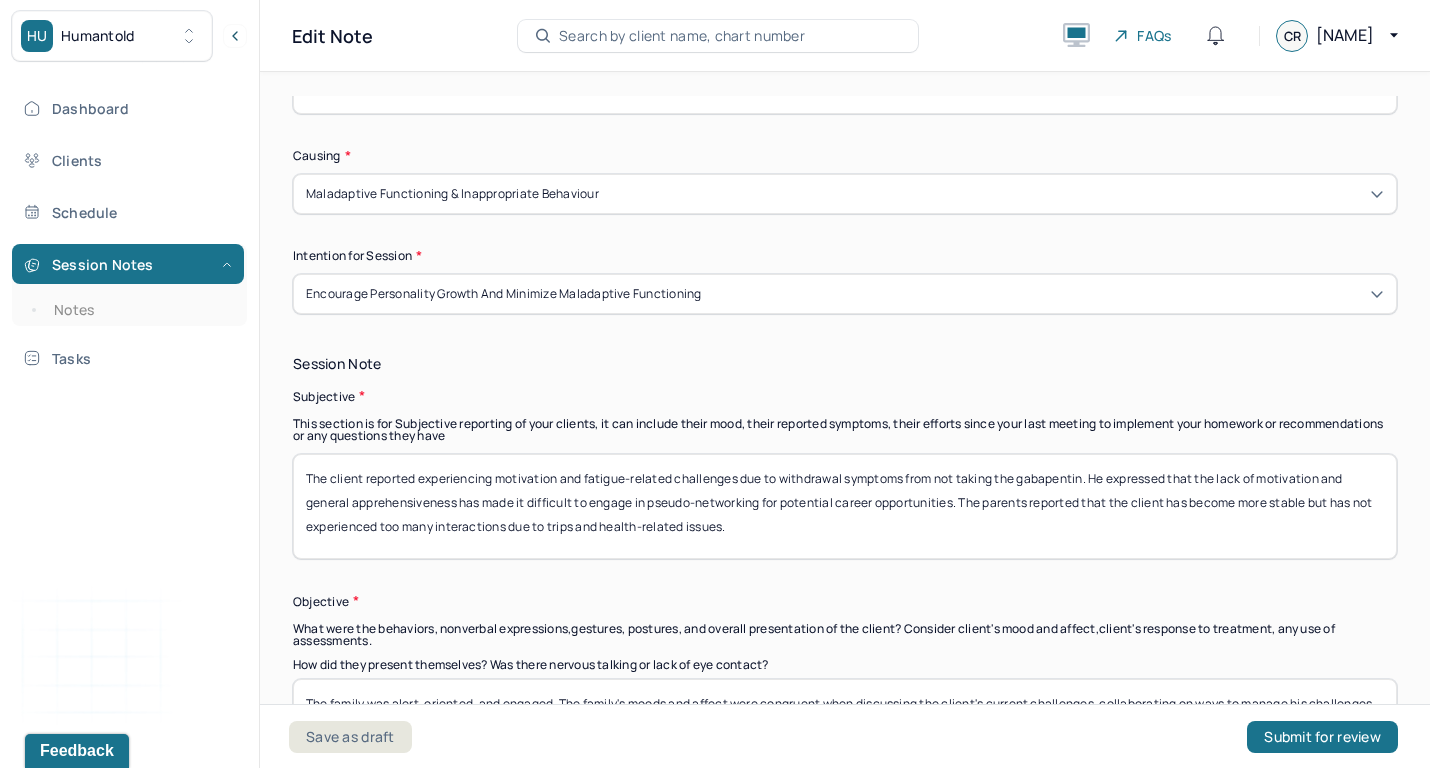 scroll, scrollTop: 1189, scrollLeft: 0, axis: vertical 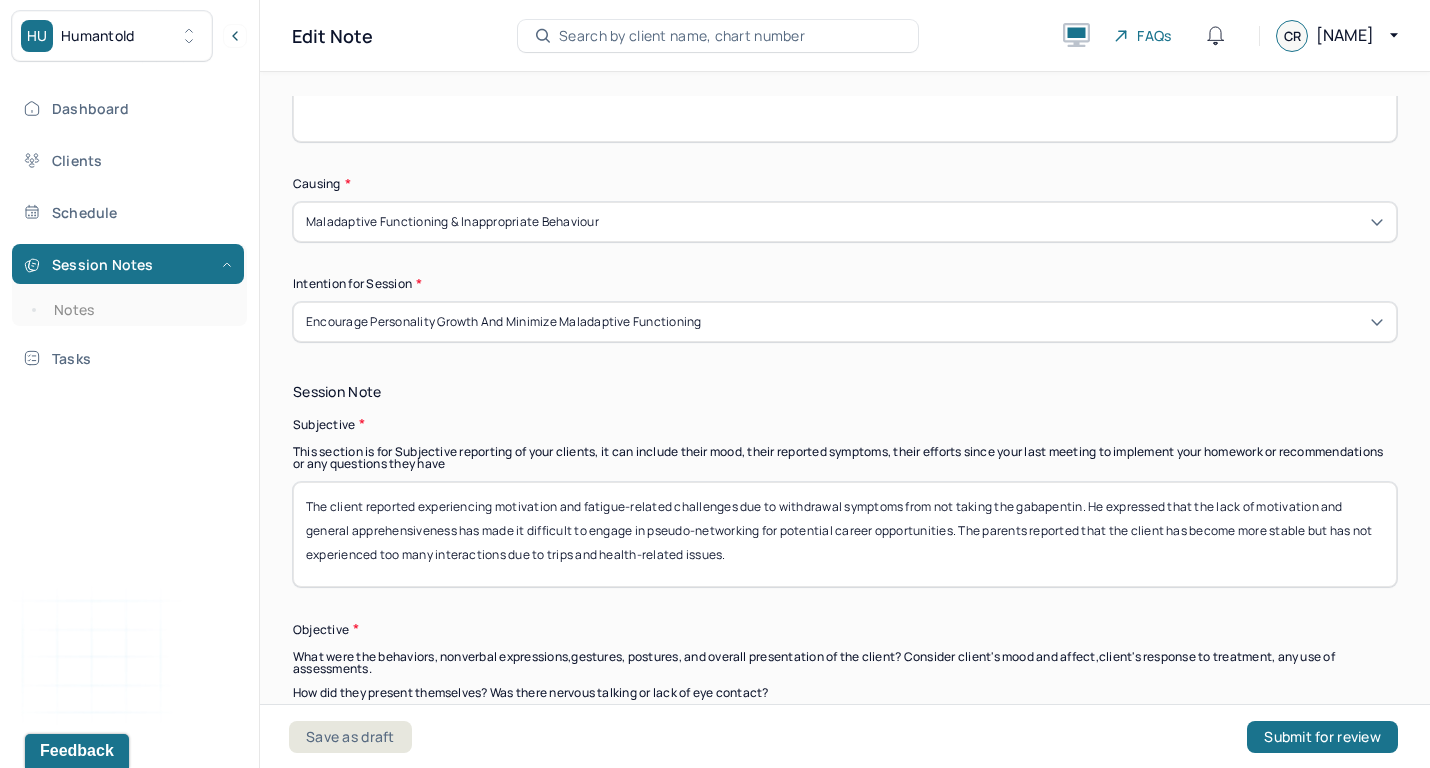 click on "Maladaptive Functioning & Inappropriate Behaviour" at bounding box center (845, 222) 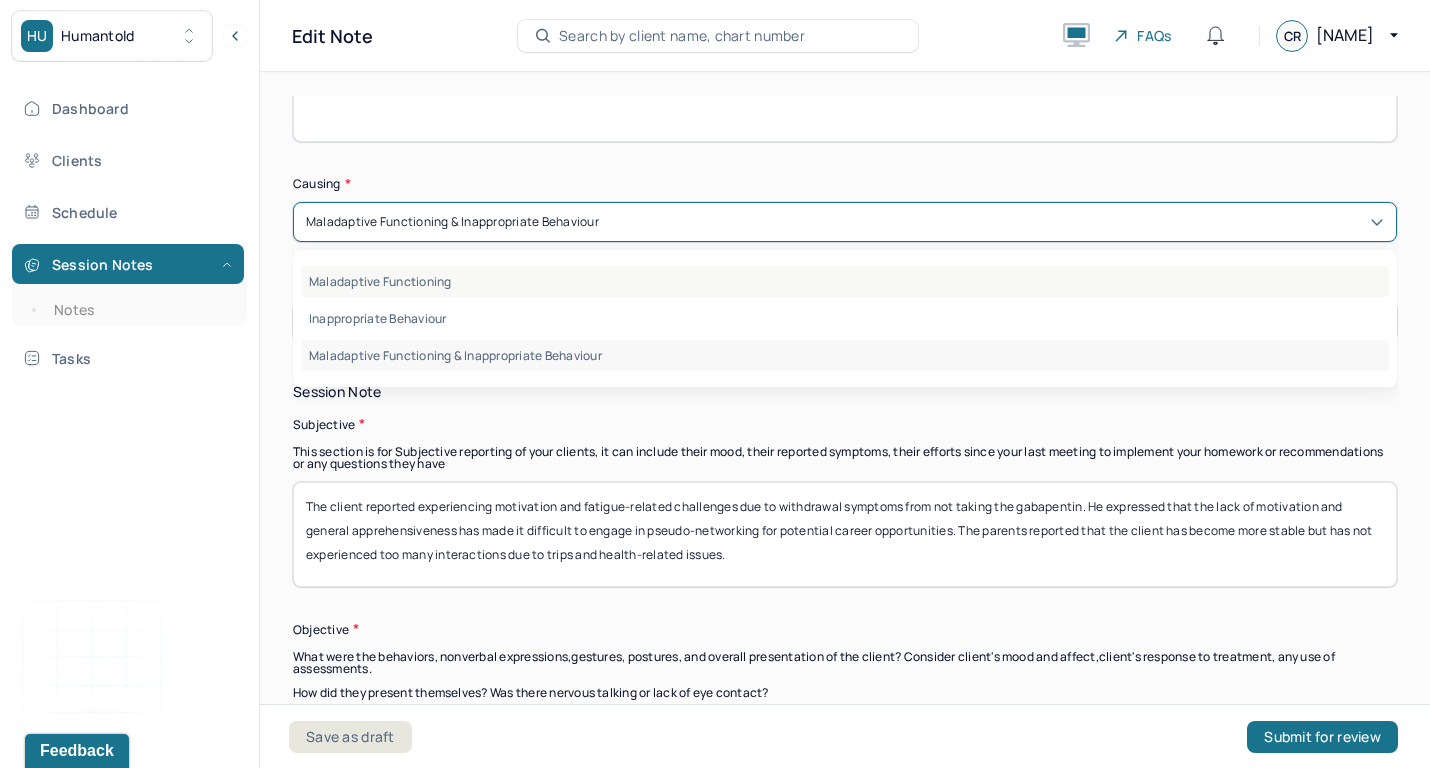 click on "Maladaptive Functioning" at bounding box center (845, 281) 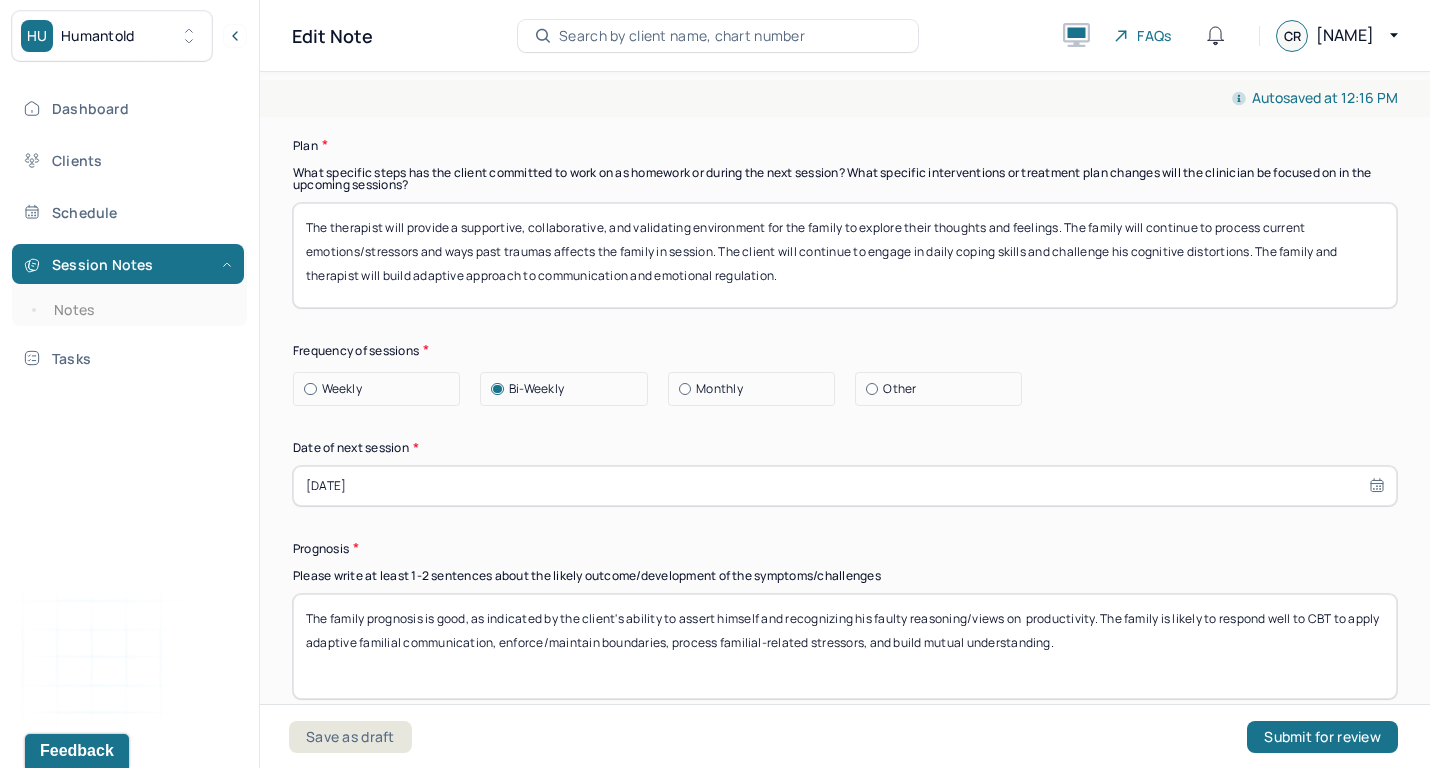 scroll, scrollTop: 2633, scrollLeft: 0, axis: vertical 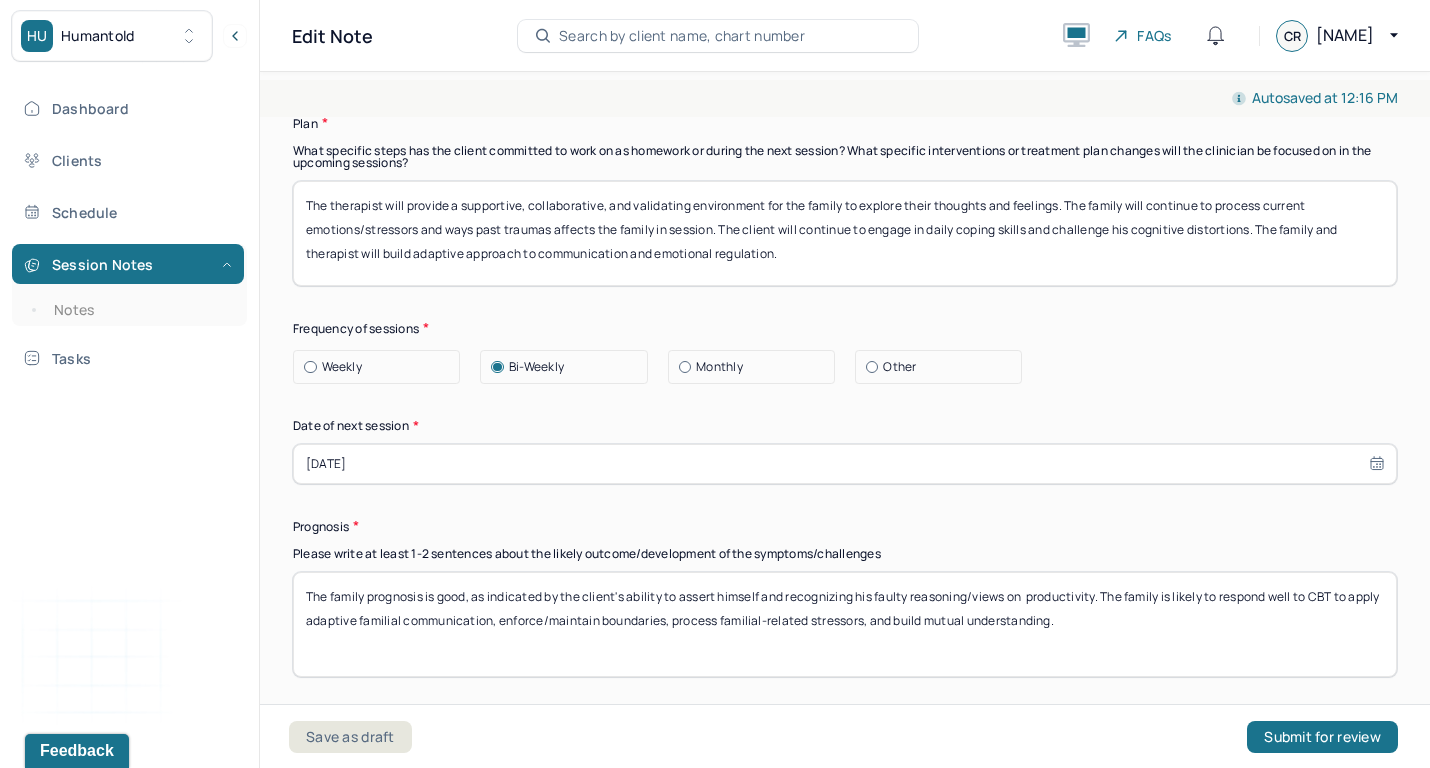 click on "Therapy Intervention Techniques Please select at least 1 intervention used Cognitive-Behavioral therapies Cognitive-Behavioral therapy (CBT) Dialectical Behavioral therapy (DBT) Modeling and skills training Trauma-focused CBT EDMR Rational Emotive Behaviour therapy Acceptance Commitment Therapy Solution Based Brief Therapy Mindfulness Based Cognitive Therapy Relationship based Interventions Attachment-oriented interventions Parent-child interaction therapy Parent interventions Other Client centered therapy/ Humanism Gestalt therapy Existential therapy Feminist therapy Psychodynamic therapy Grief therapy Internal family systems (IFS) Narrative therapy Positive psychology Psychoeducation Sex therapy Strength based theory Career Counseling Multisystemic family theory Plan What specific steps has the client committed to work on as homework or during the next session? What specific interventions or treatment plan changes will the clinician be focused on in the upcoming sessions? Frequency of sessions Weekly Other" at bounding box center [845, 235] 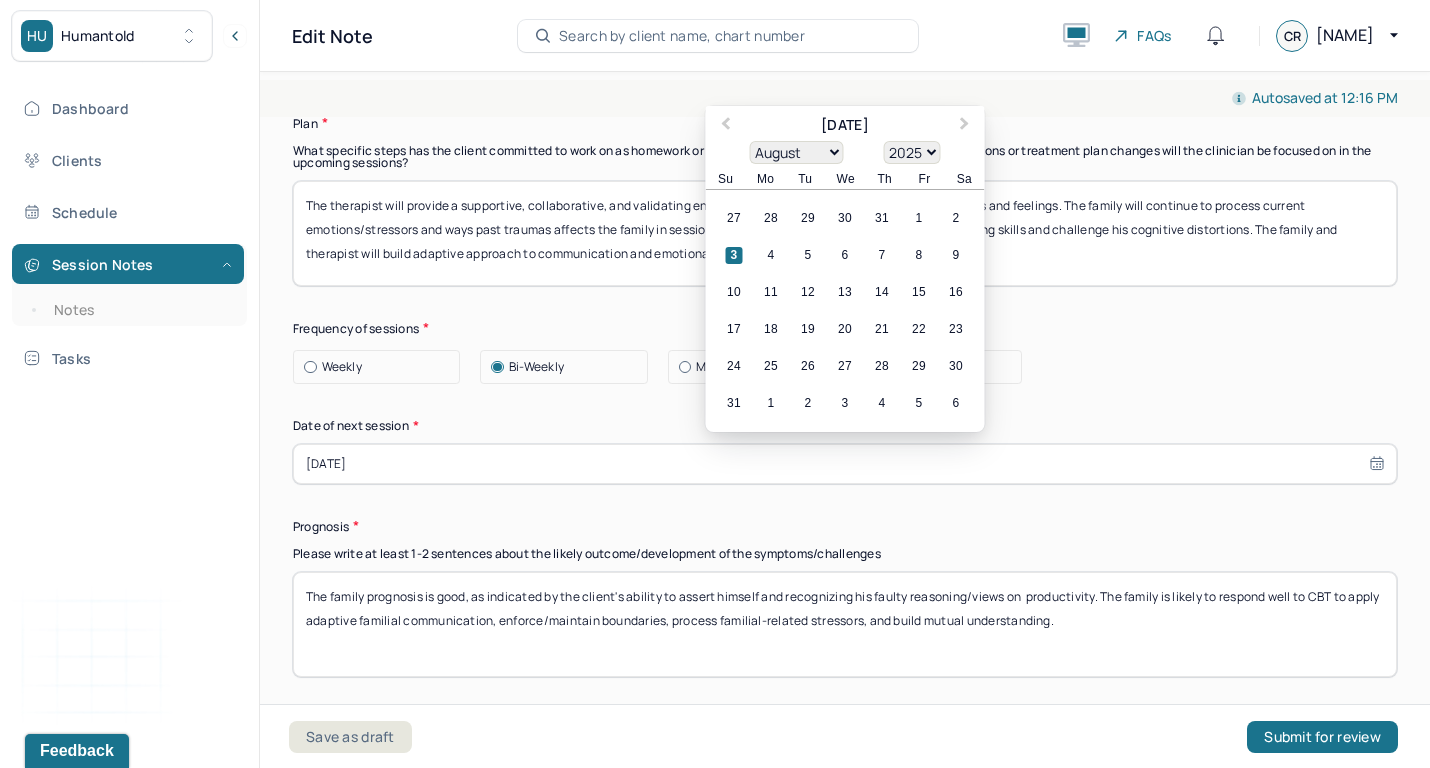 click on "3" at bounding box center (734, 255) 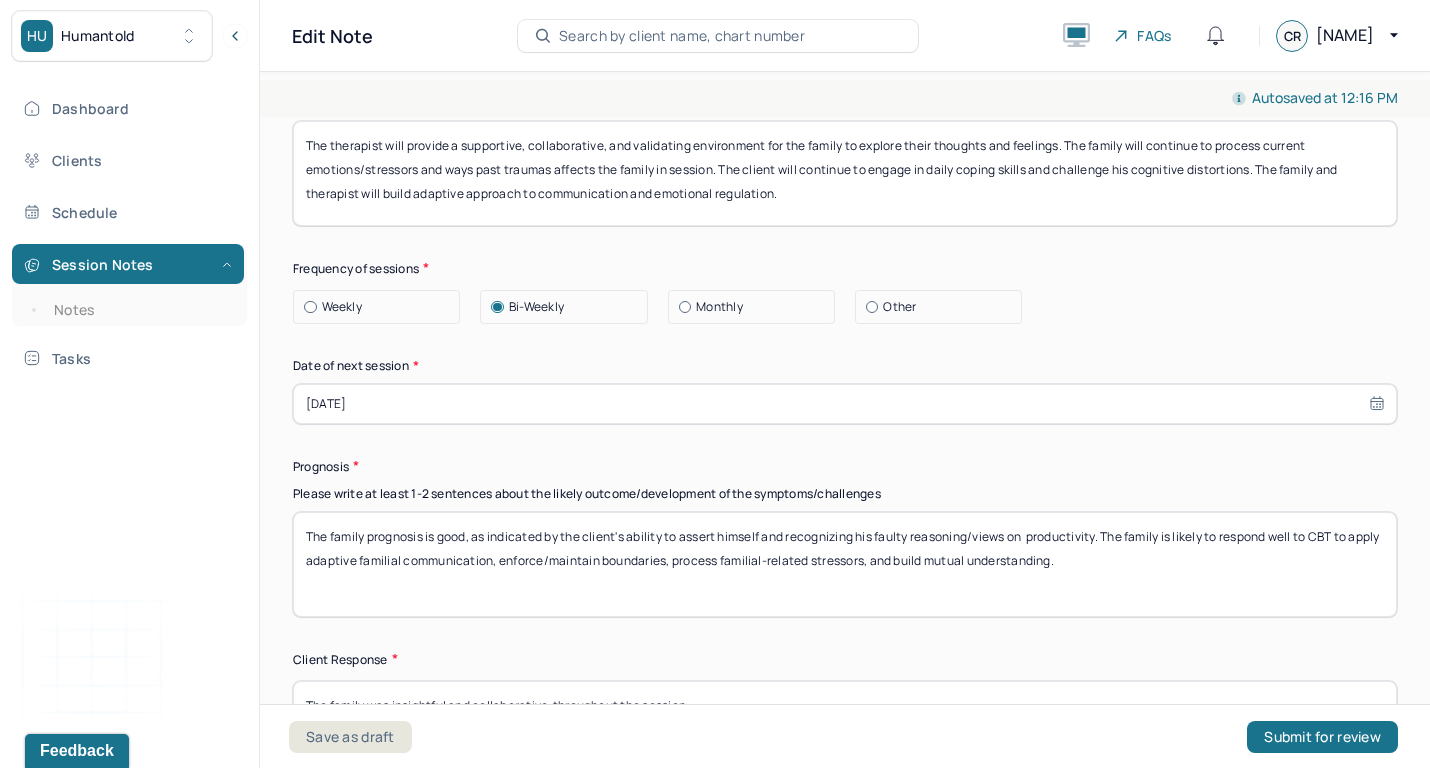 scroll, scrollTop: 2799, scrollLeft: 0, axis: vertical 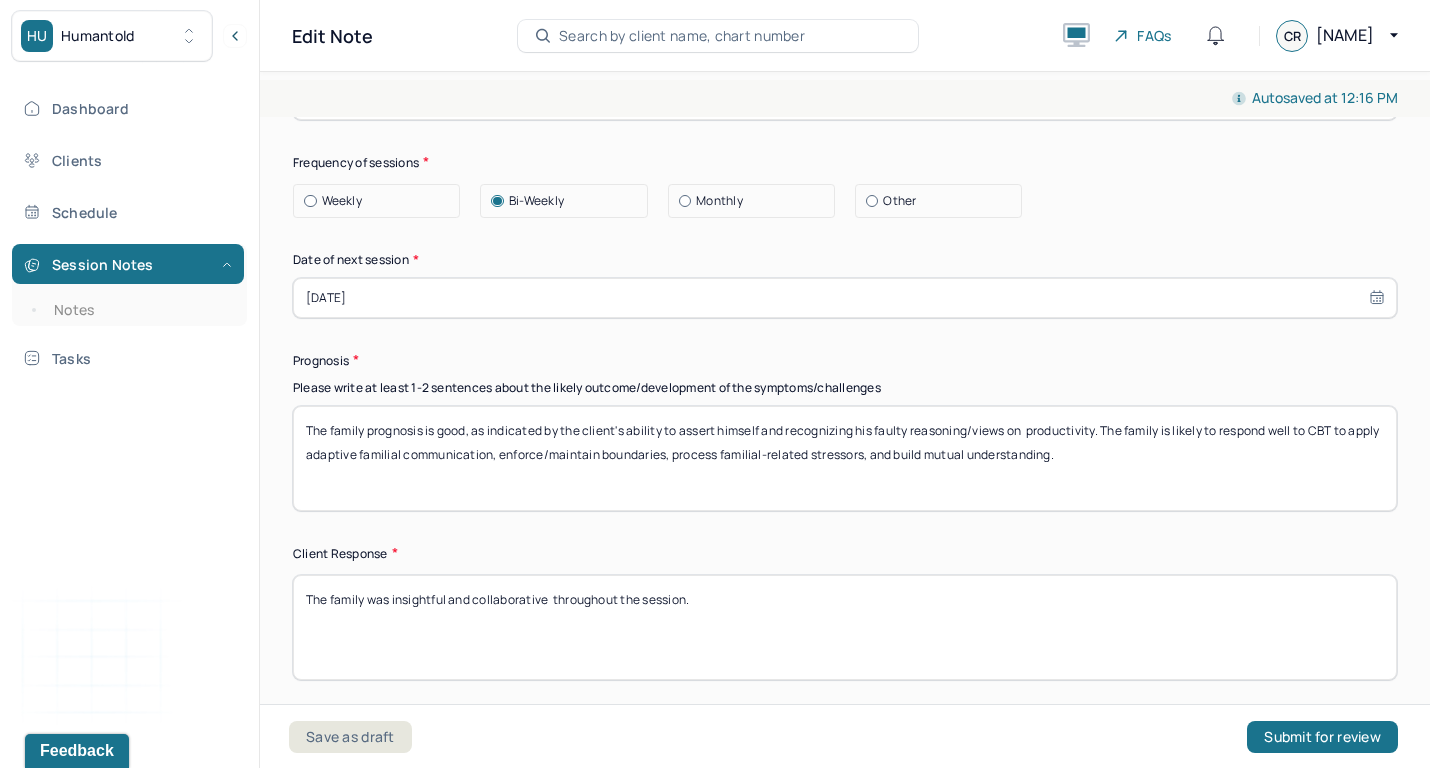 click on "The family prognosis is good, as indicated by the client's ability to assert himself and recognizing his faulty reasoning/views on  productivity. The family is likely to respond well to CBT to apply adaptive familial communication, enforce/maintain boundaries, process familial-related stressors, and build mutual understanding." at bounding box center (845, 458) 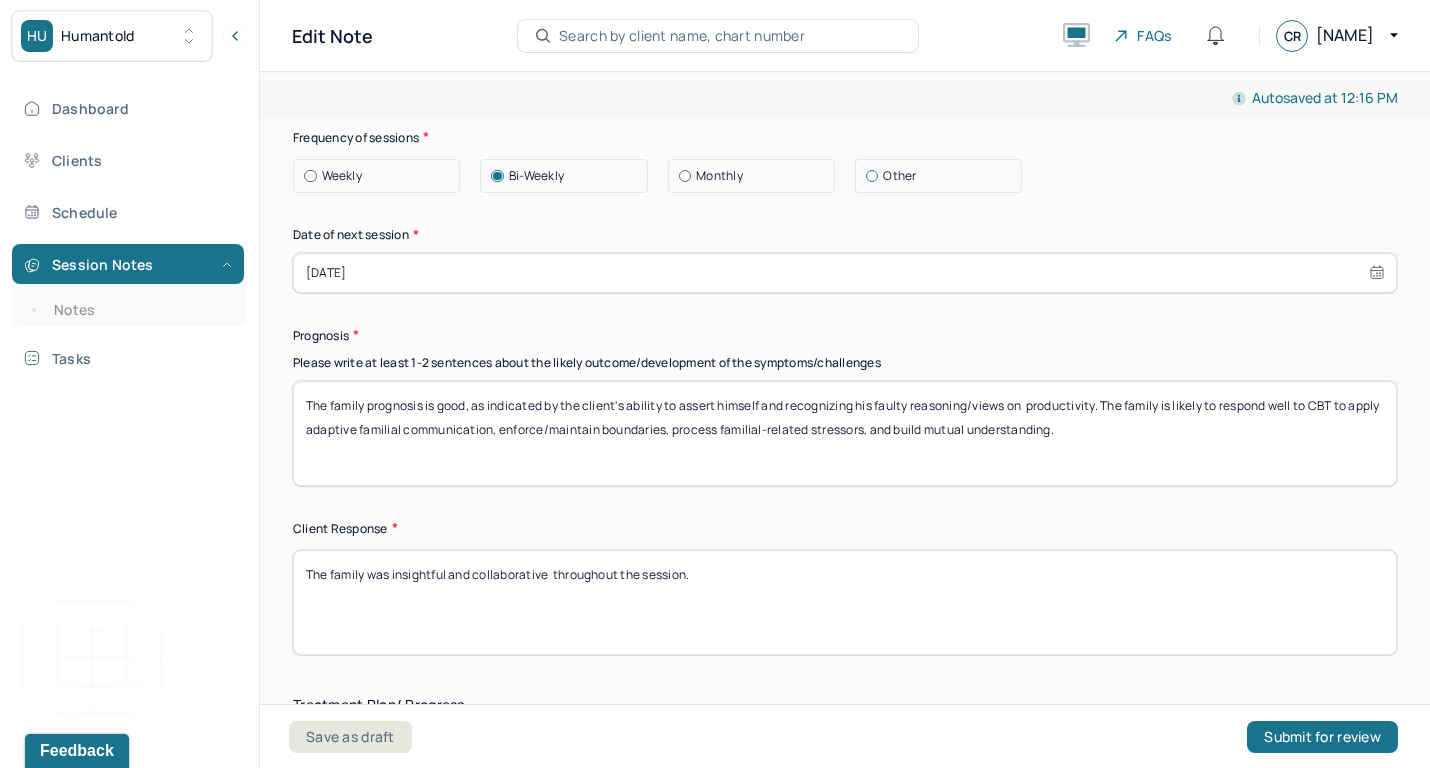 click on "The family prognosis is good, as indicated by the client's ability to assert himself and recognizing his faulty reasoning/views on  productivity. The family is likely to respond well to CBT to apply adaptive familial communication, enforce/maintain boundaries, process familial-related stressors, and build mutual understanding." at bounding box center [845, 433] 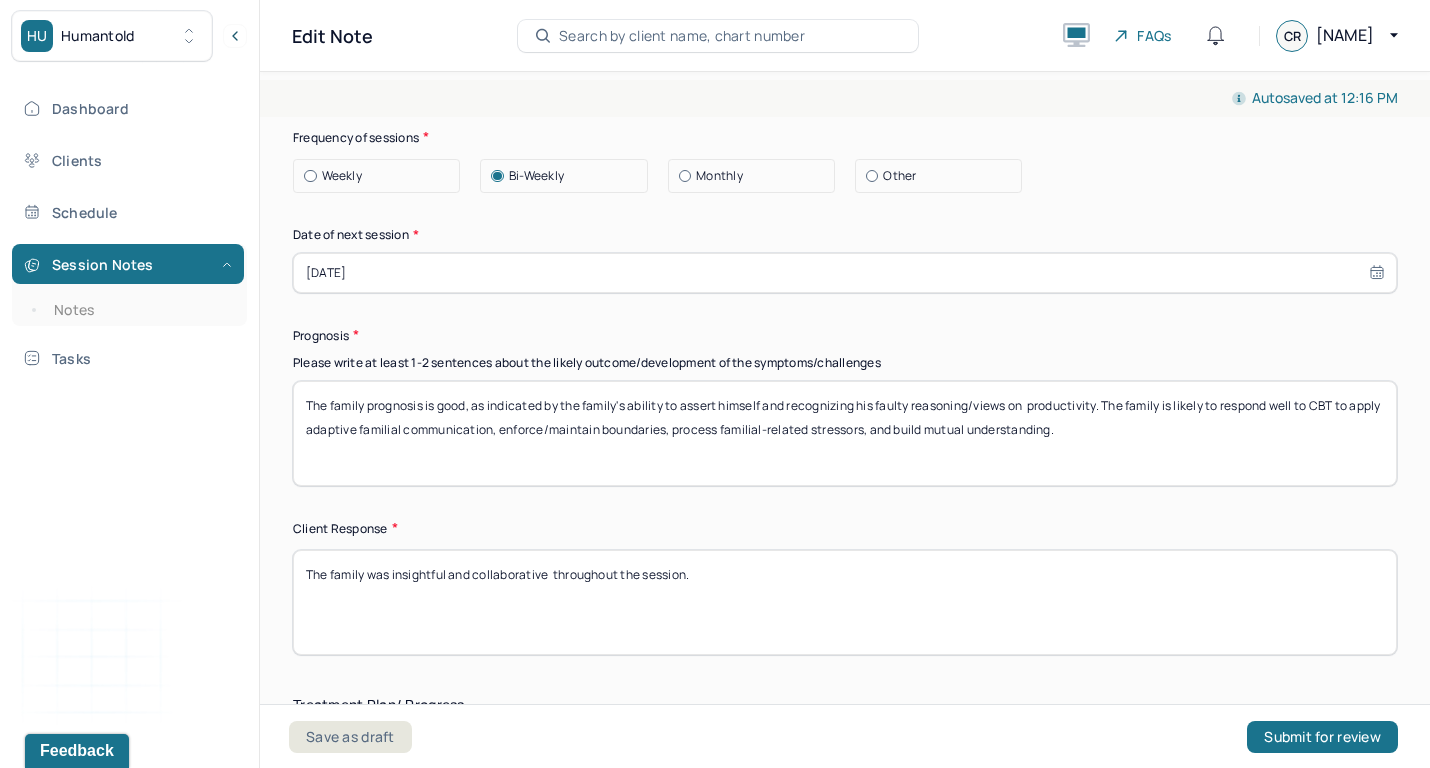 click on "The family prognosis is good, as indicated by the client's ability to assert himself and recognizing his faulty reasoning/views on  productivity. The family is likely to respond well to CBT to apply adaptive familial communication, enforce/maintain boundaries, process familial-related stressors, and build mutual understanding." at bounding box center [845, 433] 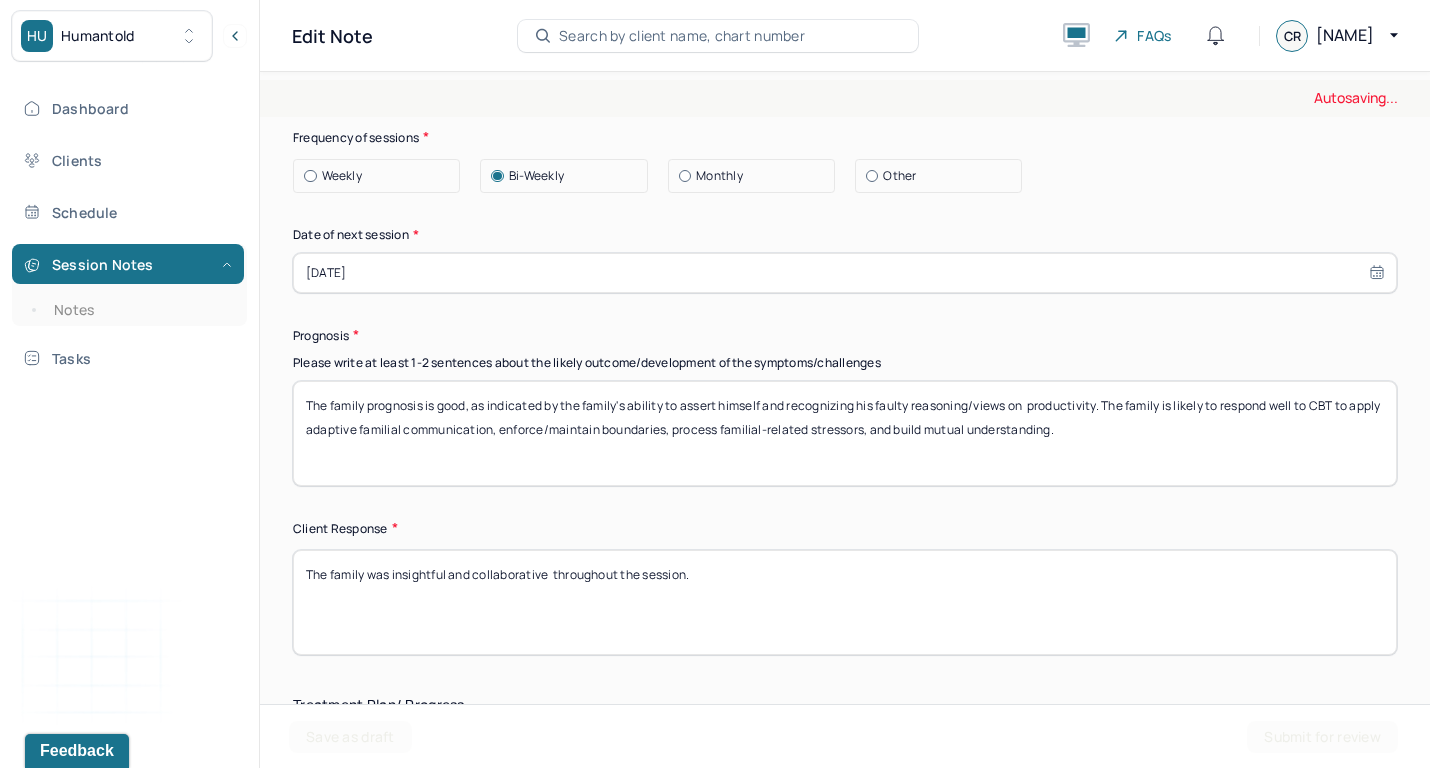 click on "The family prognosis is good, as indicated by the client's ability to assert himself and recognizing his faulty reasoning/views on  productivity. The family is likely to respond well to CBT to apply adaptive familial communication, enforce/maintain boundaries, process familial-related stressors, and build mutual understanding." at bounding box center (845, 433) 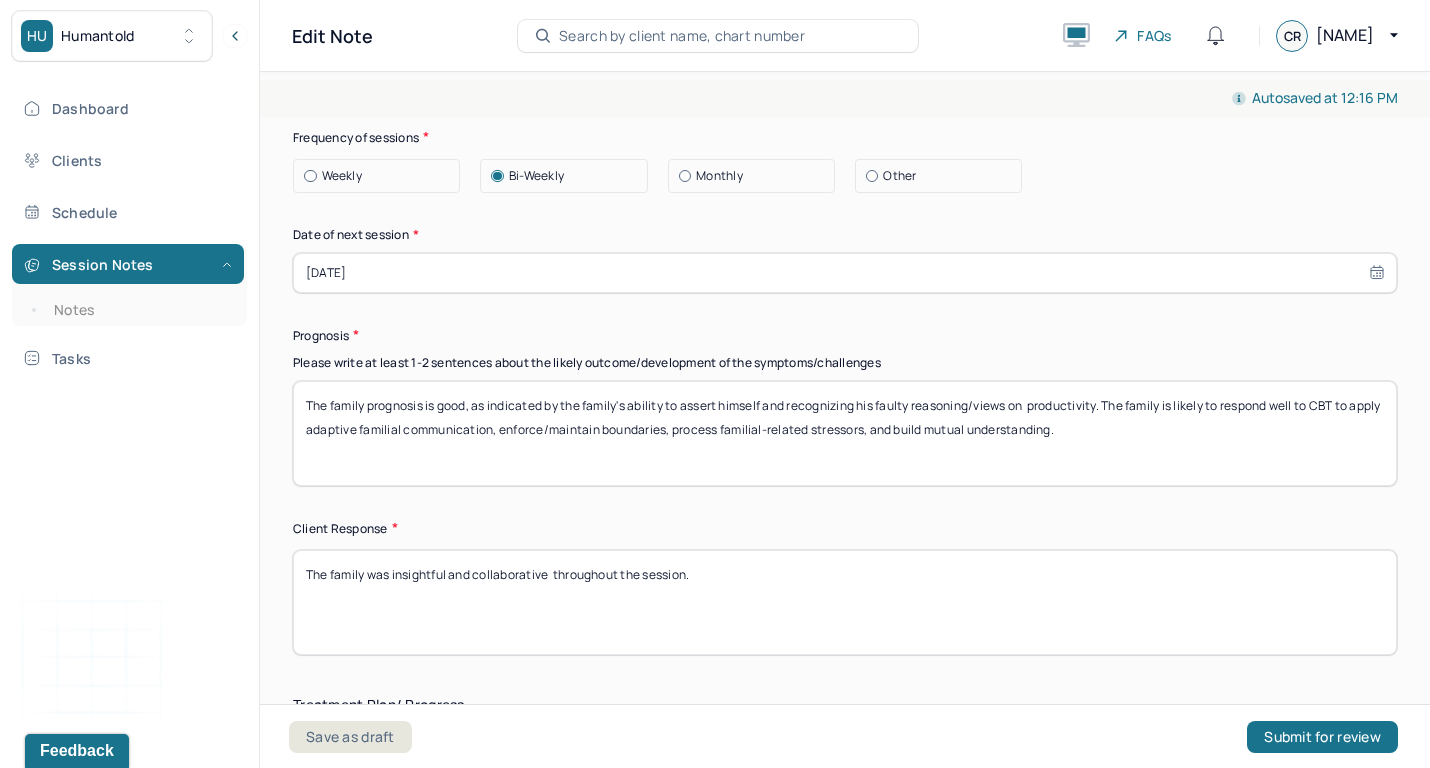 click on "The family prognosis is good, as indicated by the client's ability to assert himself and recognizing his faulty reasoning/views on  productivity. The family is likely to respond well to CBT to apply adaptive familial communication, enforce/maintain boundaries, process familial-related stressors, and build mutual understanding." at bounding box center [845, 433] 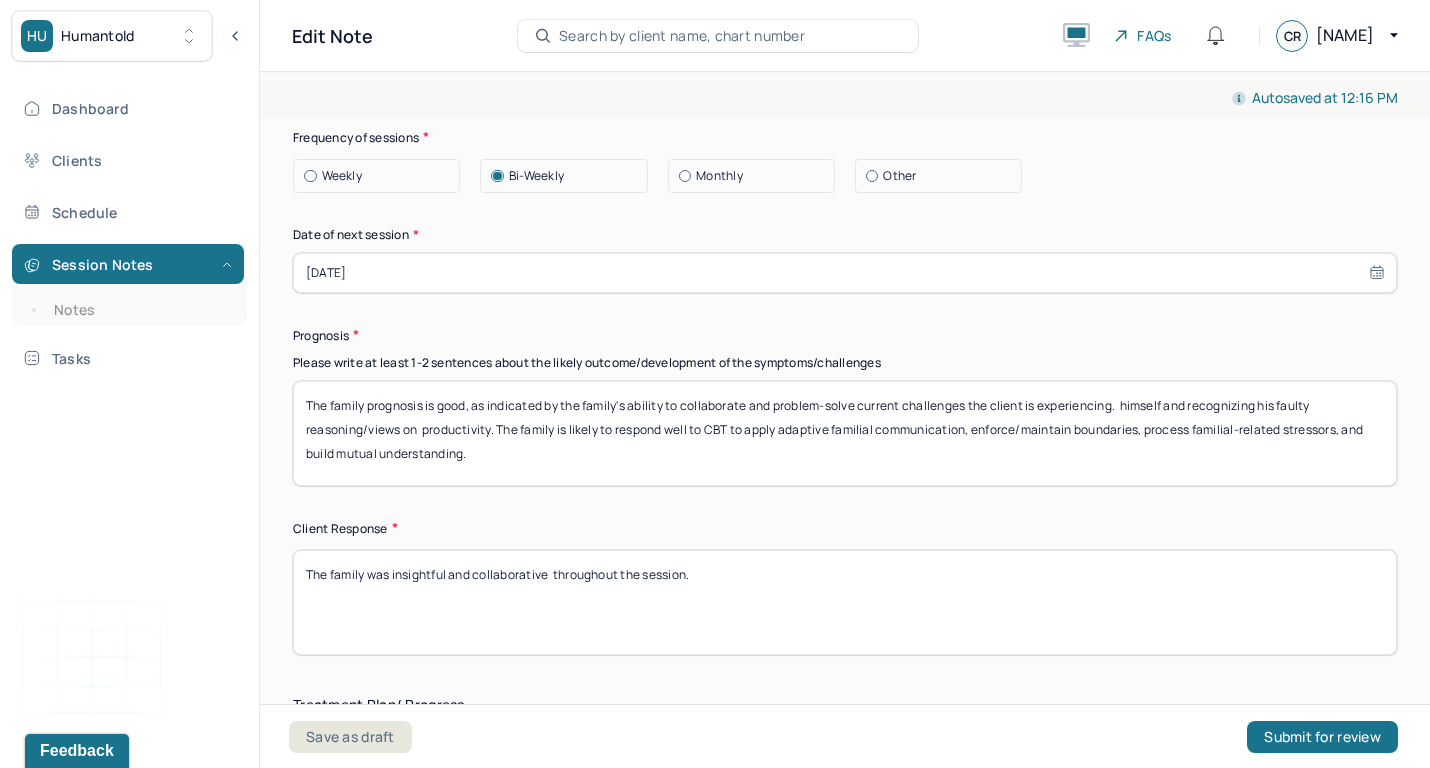 drag, startPoint x: 1123, startPoint y: 397, endPoint x: 496, endPoint y: 423, distance: 627.5388 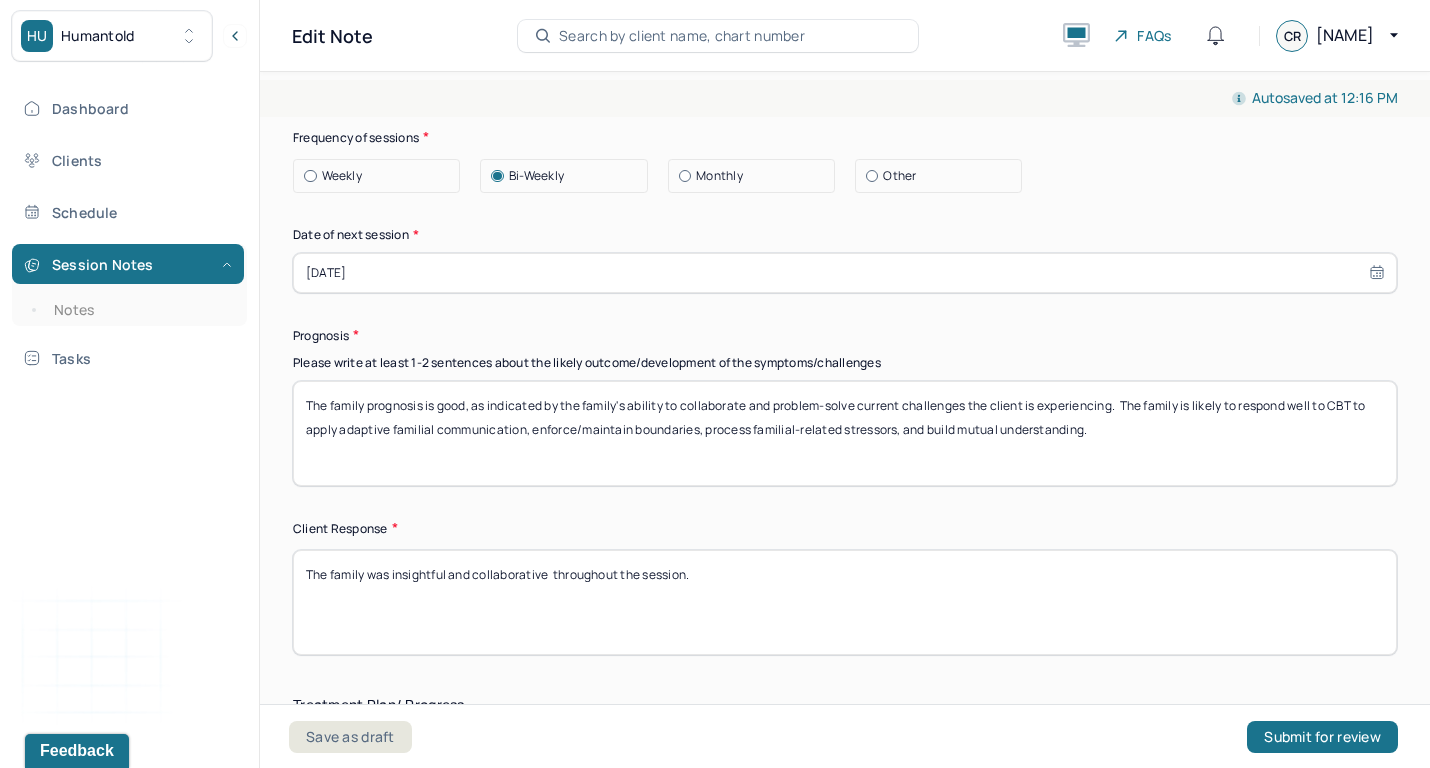 click on "The family prognosis is good, as indicated by the family's ability to collaborate and problem-solve current challenges the client is experiencing.  himself and recognizing his faulty reasoning/views on  productivity. The family is likely to respond well to CBT to apply adaptive familial communication, enforce/maintain boundaries, process familial-related stressors, and build mutual understanding." at bounding box center (845, 433) 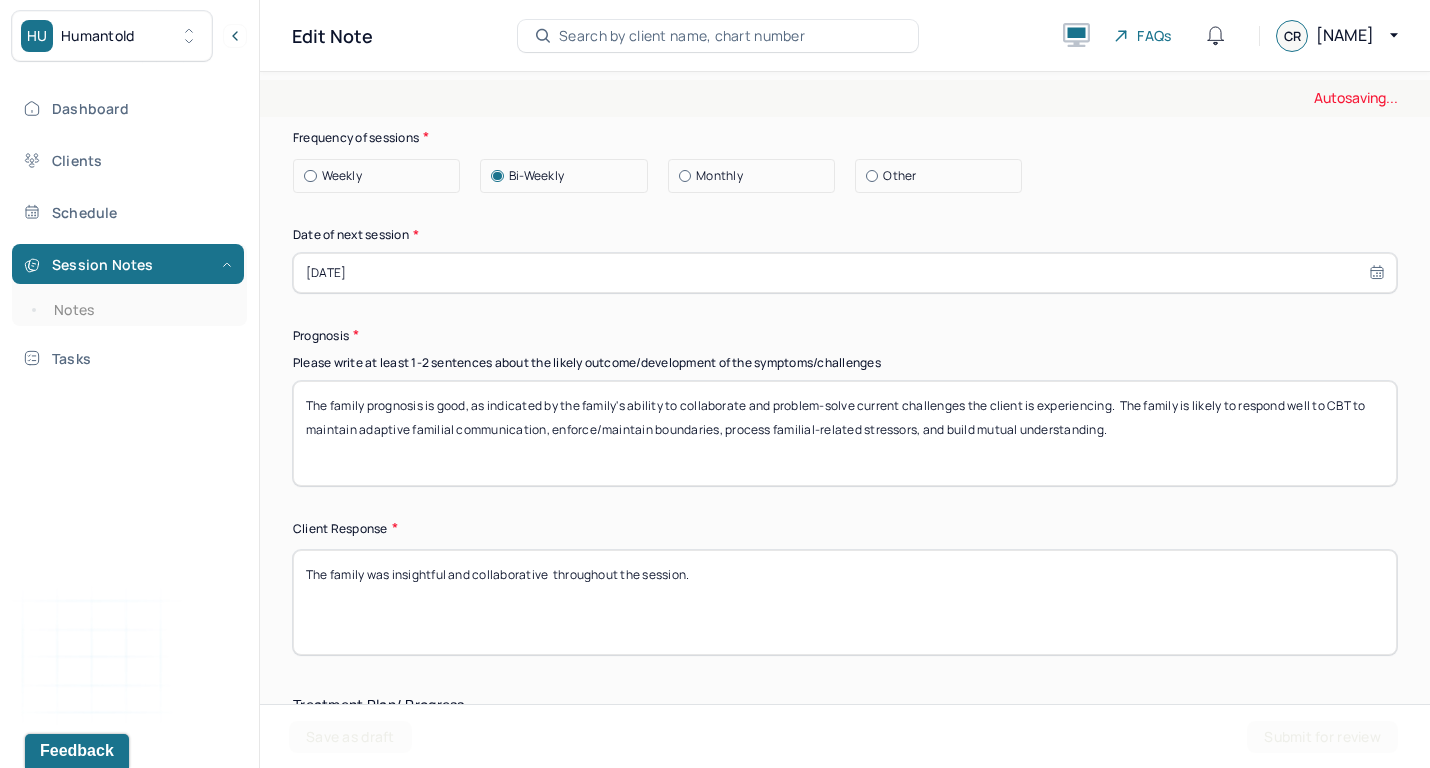 click on "The family prognosis is good, as indicated by the family's ability to collaborate and problem-solve current challenges the client is experiencing.  The family is likely to respond well to CBT to apply adaptive familial communication, enforce/maintain boundaries, process familial-related stressors, and build mutual understanding." at bounding box center (845, 433) 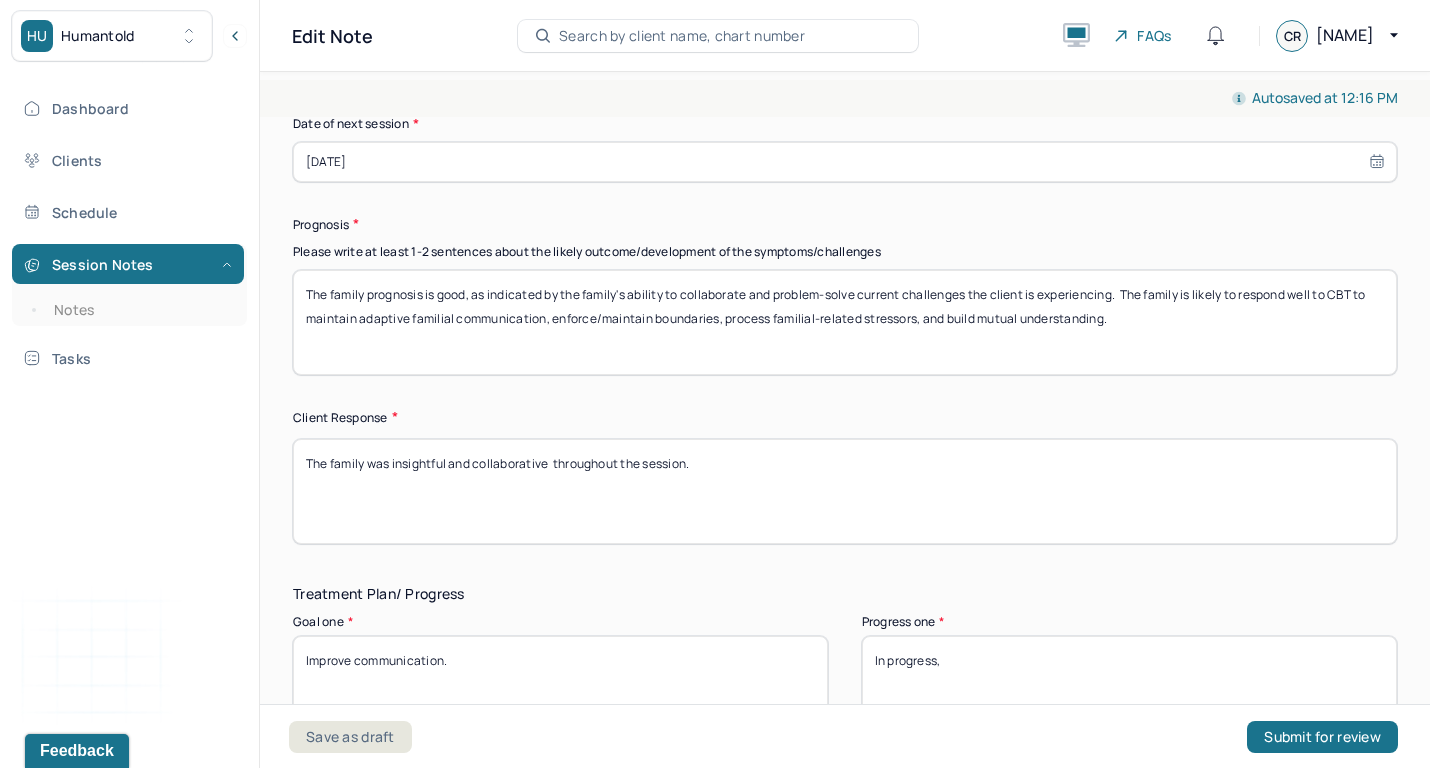 scroll, scrollTop: 2938, scrollLeft: 0, axis: vertical 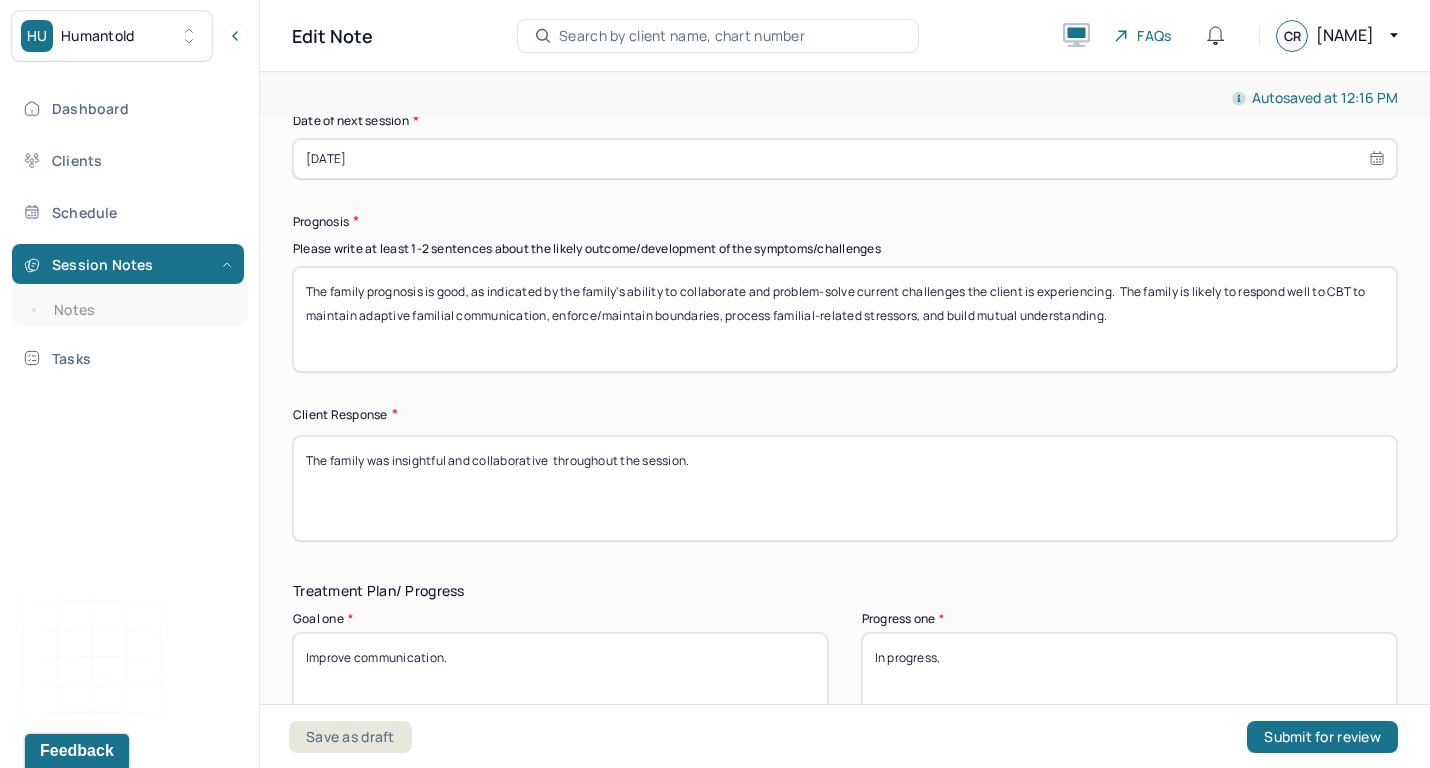 click on "The family prognosis is good, as indicated by the family's ability to collaborate and problem-solve current challenges the client is experiencing.  The family is likely to respond well to CBT to maintain adaptive familial communication, enforce/maintain boundaries, process familial-related stressors, and build mutual understanding." at bounding box center (845, 319) 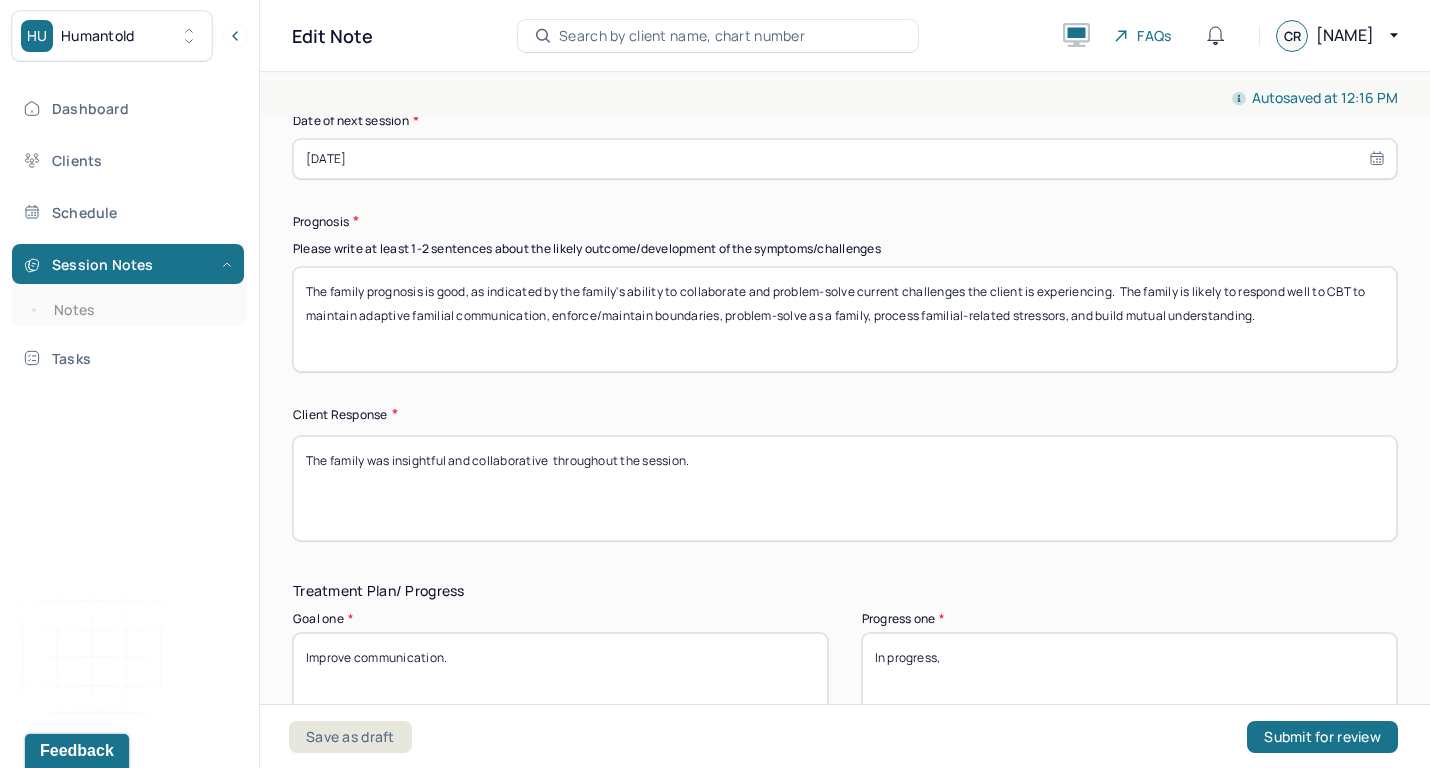 type on "The family prognosis is good, as indicated by the family's ability to collaborate and problem-solve current challenges the client is experiencing.  The family is likely to respond well to CBT to maintain adaptive familial communication, enforce/maintain boundaries, problem-solve as a family, process familial-related stressors, and build mutual understanding." 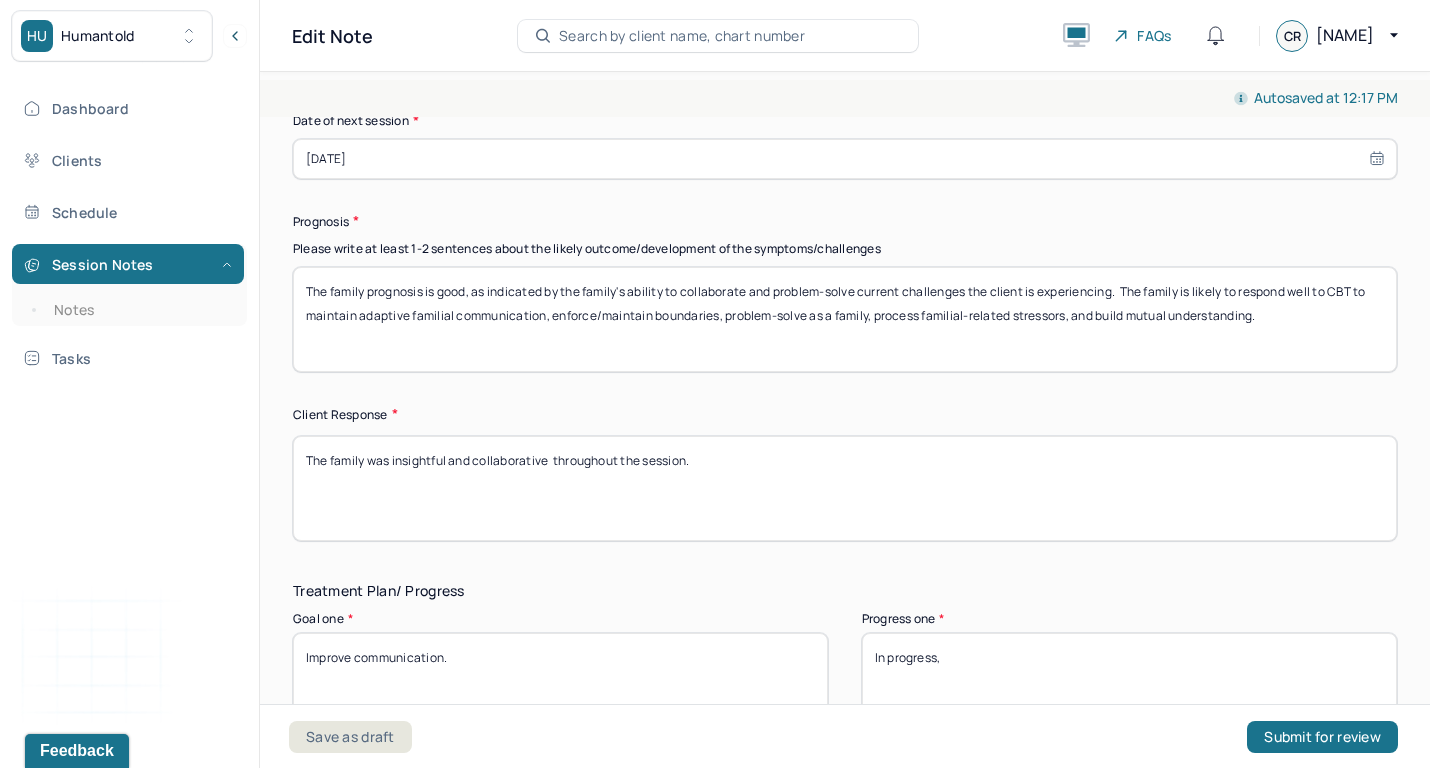 click on "The family was insightful and collaborative  throughout the session." at bounding box center [845, 488] 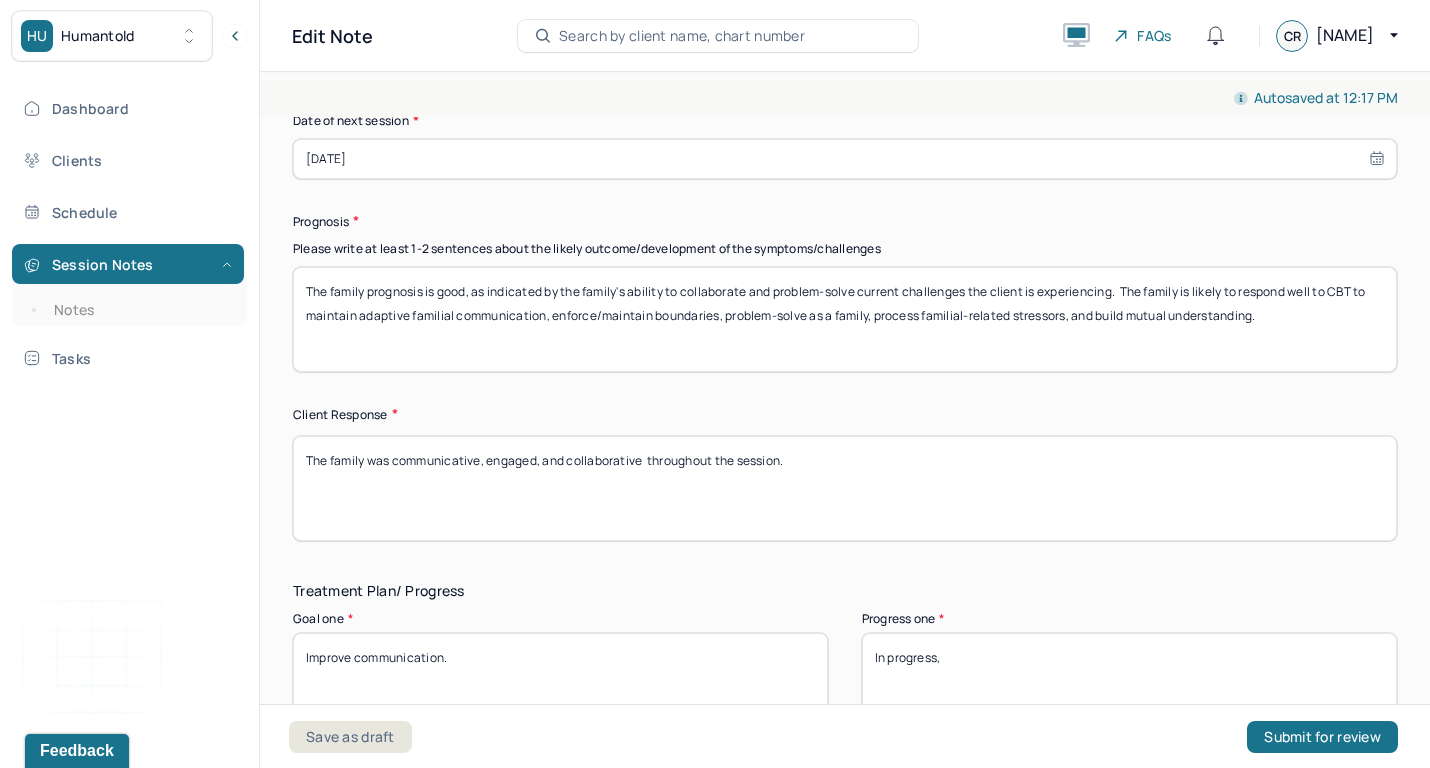 click on "The family was communicative  and collaborative  throughout the session." at bounding box center [845, 488] 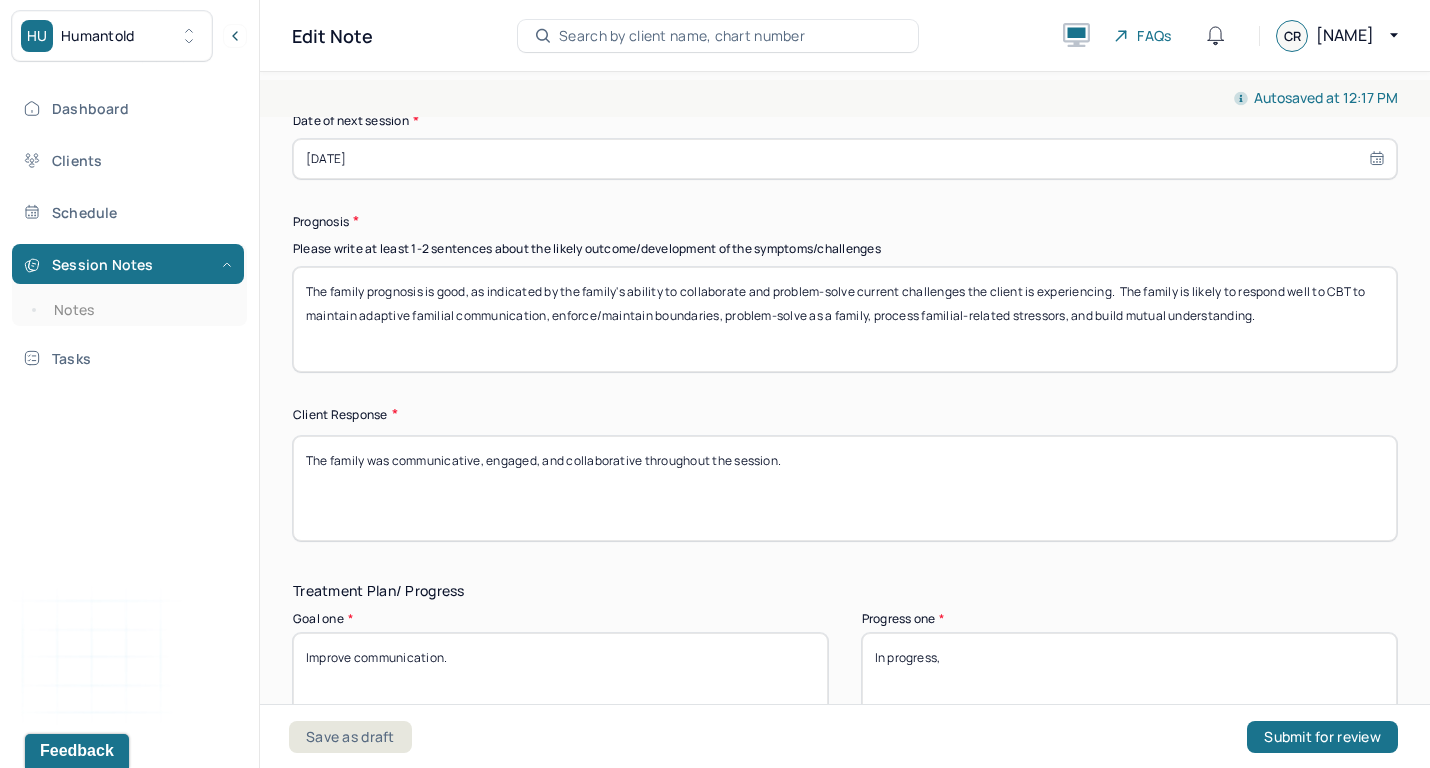 click on "The family was communicative, engaged, and collaborative throughout the session." at bounding box center (845, 488) 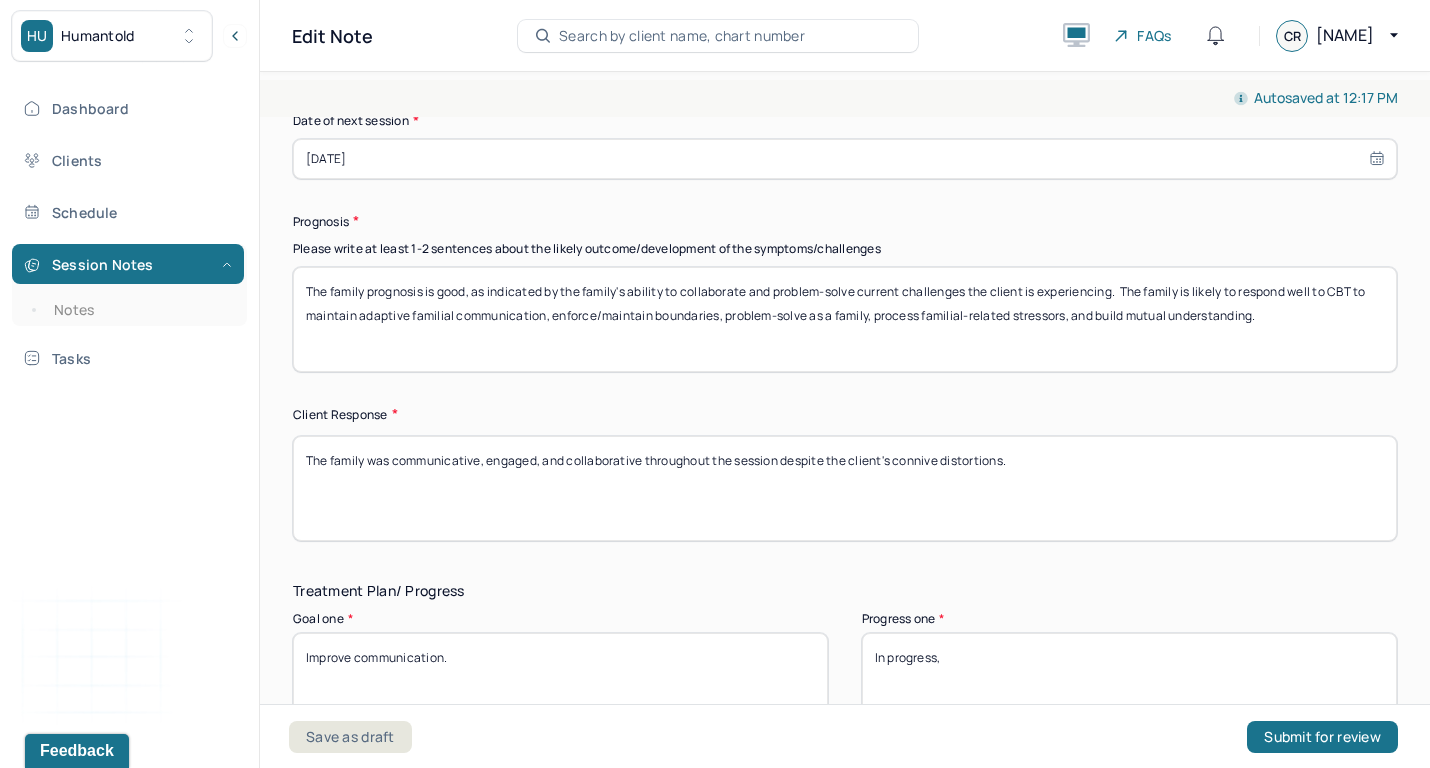click on "The family was communicative, engaged, and collaborative throughout the session." at bounding box center (845, 488) 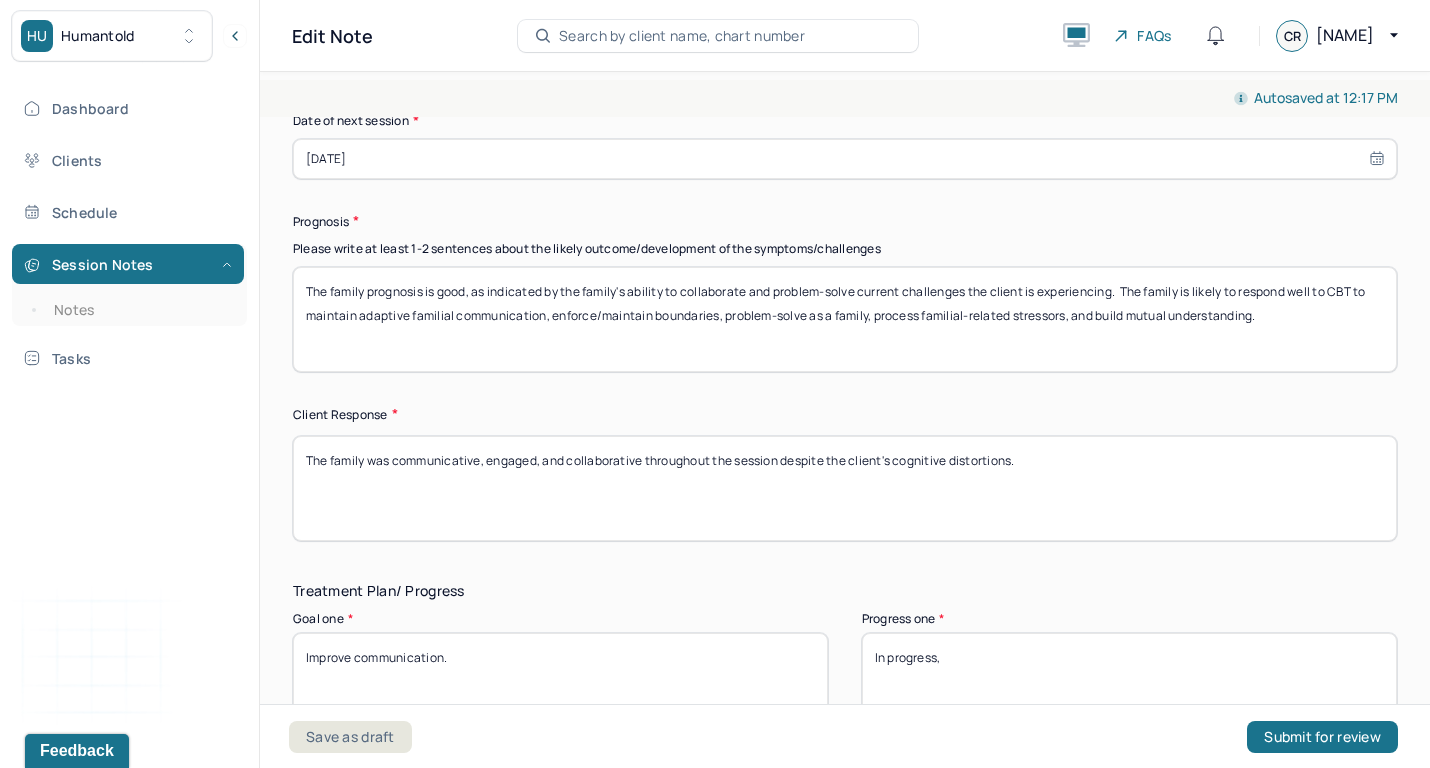 click on "The family was communicative, engaged, and collaborative throughout the session despite the client's connive distortions." at bounding box center (845, 488) 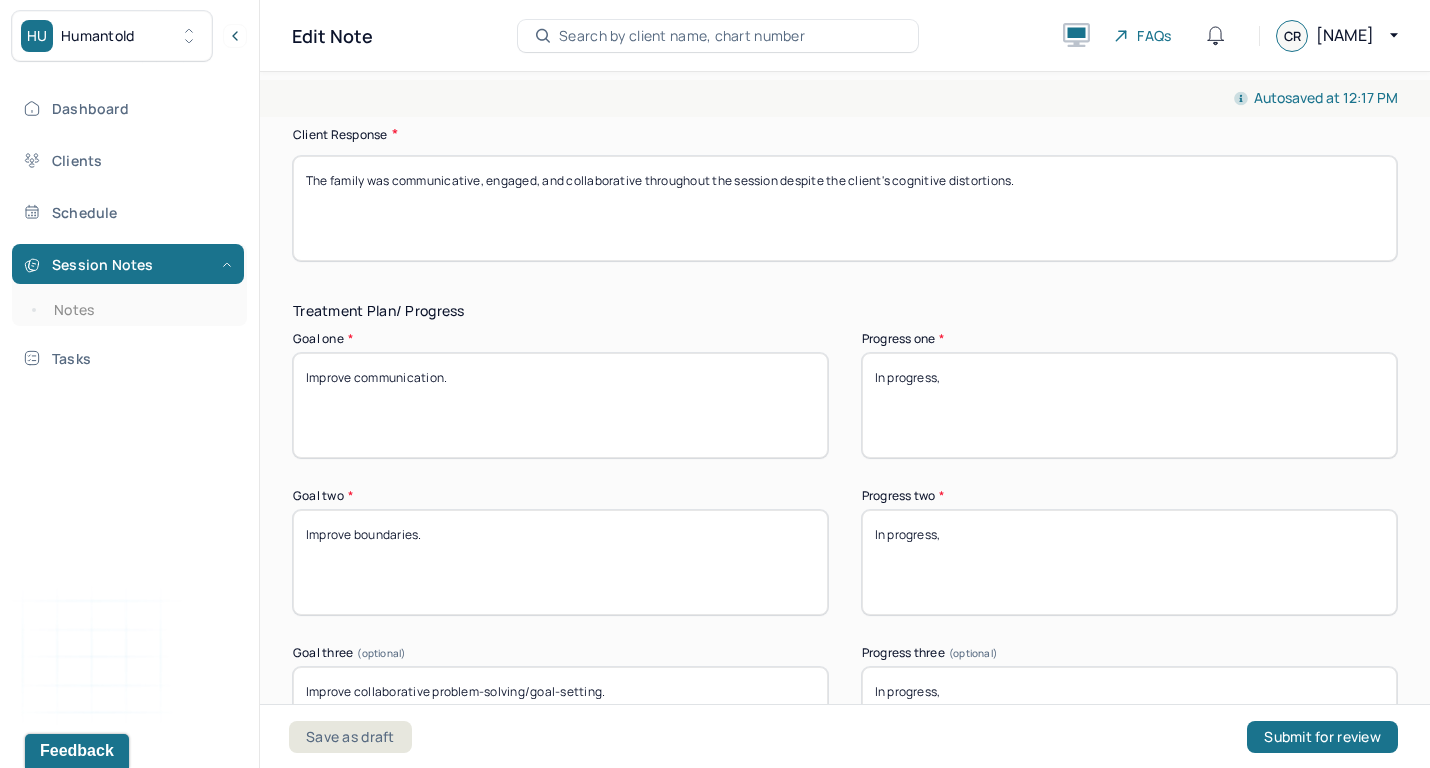 scroll, scrollTop: 3234, scrollLeft: 0, axis: vertical 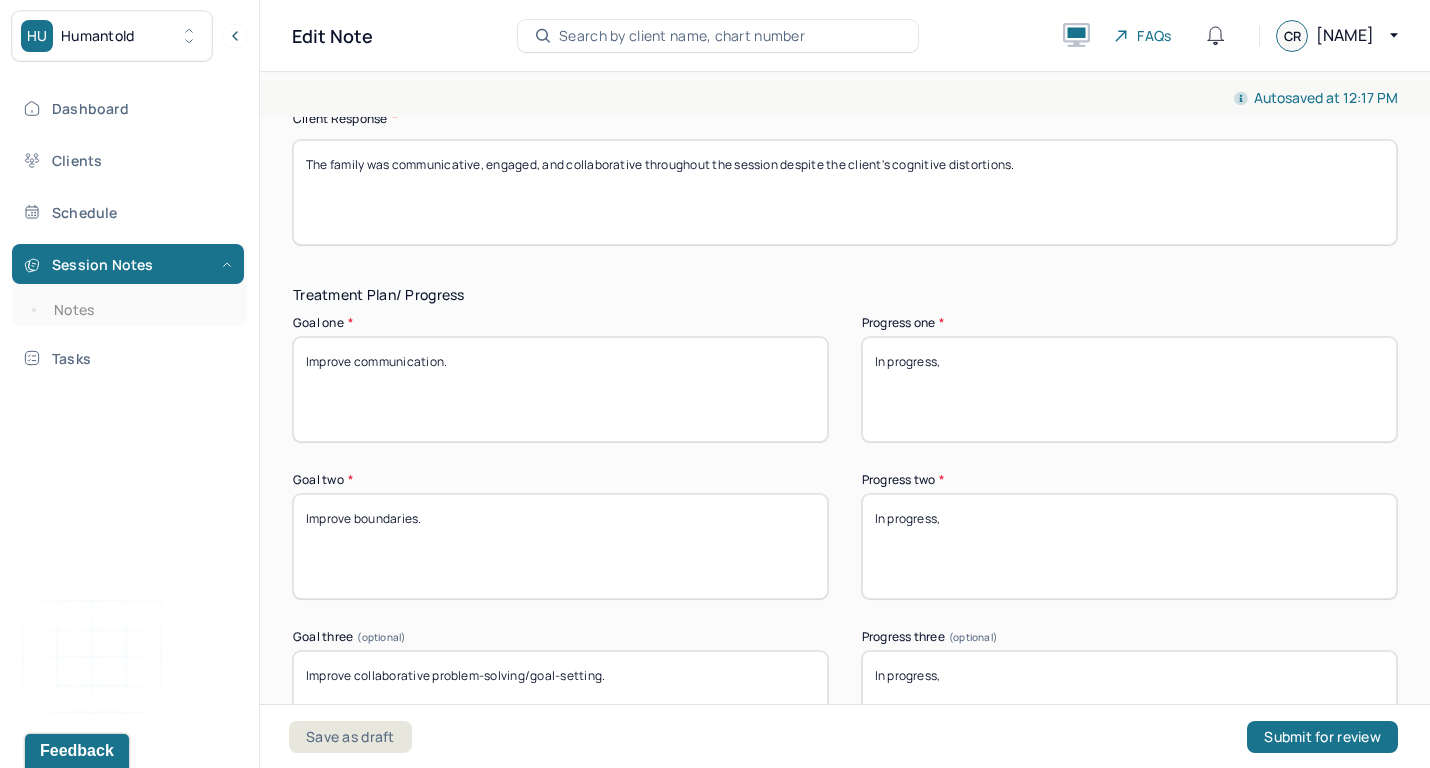 type on "The family was communicative, engaged, and collaborative throughout the session despite the client's cognitive distortions." 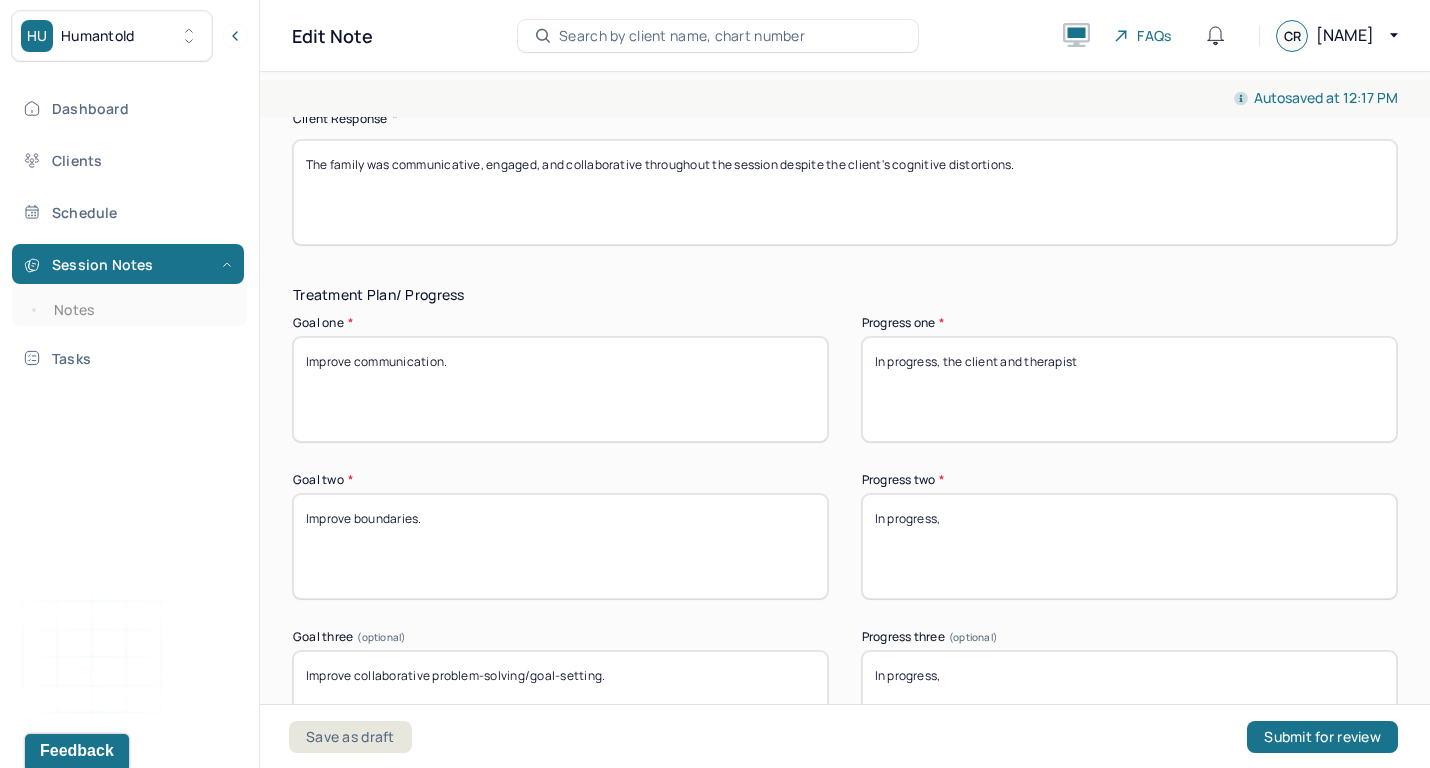 drag, startPoint x: 1003, startPoint y: 354, endPoint x: 1164, endPoint y: 355, distance: 161.00311 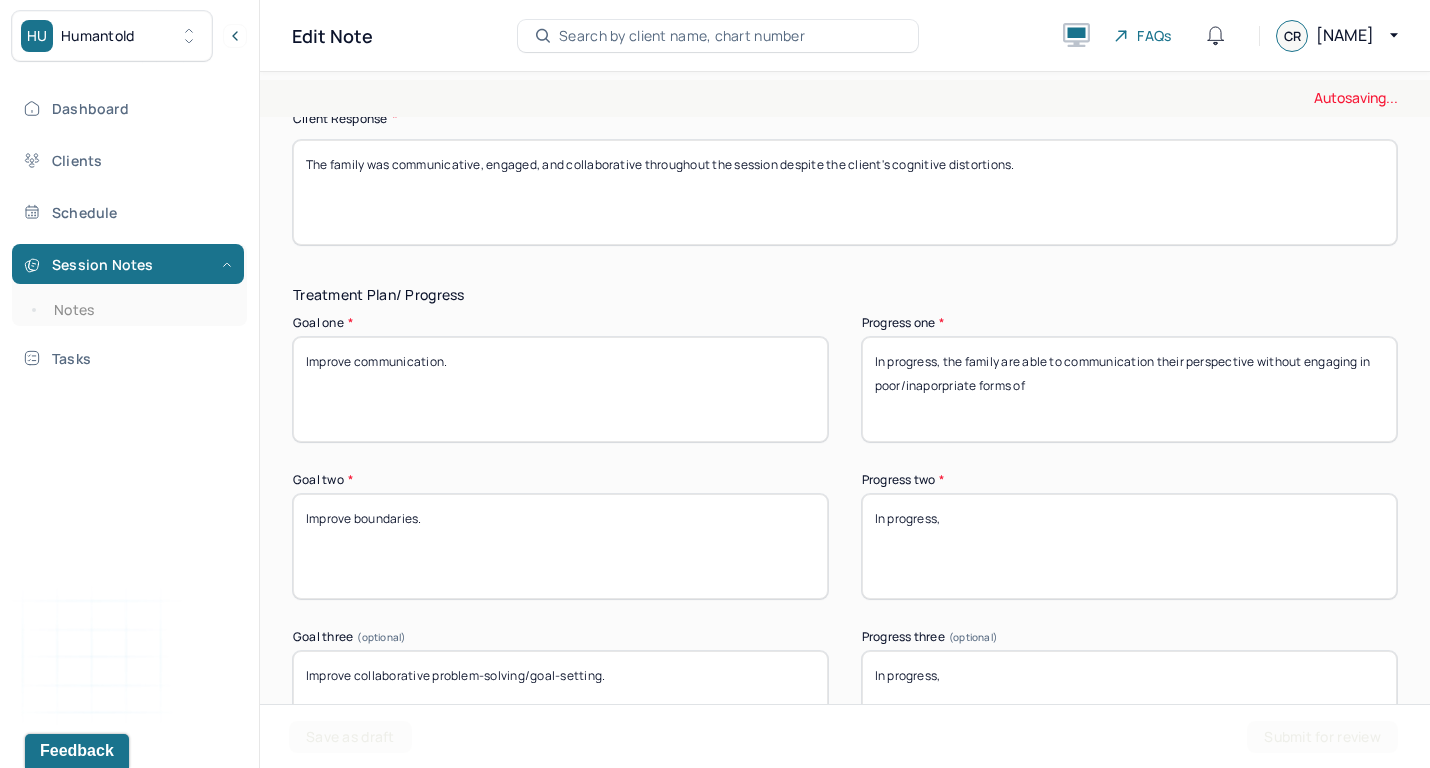click on "Improve communication." at bounding box center [560, 389] 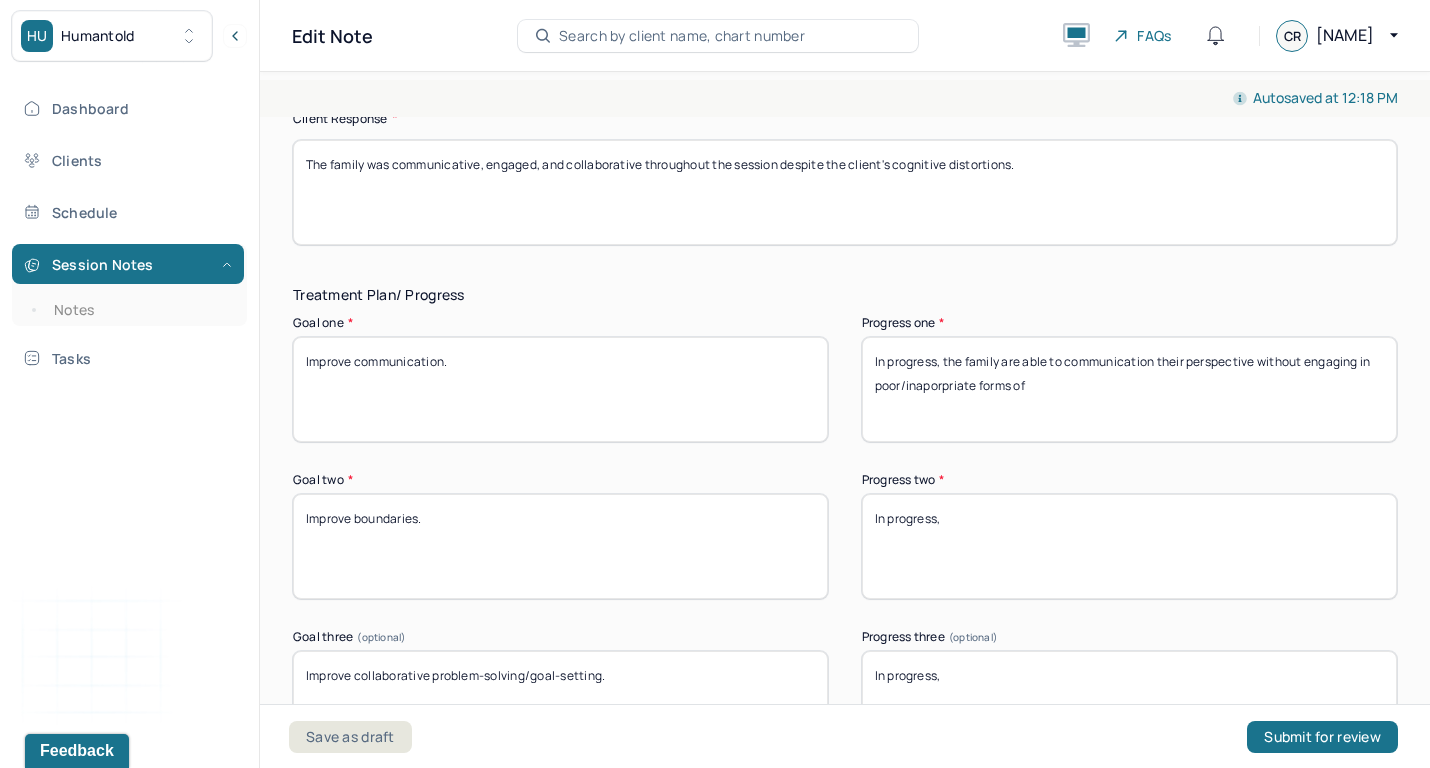 click on "In progress, the family are able to communication their perspective without engaging in poor/inaporpriate forms of" at bounding box center [1129, 389] 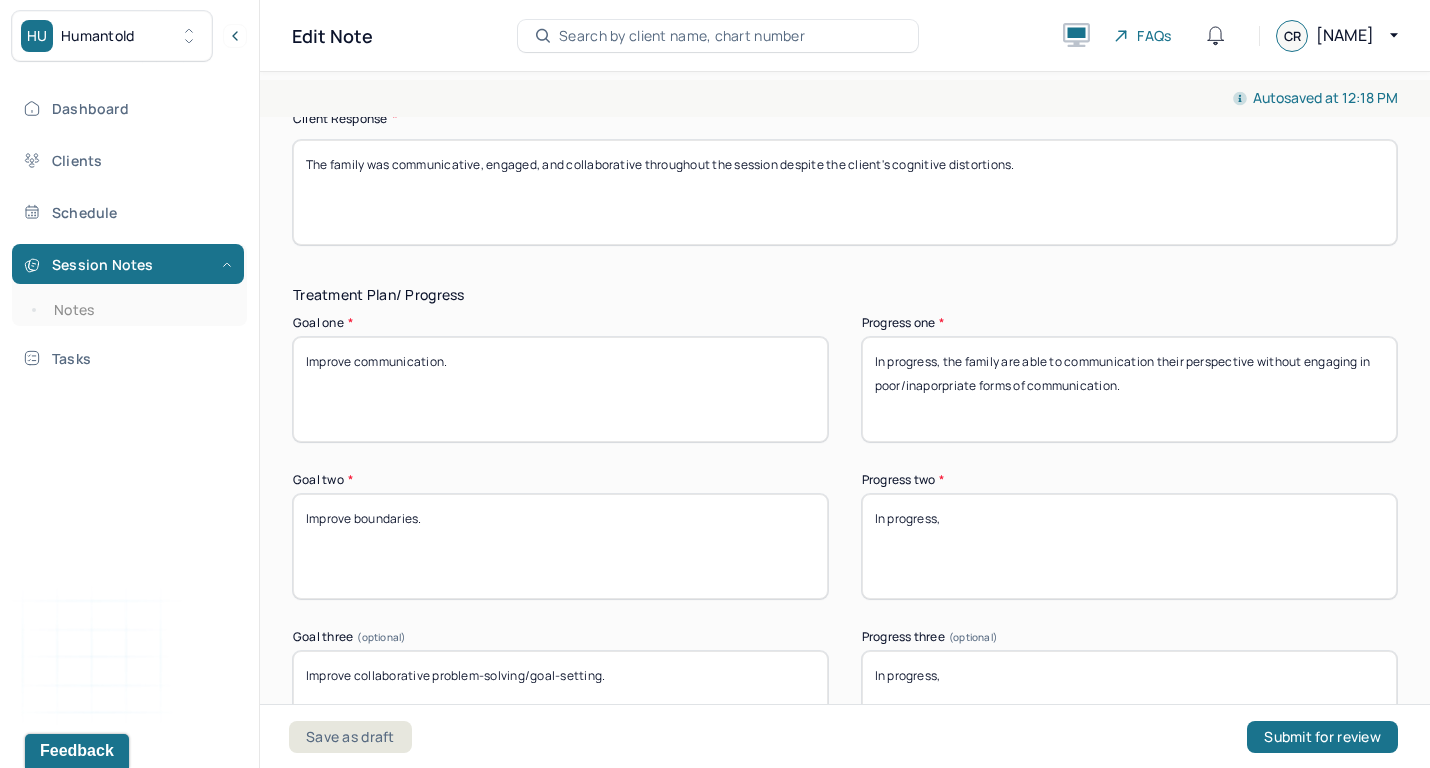 click on "In progress, the family are able to communication their perspective without engaging in poor/inaporpriate forms of" at bounding box center (1129, 389) 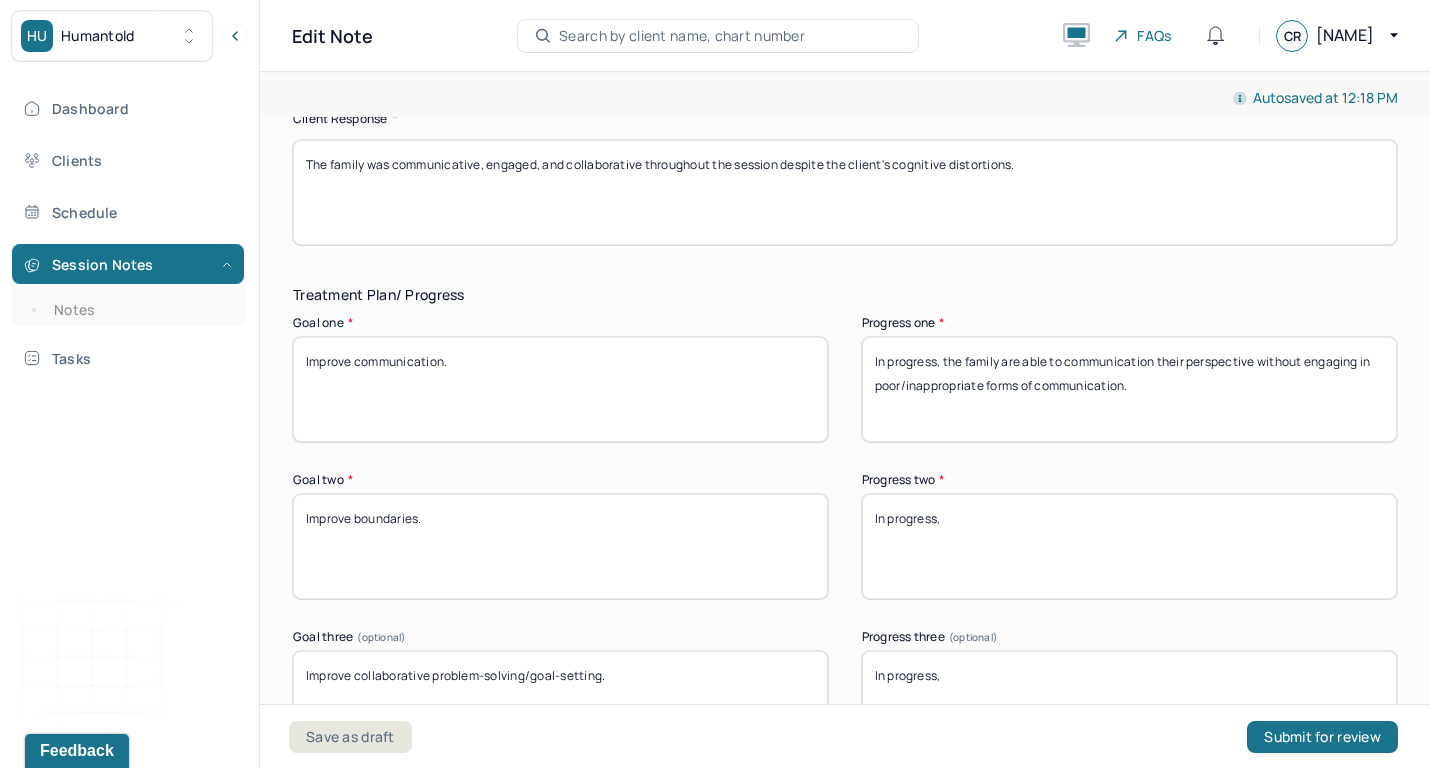 click on "In progress, the family are able to communication their perspective without engaging in poor/inaporpriate forms of communication." at bounding box center (1129, 389) 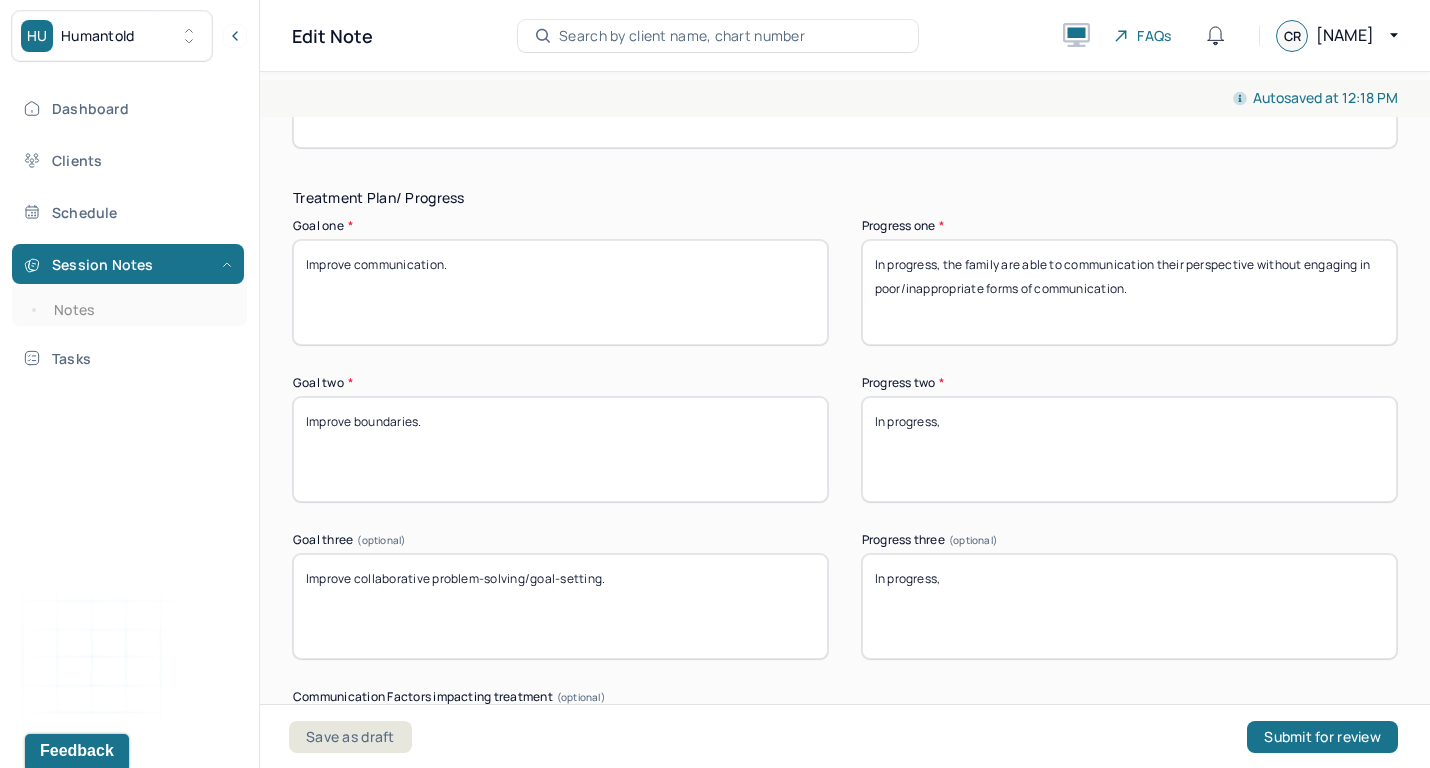 scroll, scrollTop: 3337, scrollLeft: 0, axis: vertical 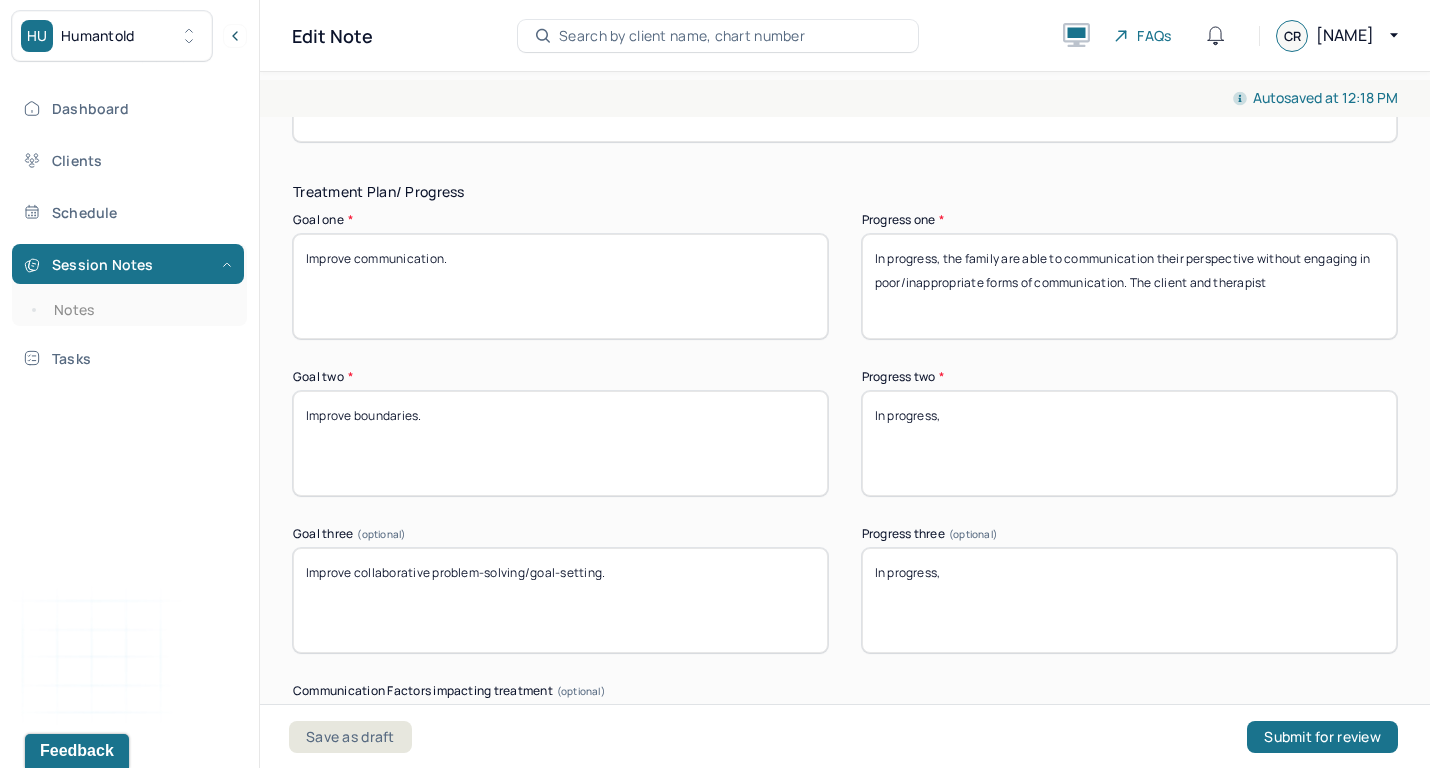 click on "In progress, the family are able to communication their perspective without engaging in poor/inappropriate forms of communication." at bounding box center (1129, 286) 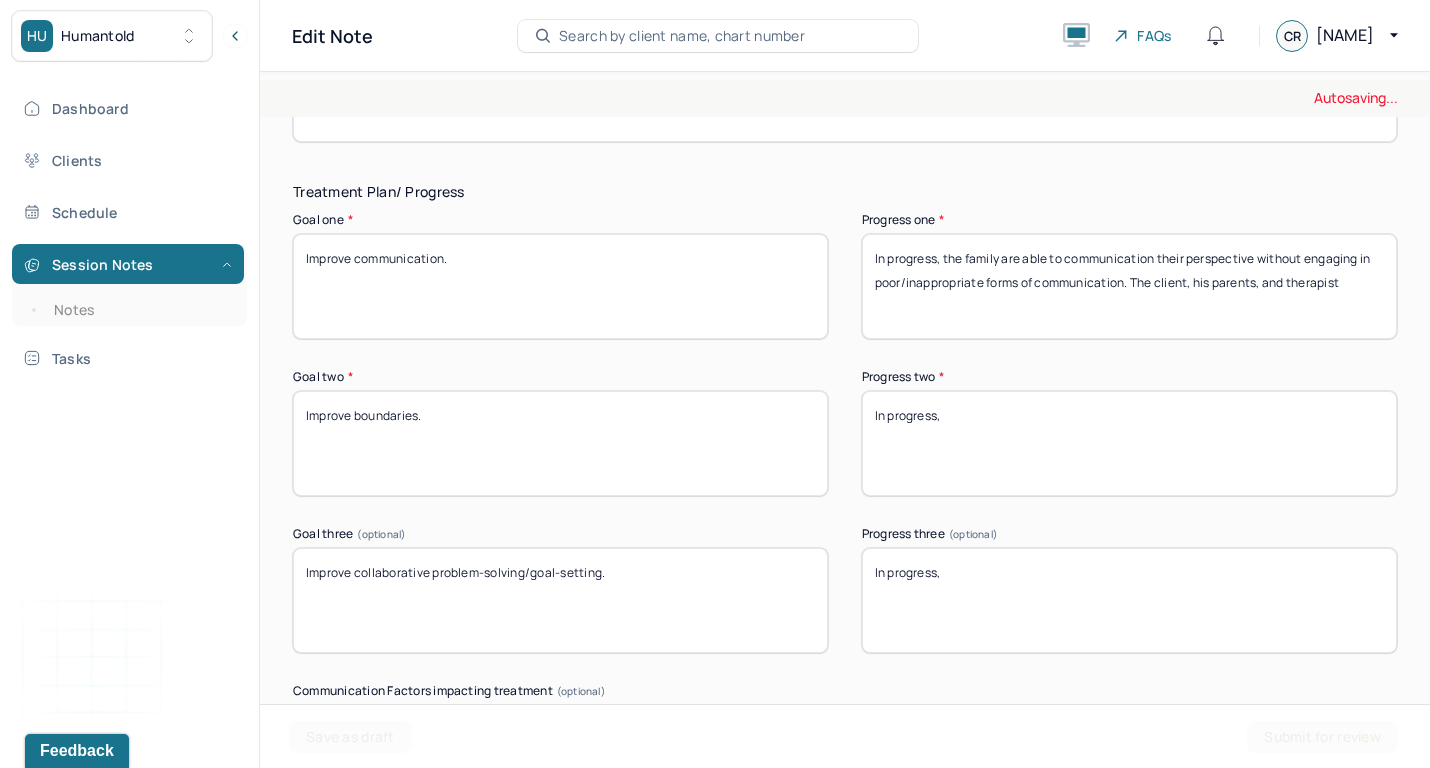 click on "In progress, the family are able to communication their perspective without engaging in poor/inappropriate forms of communication. The client and therapist" at bounding box center (1129, 286) 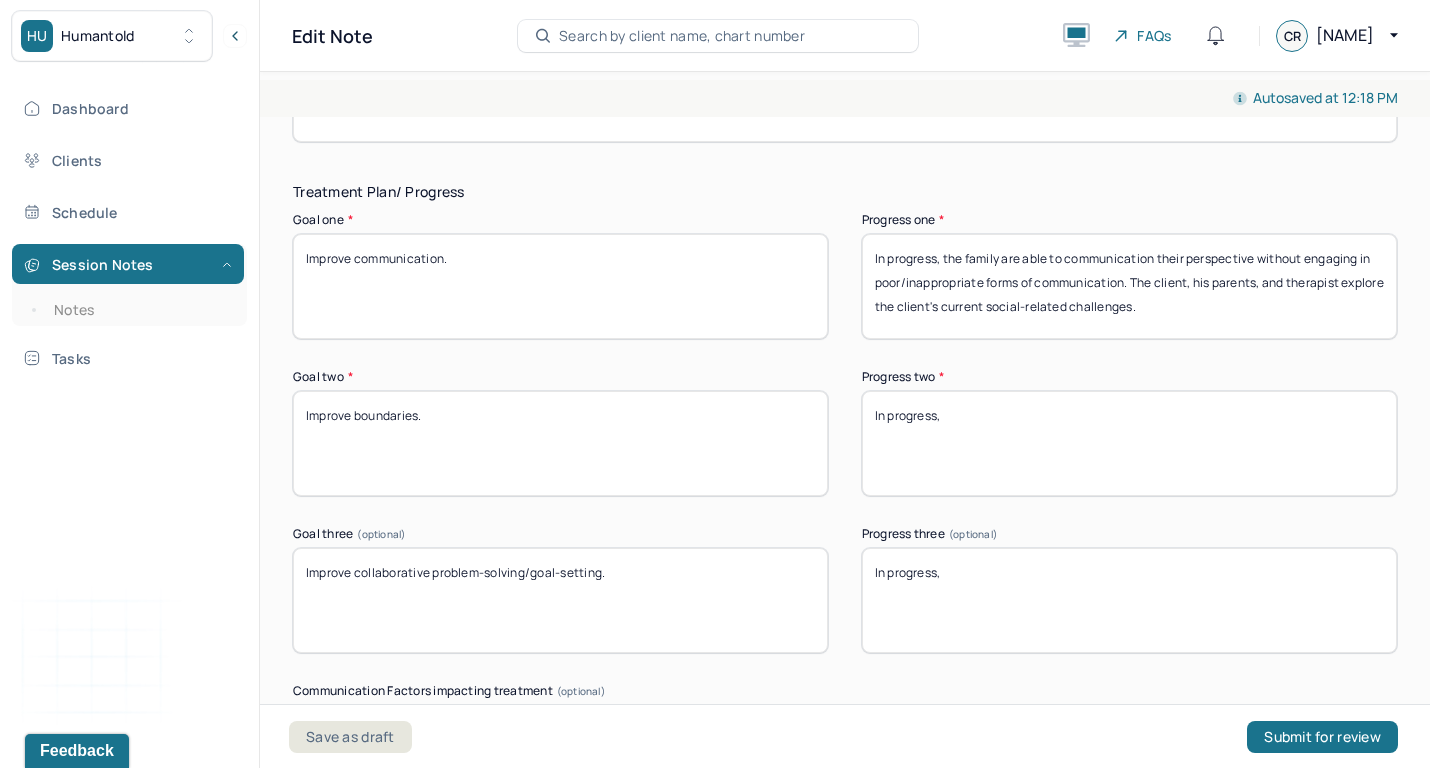 type on "In progress, the family are able to communication their perspective without engaging in poor/inappropriate forms of communication. The client, his parents, and therapist explore the client's current social-related challenges." 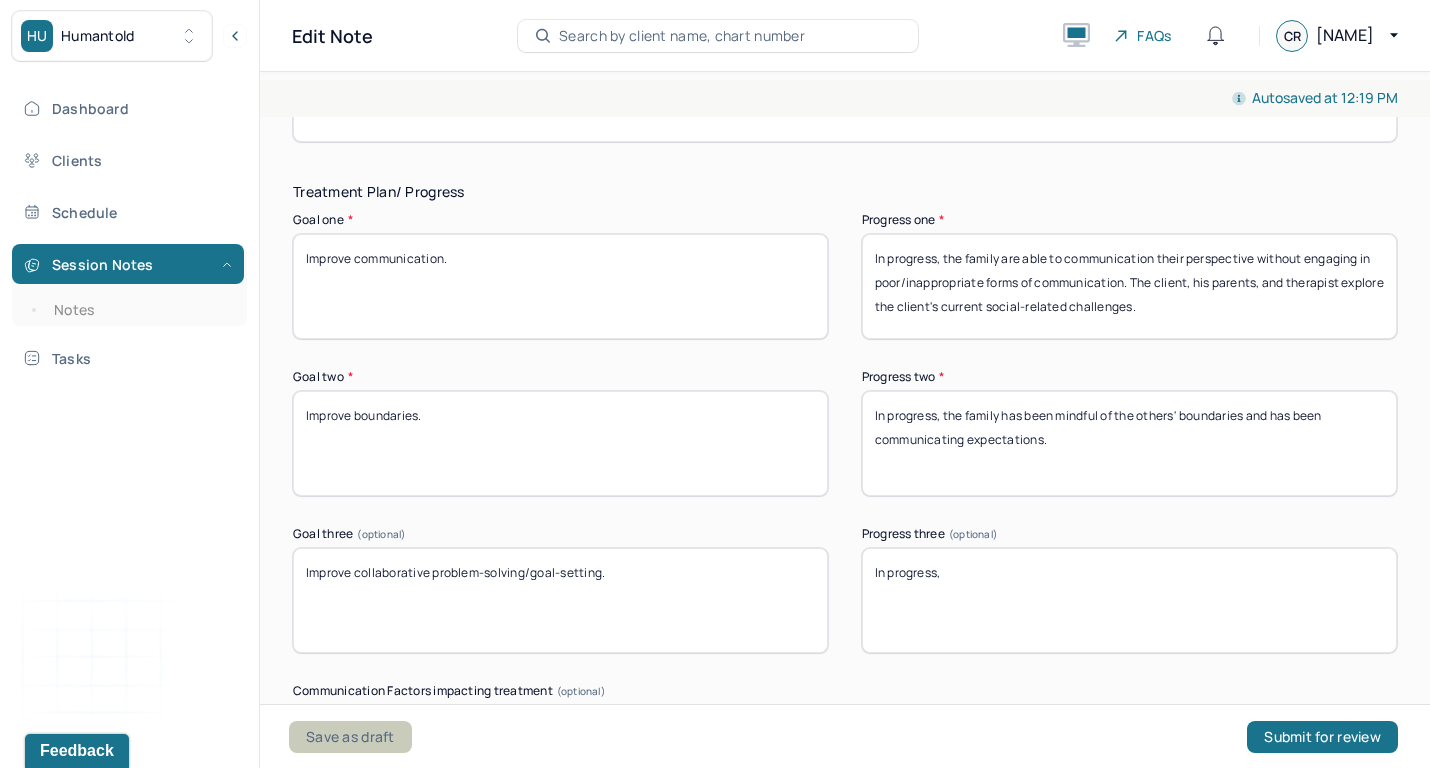 type on "In progress, the family has been mindful of the others' boundaries and has been communicating expectations." 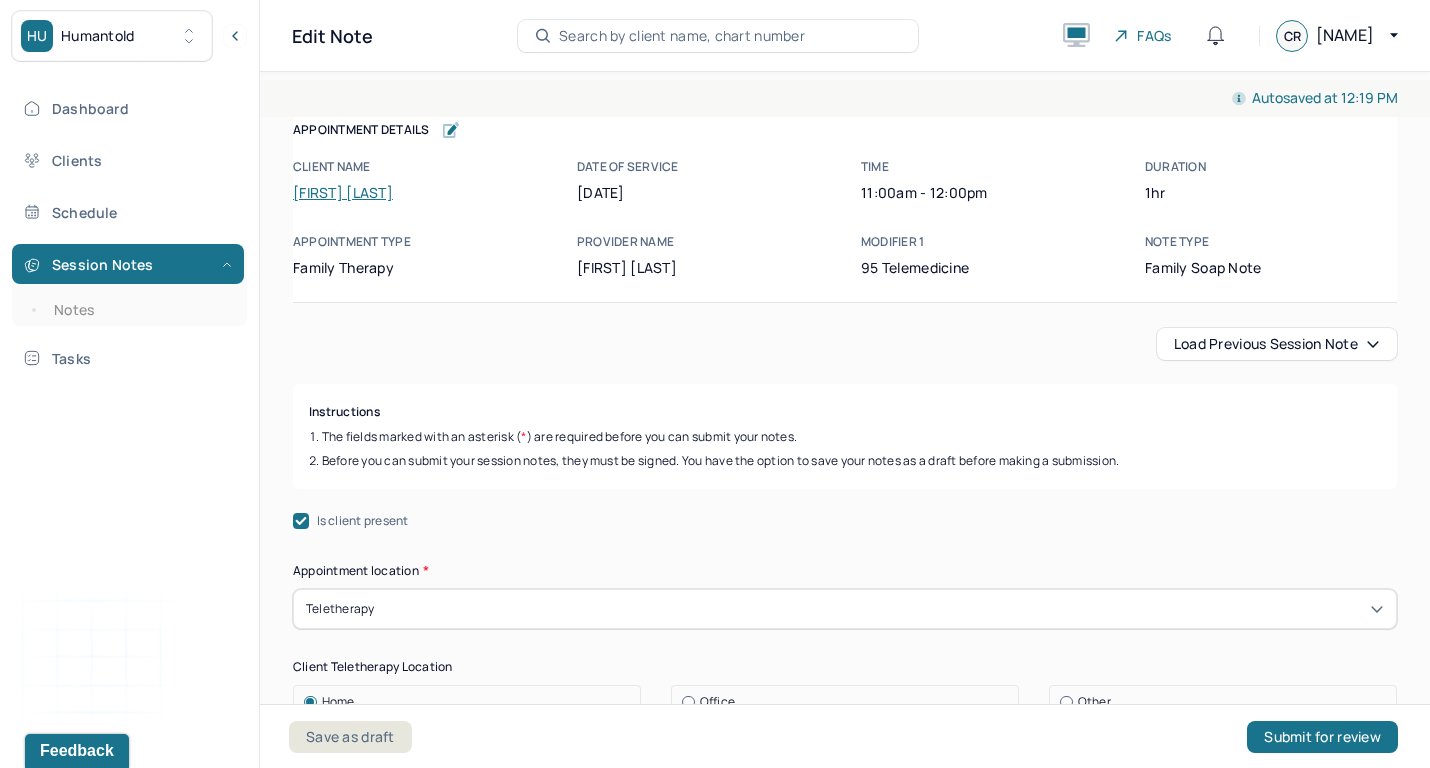 scroll, scrollTop: 0, scrollLeft: 0, axis: both 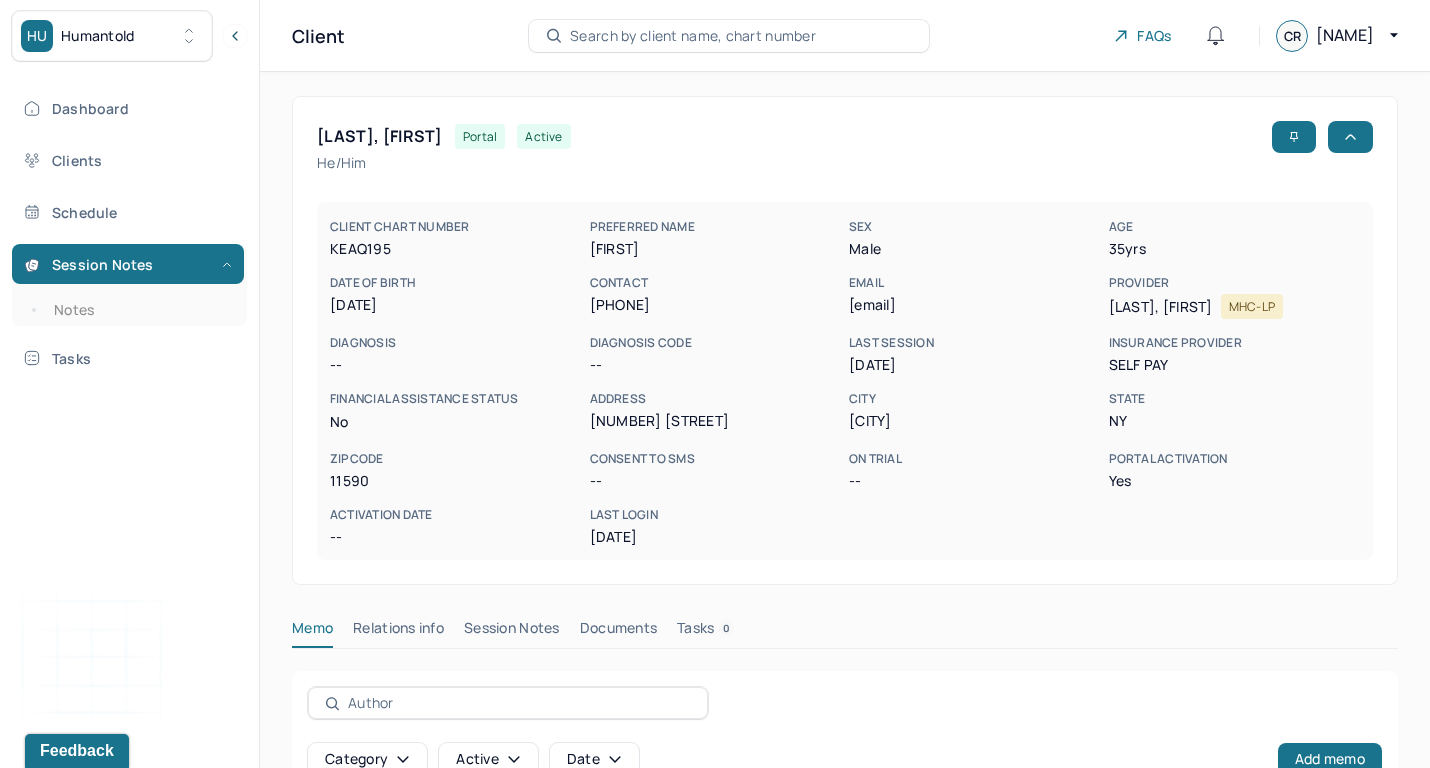 click on "Session Notes" at bounding box center (512, 632) 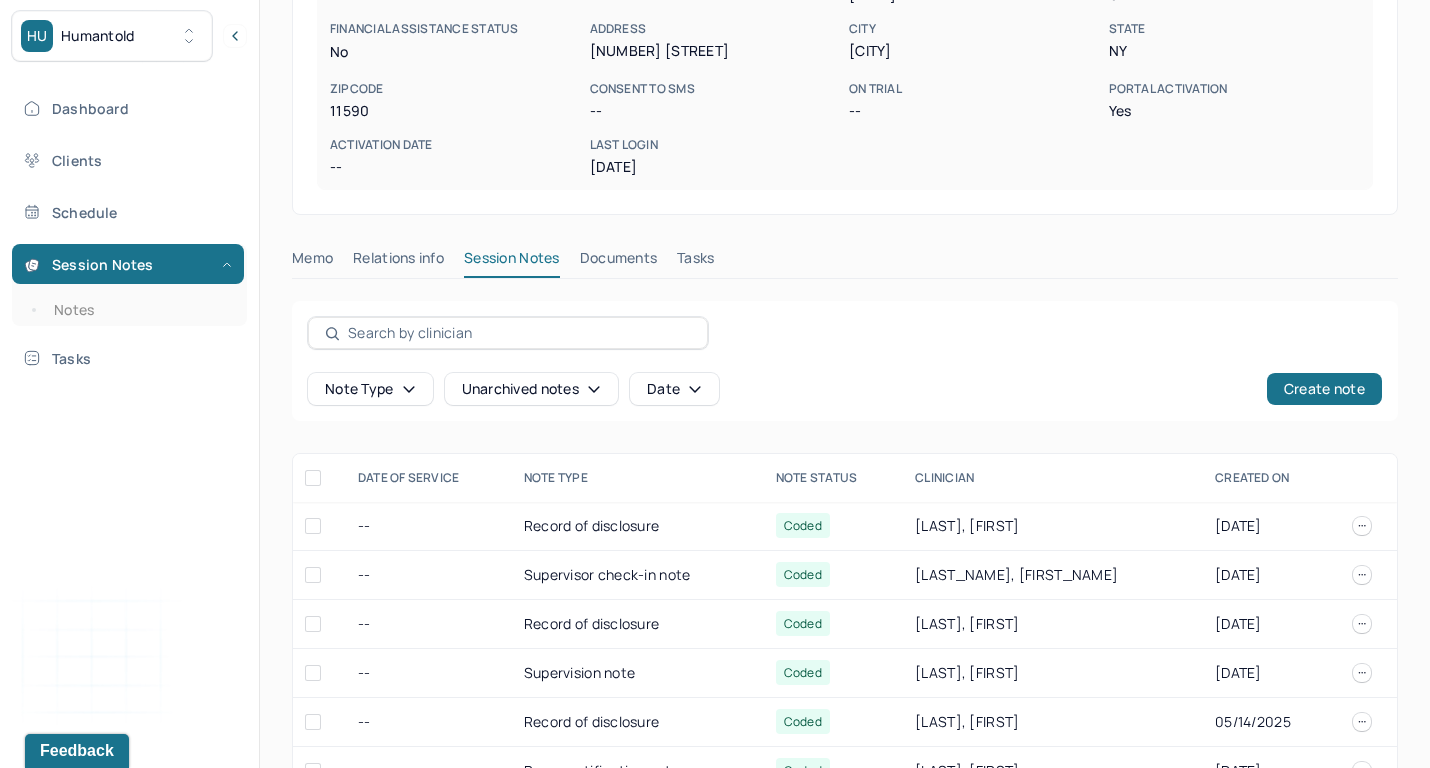 scroll, scrollTop: 369, scrollLeft: 0, axis: vertical 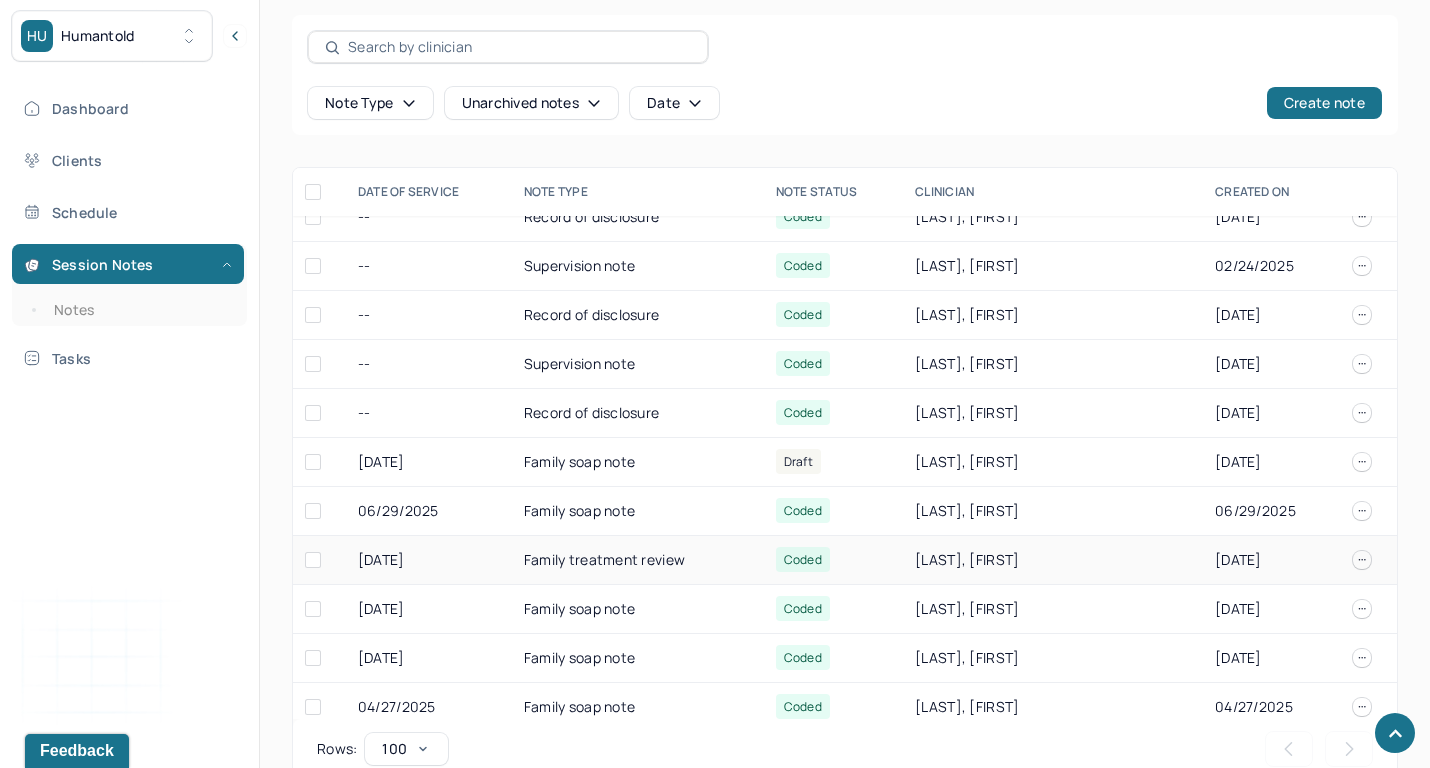 click on "Family treatment review" at bounding box center [638, 560] 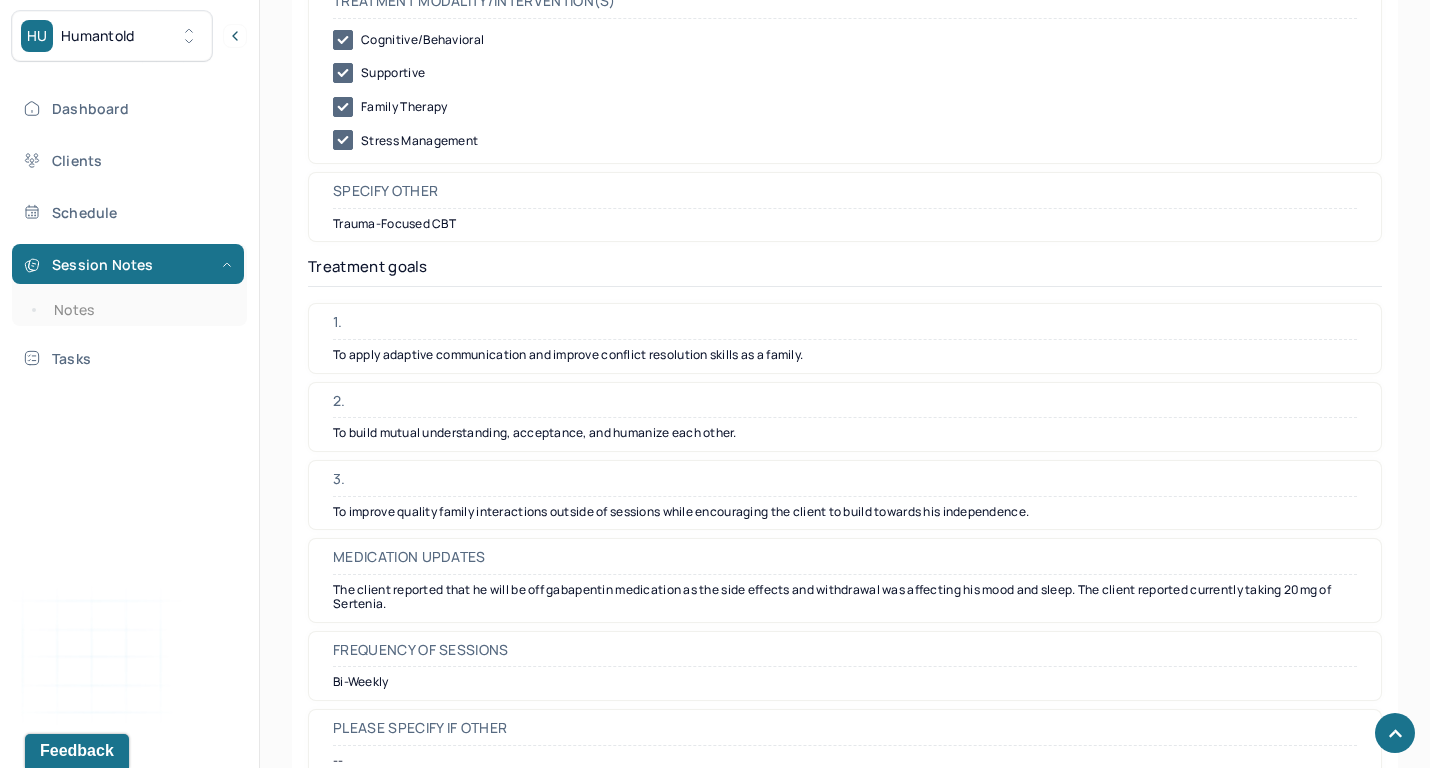 scroll, scrollTop: 5041, scrollLeft: 0, axis: vertical 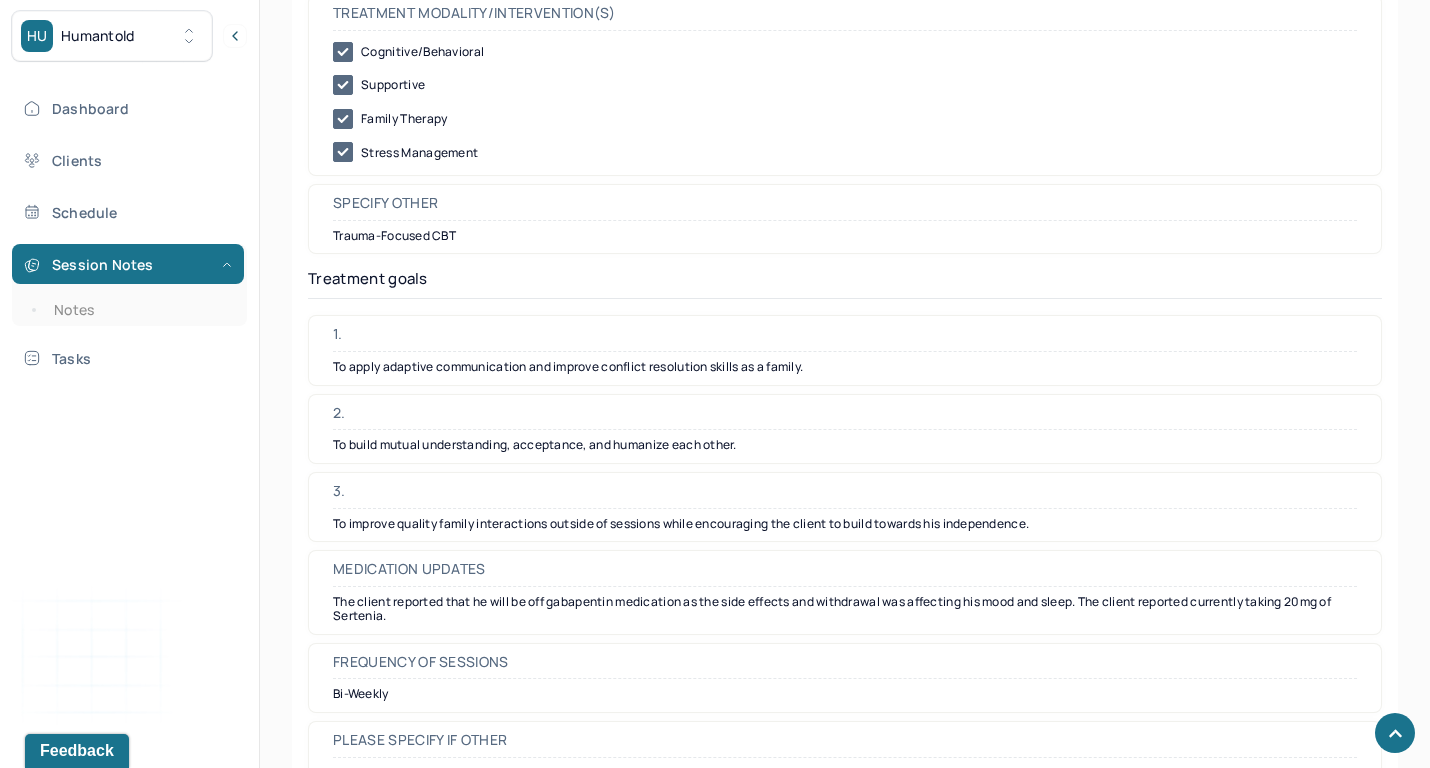 click on "To apply adaptive communication and improve conflict resolution skills as a family." at bounding box center [845, 367] 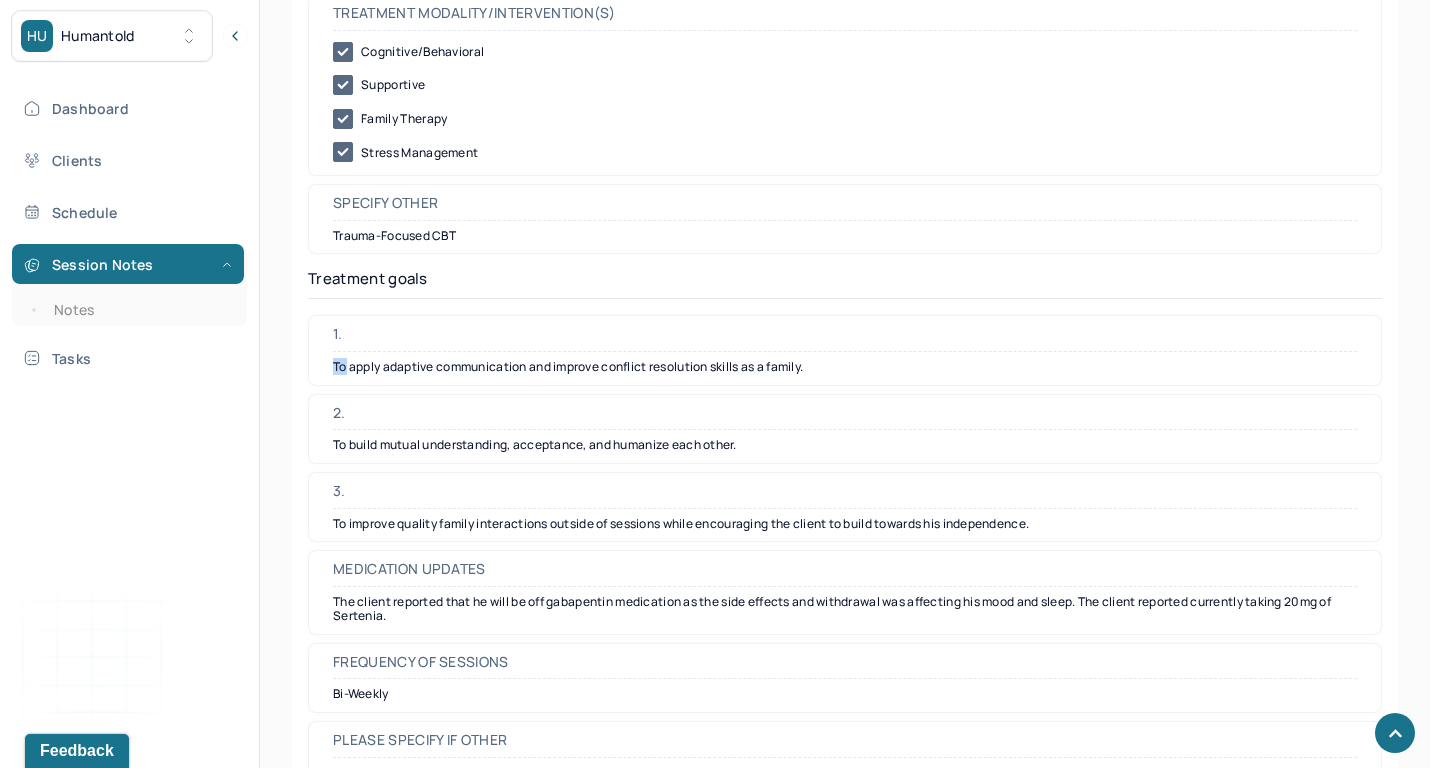 click on "To apply adaptive communication and improve conflict resolution skills as a family." at bounding box center (845, 367) 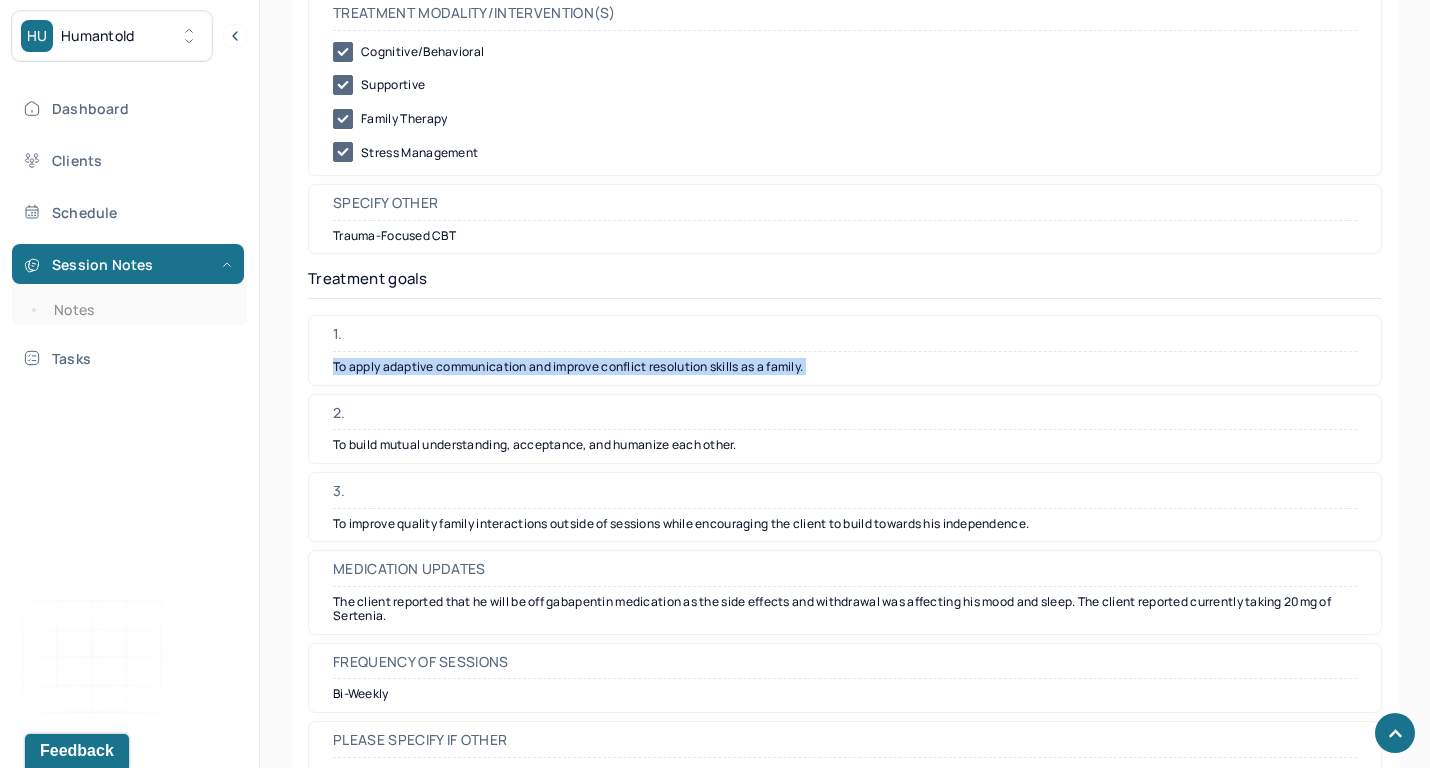 click on "To apply adaptive communication and improve conflict resolution skills as a family." at bounding box center (845, 367) 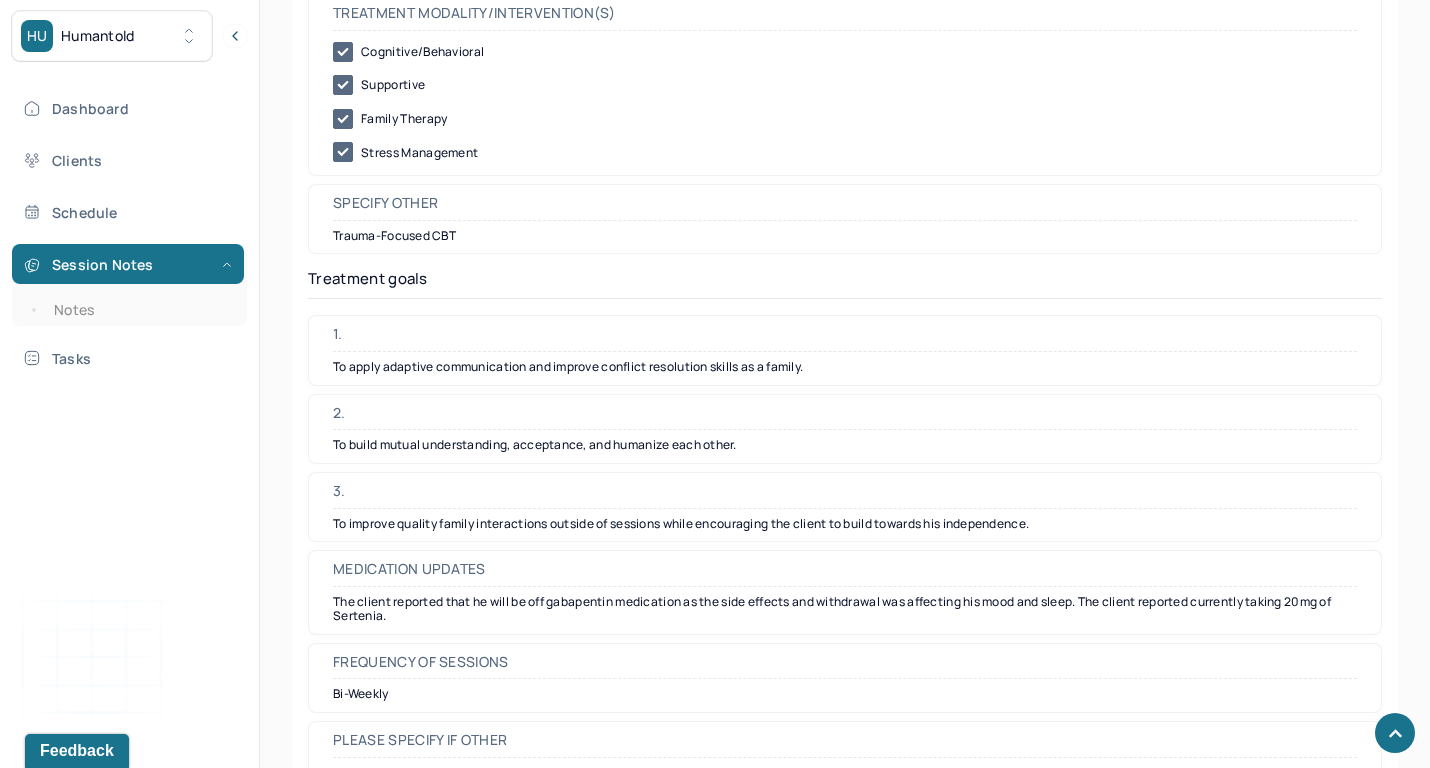 click on "To build mutual understanding, acceptance, and humanize each other." at bounding box center (845, 445) 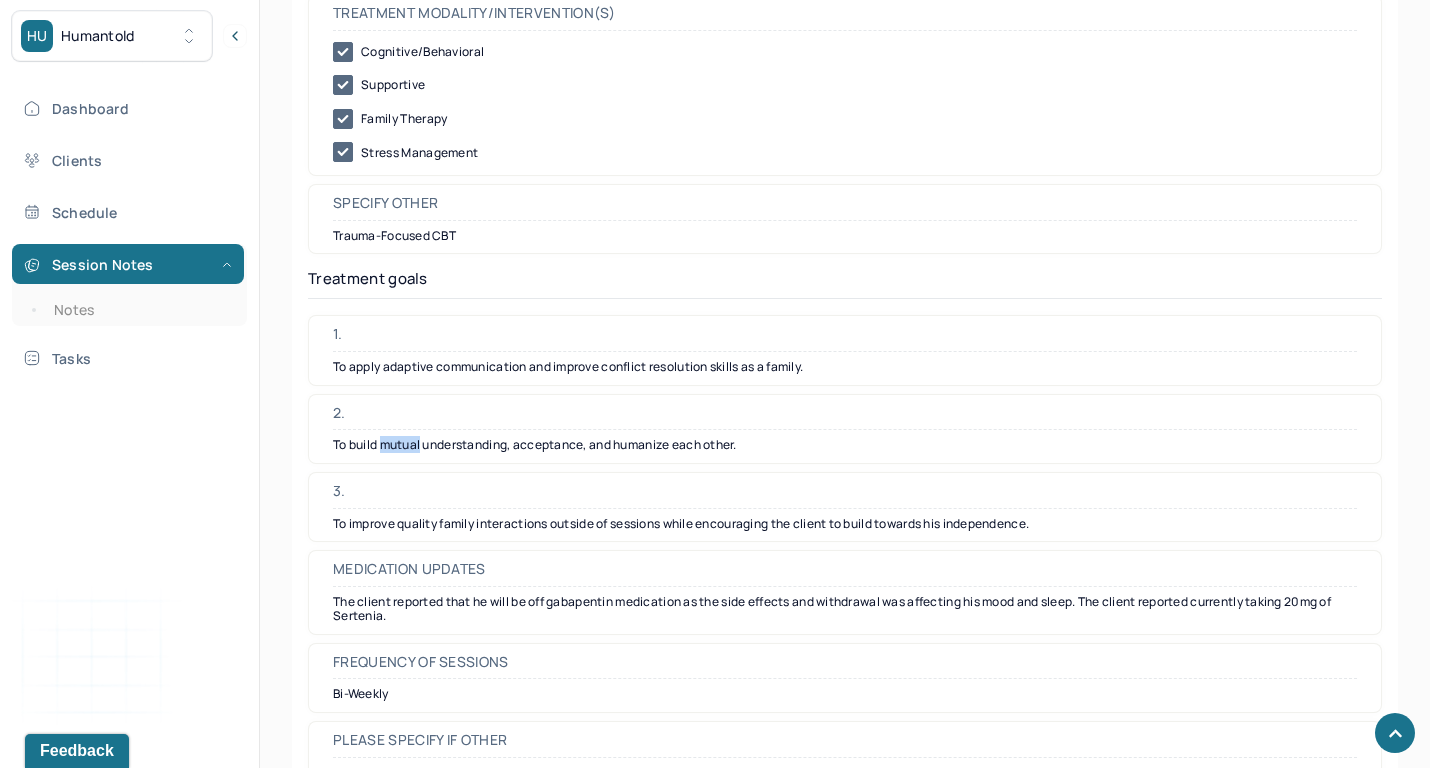 click on "To build mutual understanding, acceptance, and humanize each other." at bounding box center (845, 445) 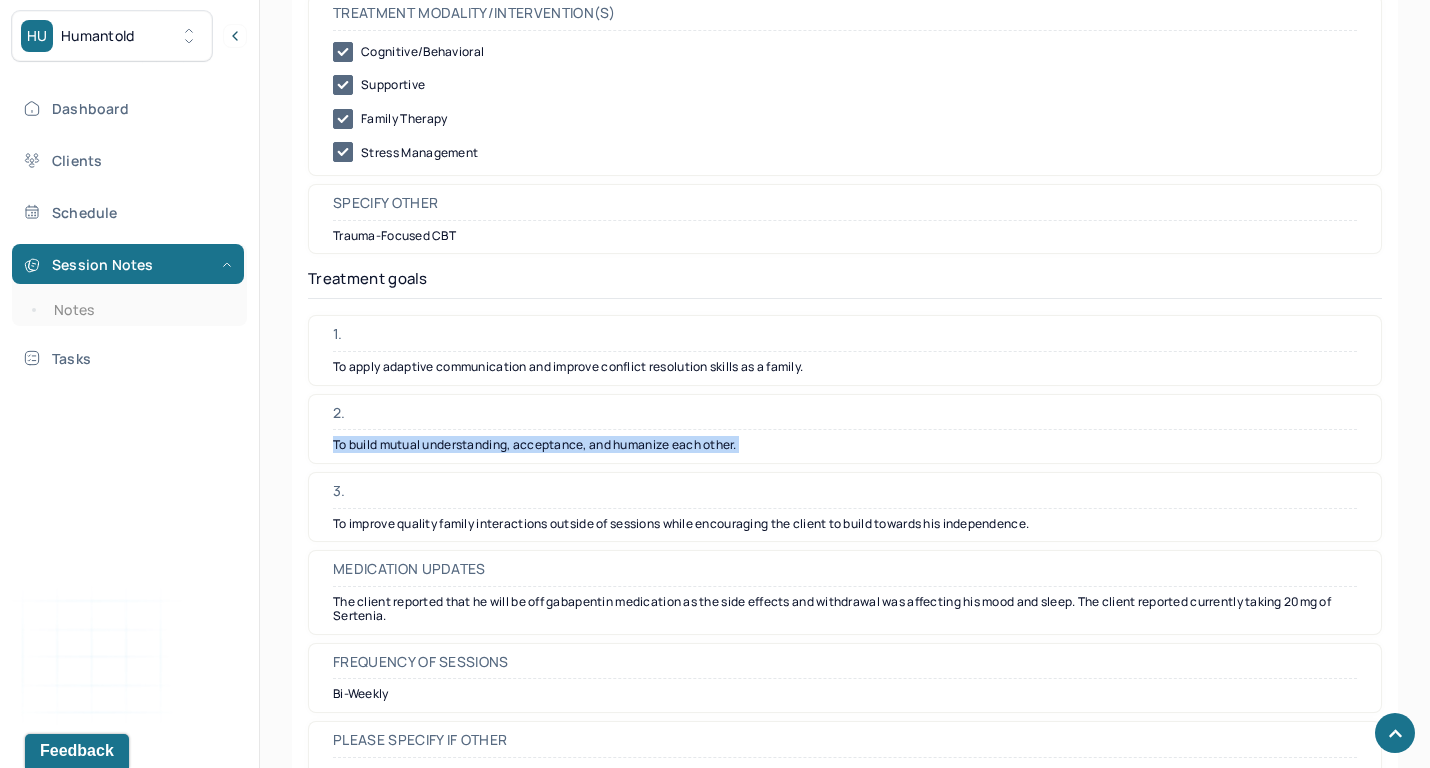 click on "To build mutual understanding, acceptance, and humanize each other." at bounding box center (845, 445) 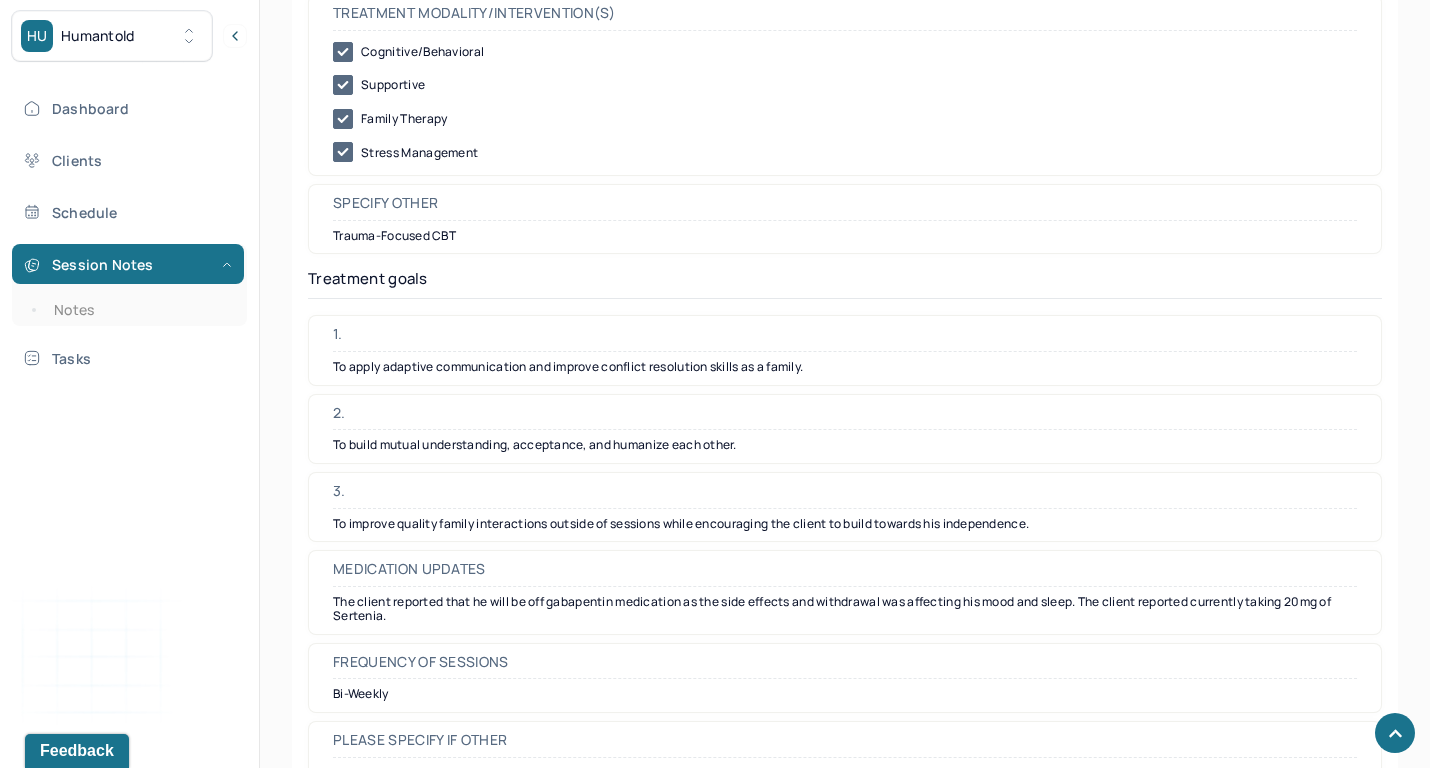 click on "3. To improve quality family interactions outside of sessions while encouraging the client to build towards his independence." at bounding box center [845, 507] 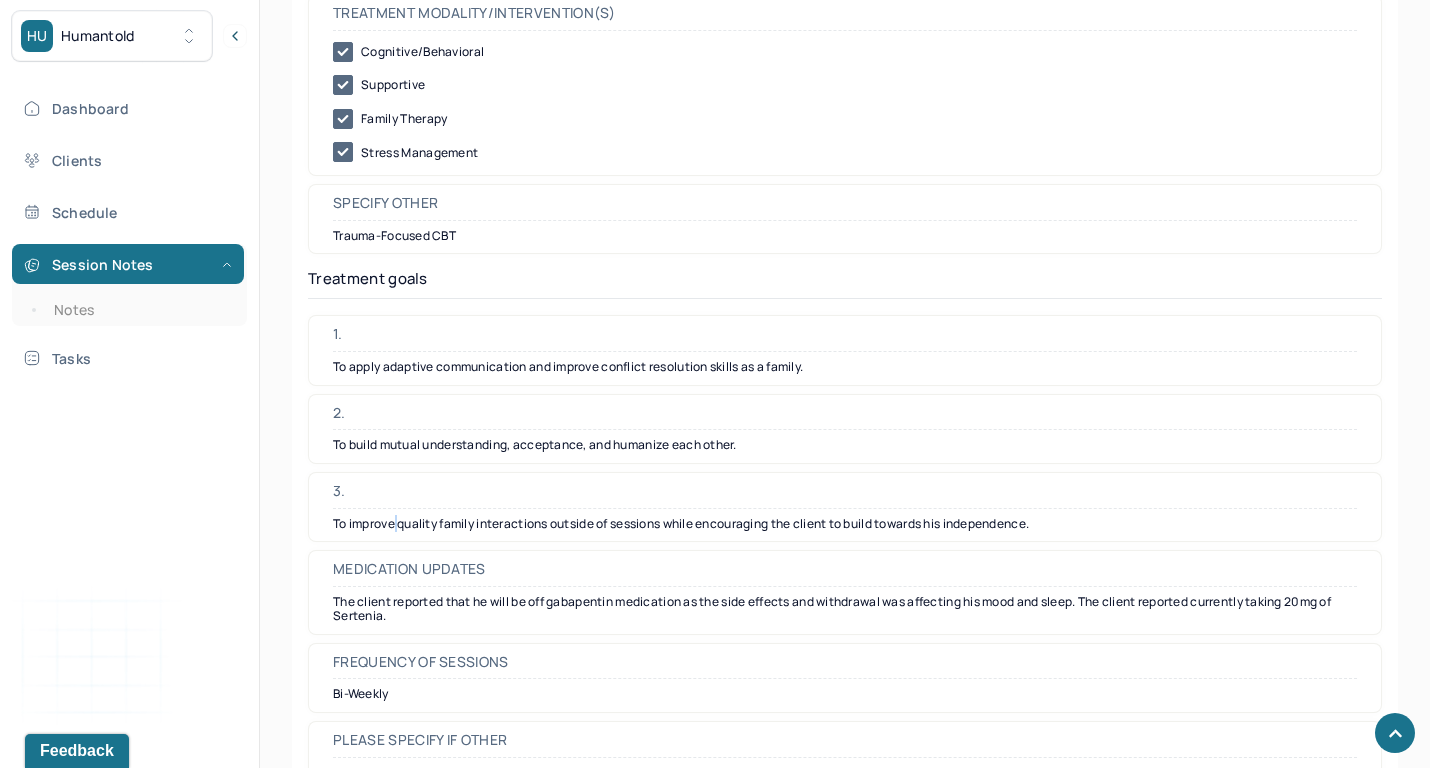click on "To improve quality family interactions outside of sessions while encouraging the client to build towards his independence." at bounding box center (845, 524) 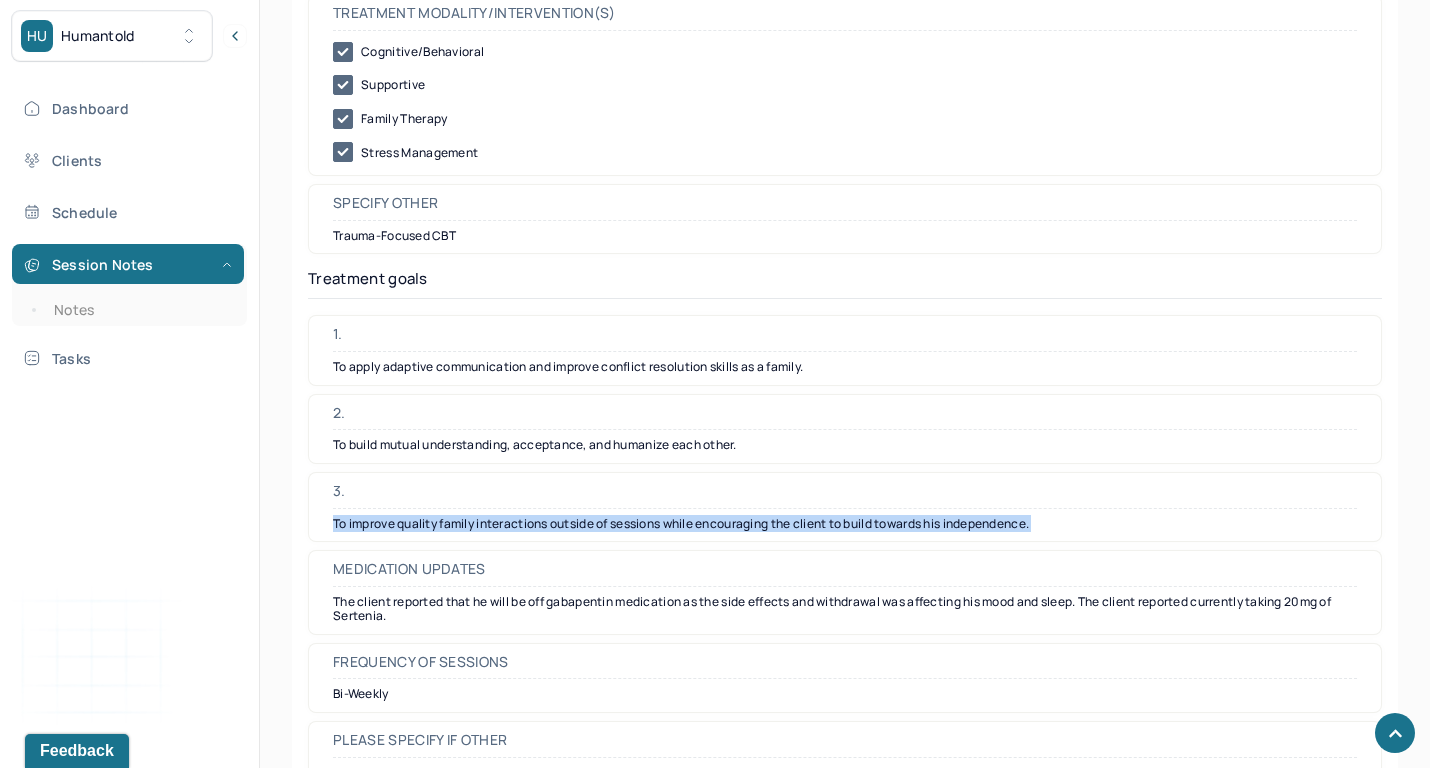 click on "To improve quality family interactions outside of sessions while encouraging the client to build towards his independence." at bounding box center [845, 524] 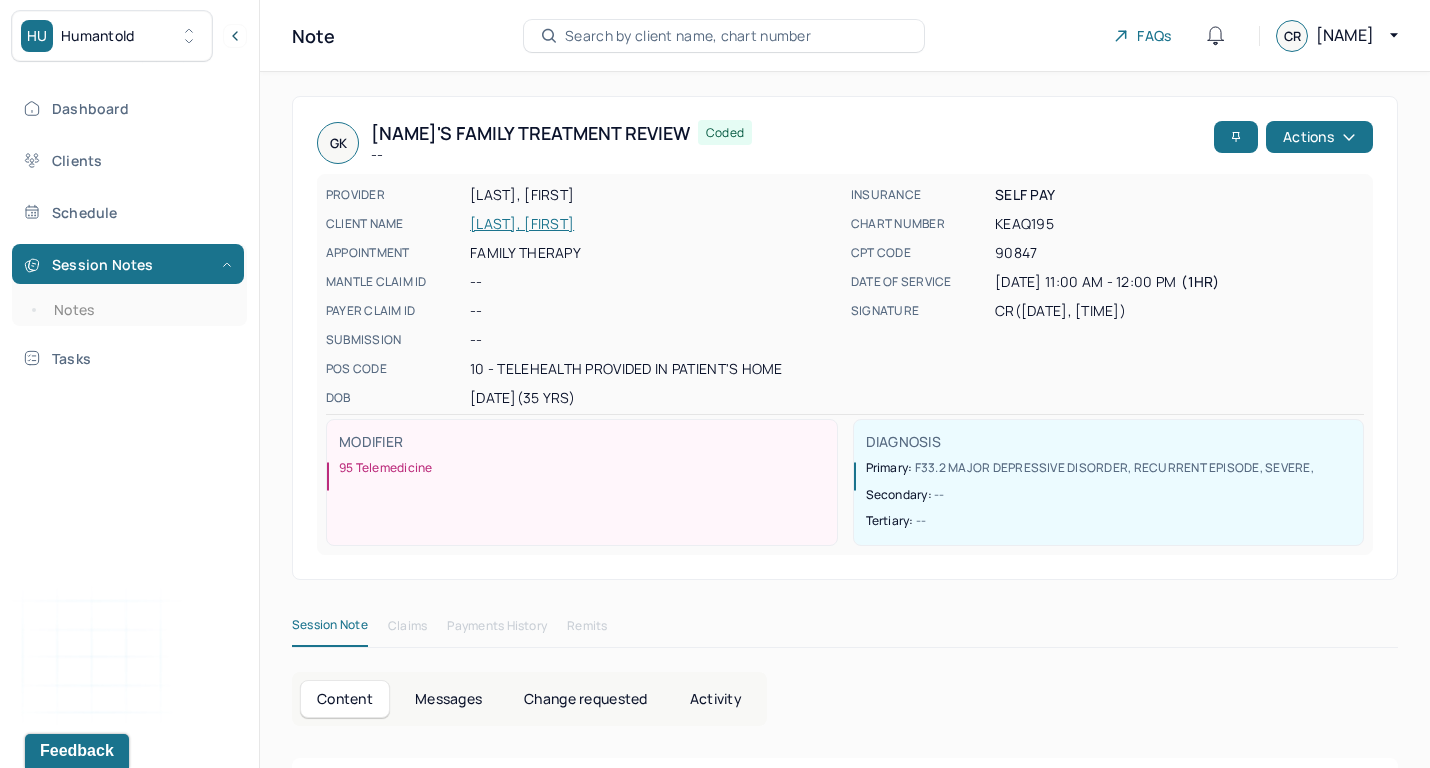 scroll, scrollTop: 0, scrollLeft: 0, axis: both 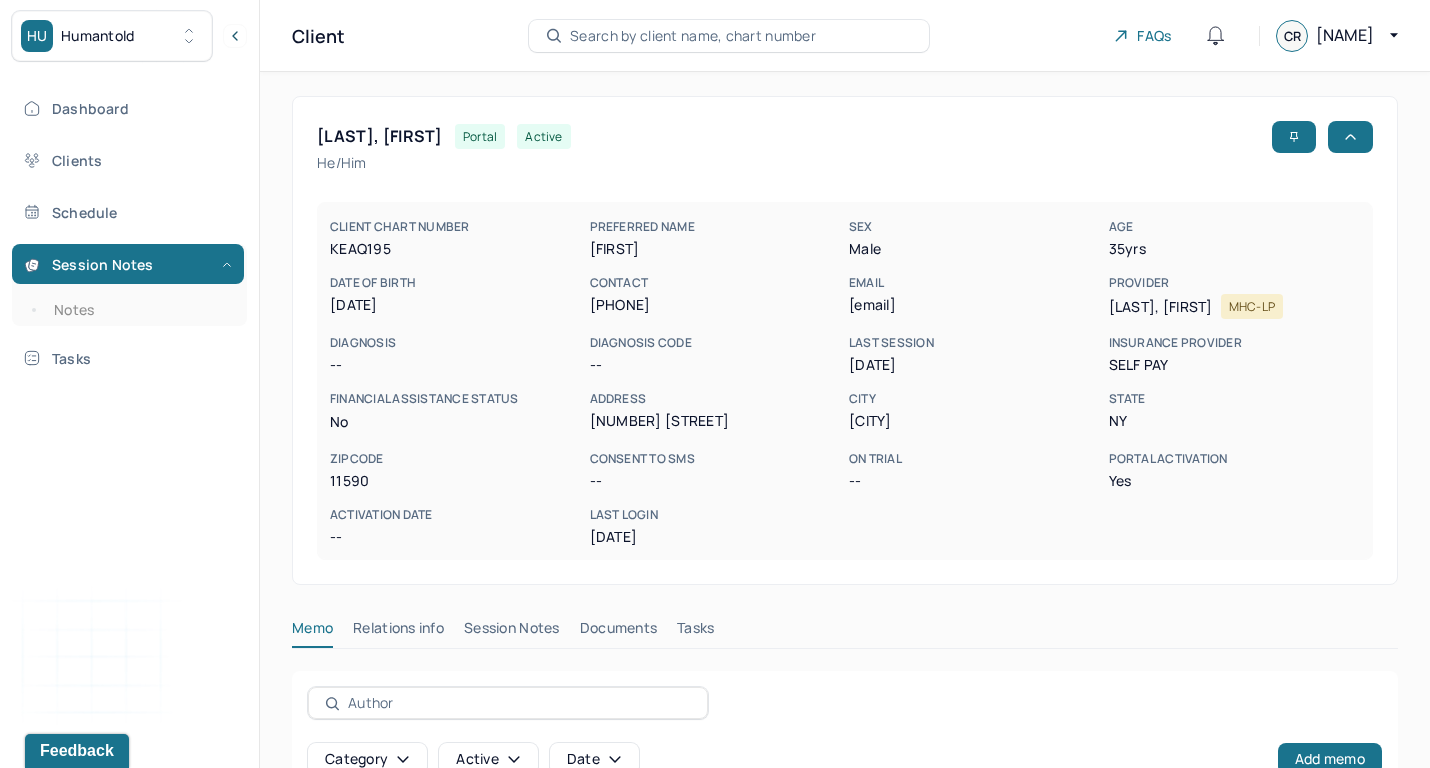 click on "Session Notes" at bounding box center [512, 632] 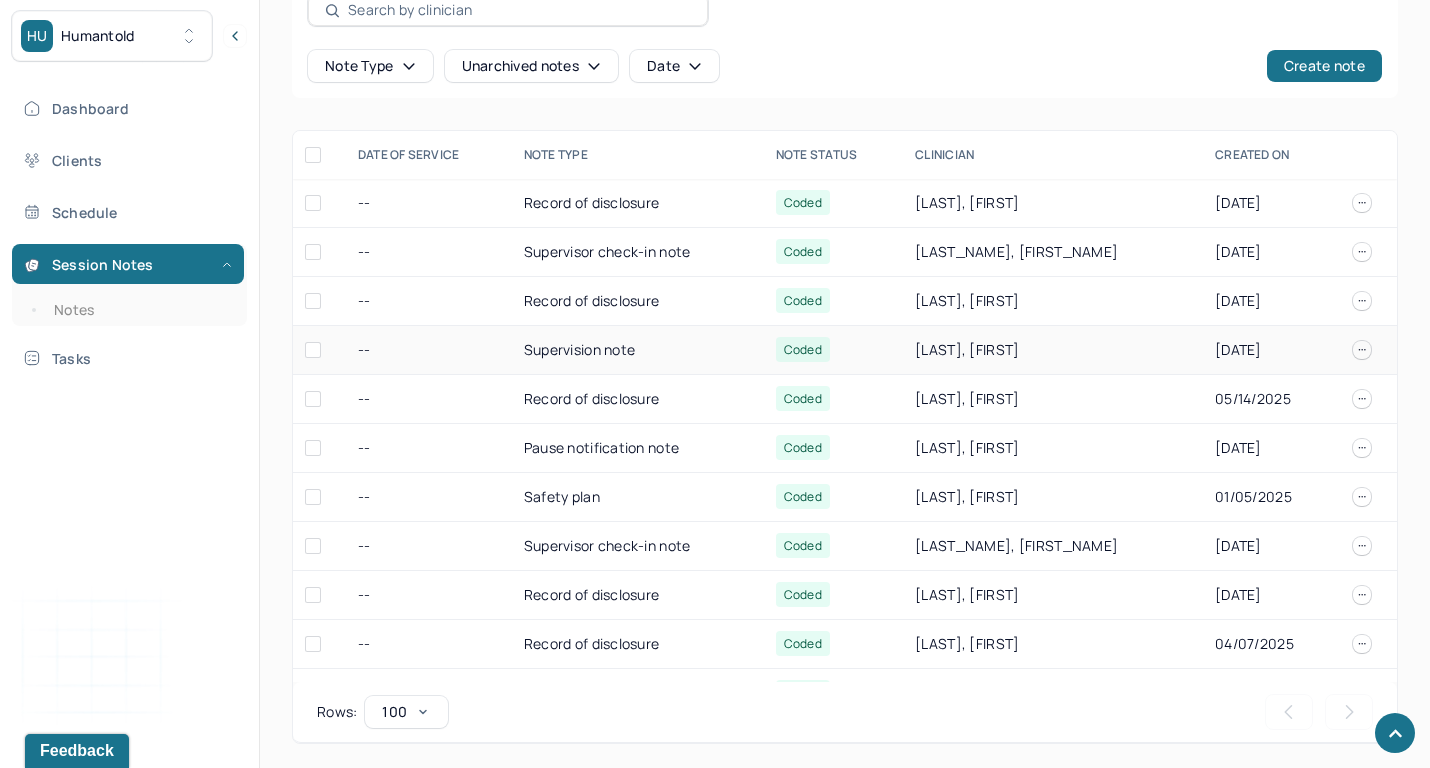 scroll, scrollTop: 694, scrollLeft: 0, axis: vertical 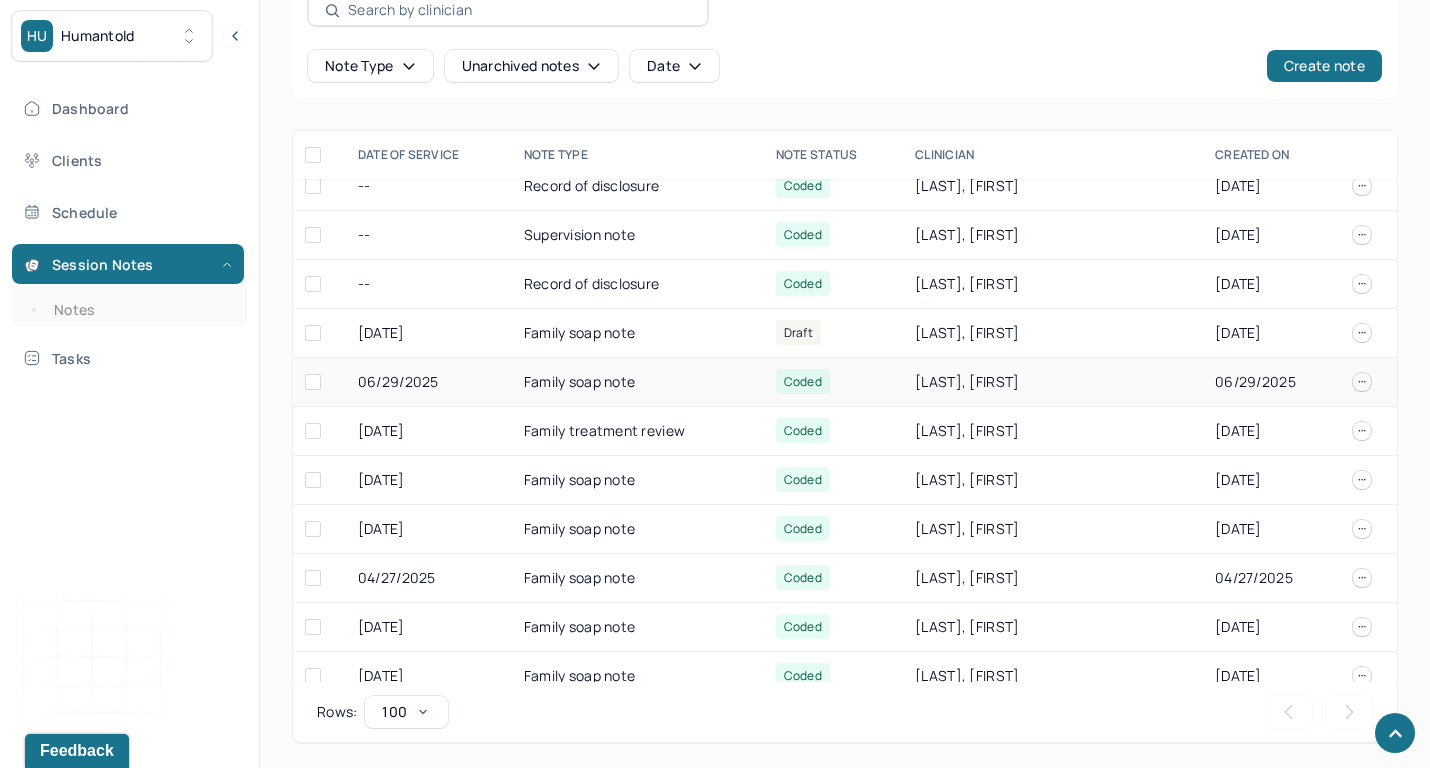 click on "Family soap note" at bounding box center [638, 382] 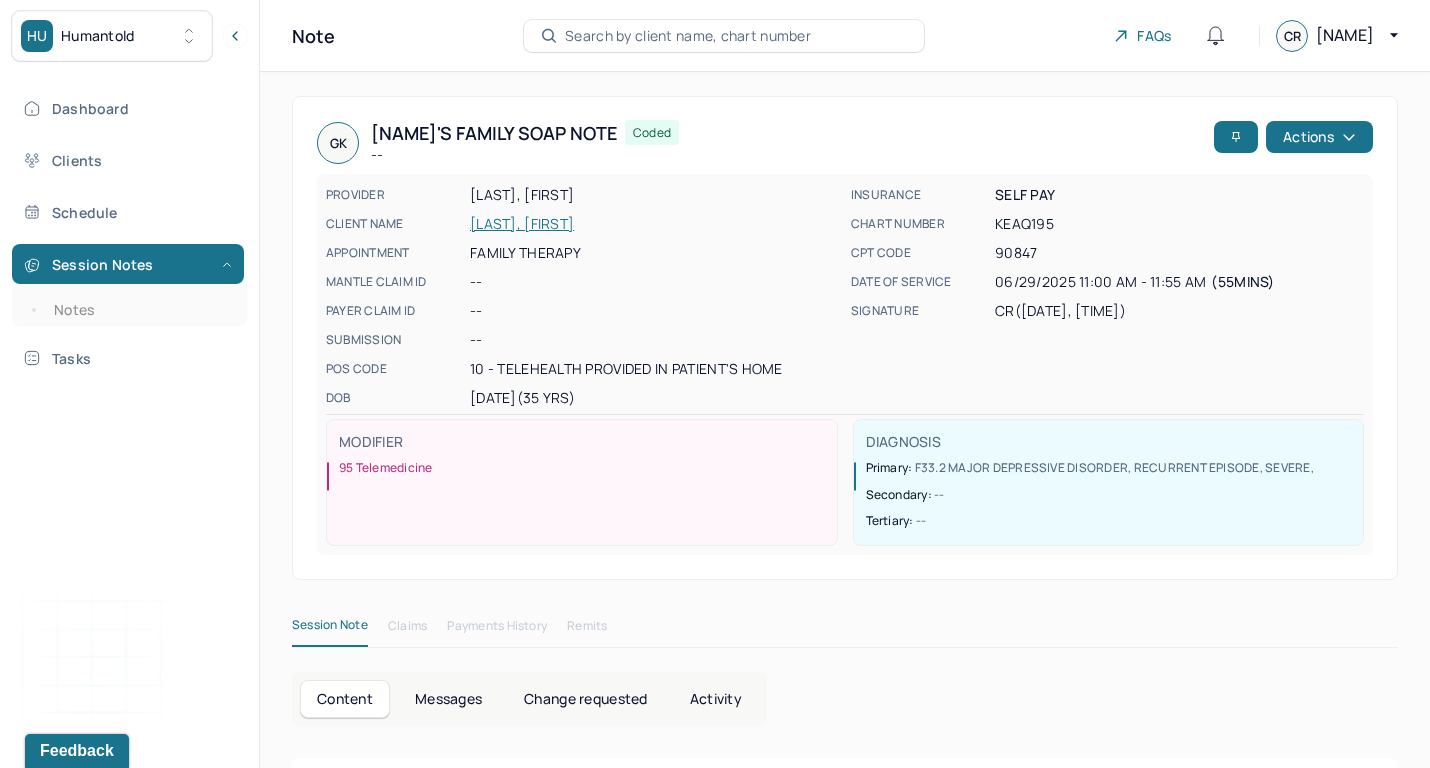 scroll, scrollTop: 0, scrollLeft: 0, axis: both 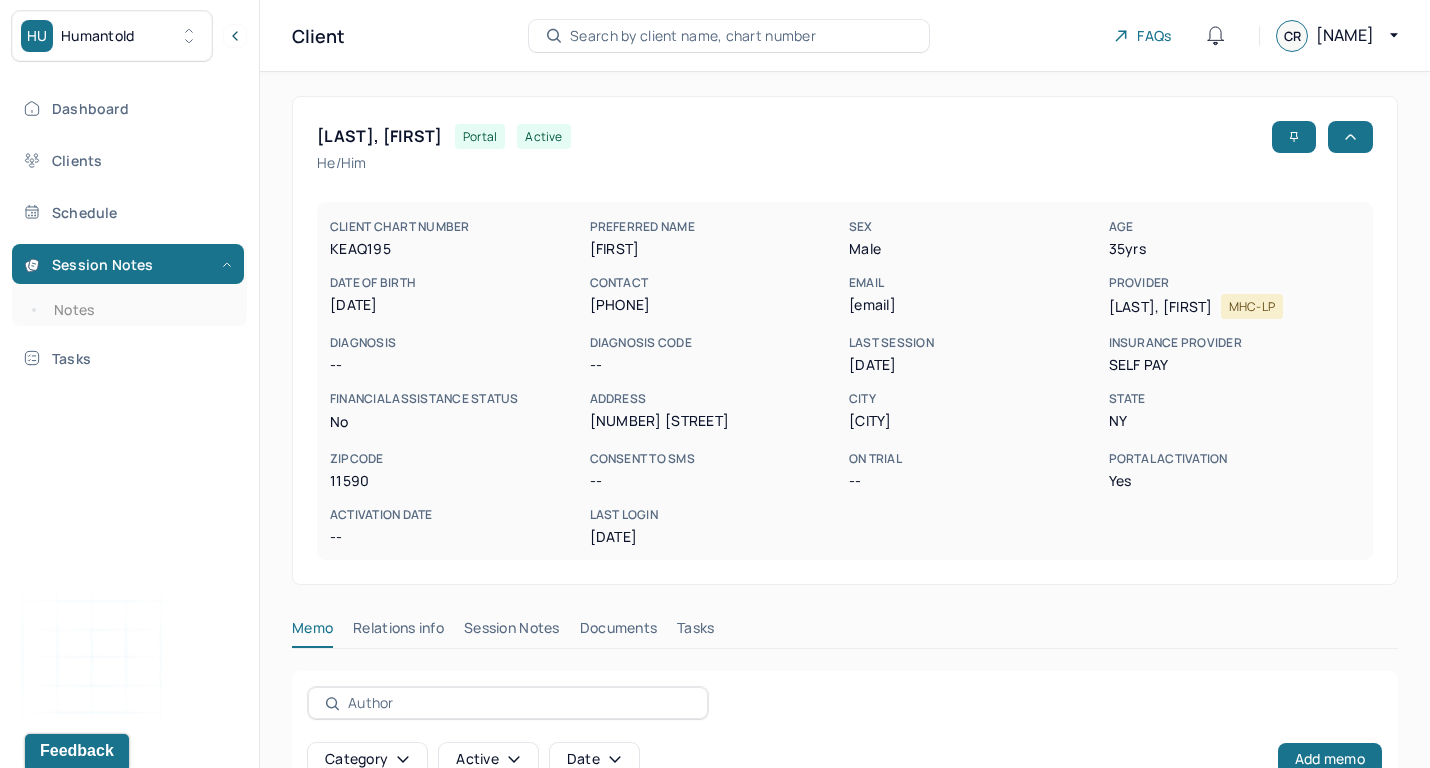 click on "Session Notes" at bounding box center [512, 632] 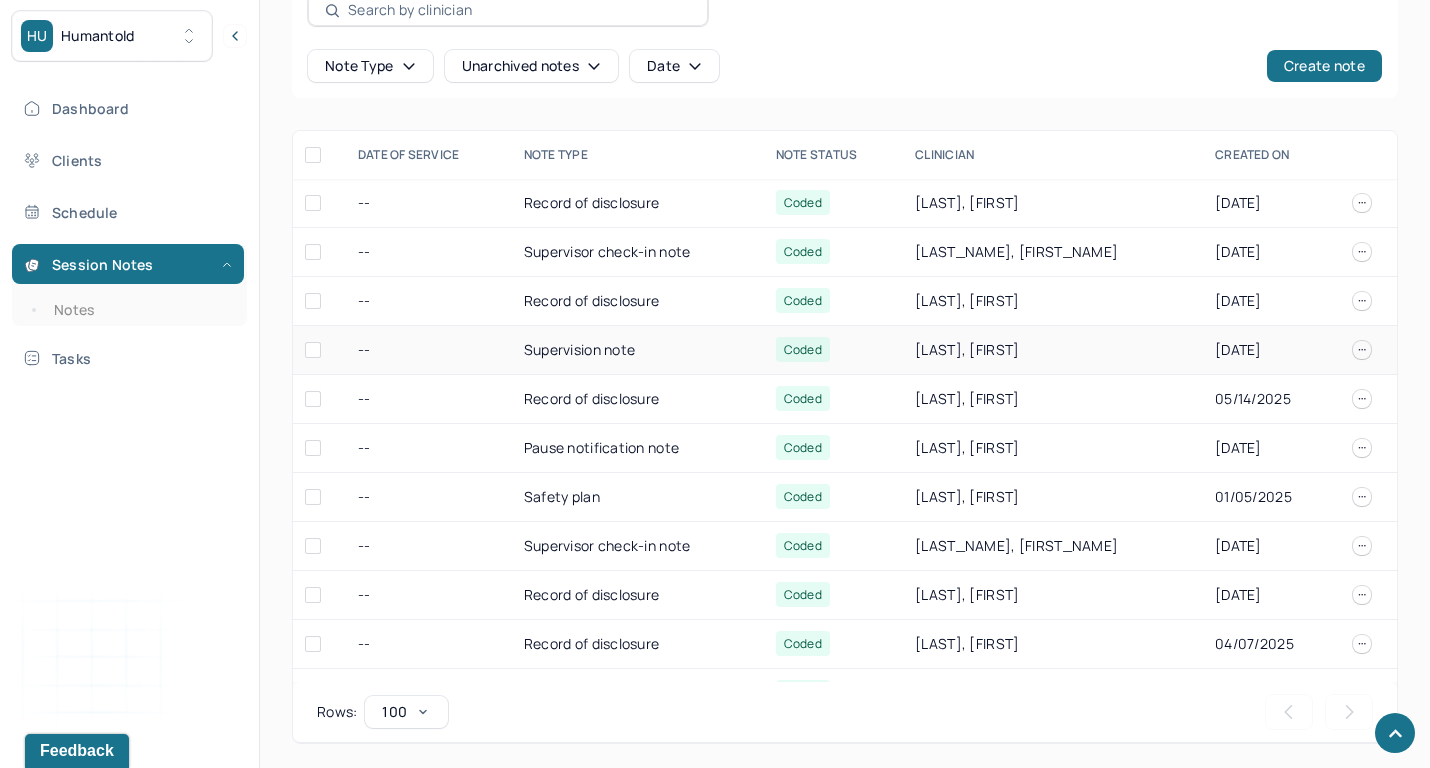 scroll, scrollTop: 696, scrollLeft: 0, axis: vertical 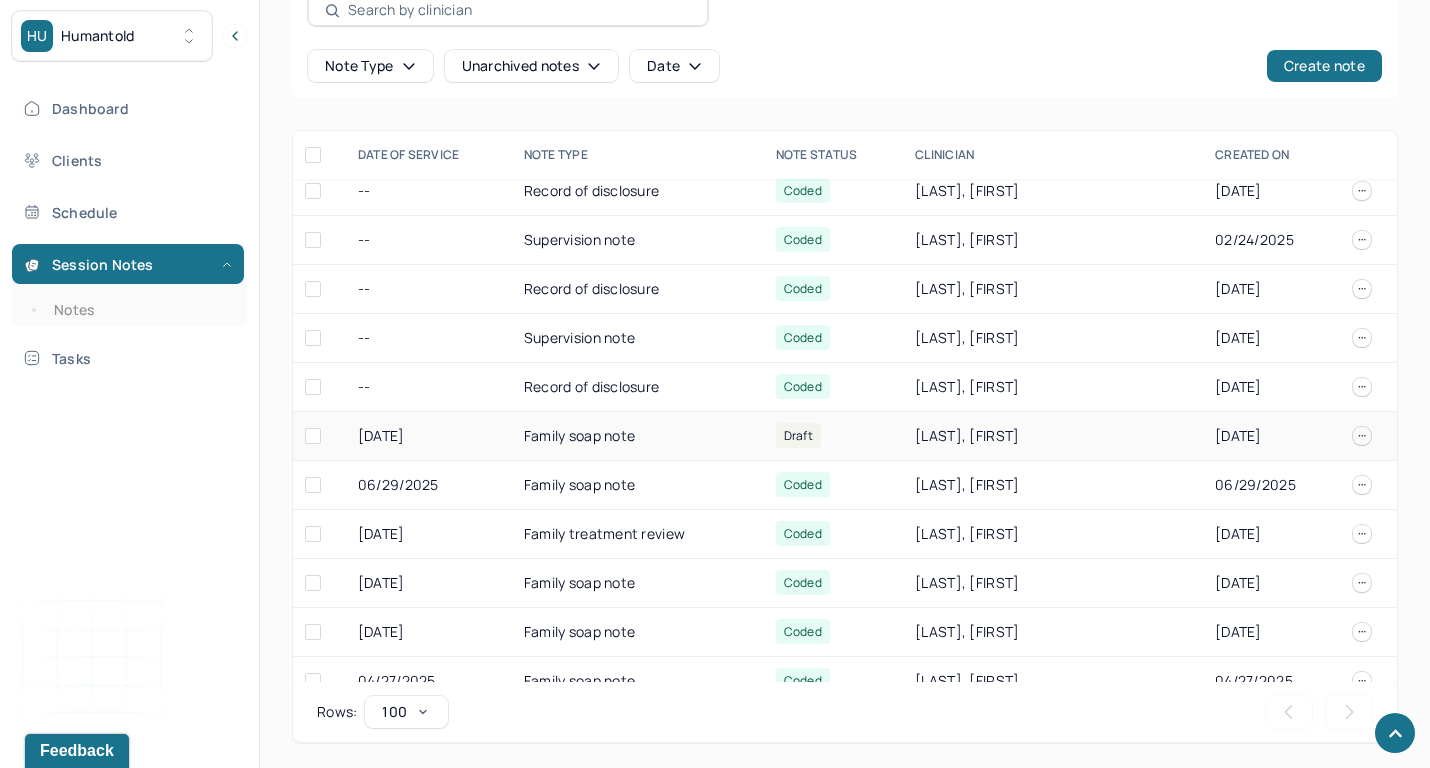click on "Family soap note" at bounding box center [638, 436] 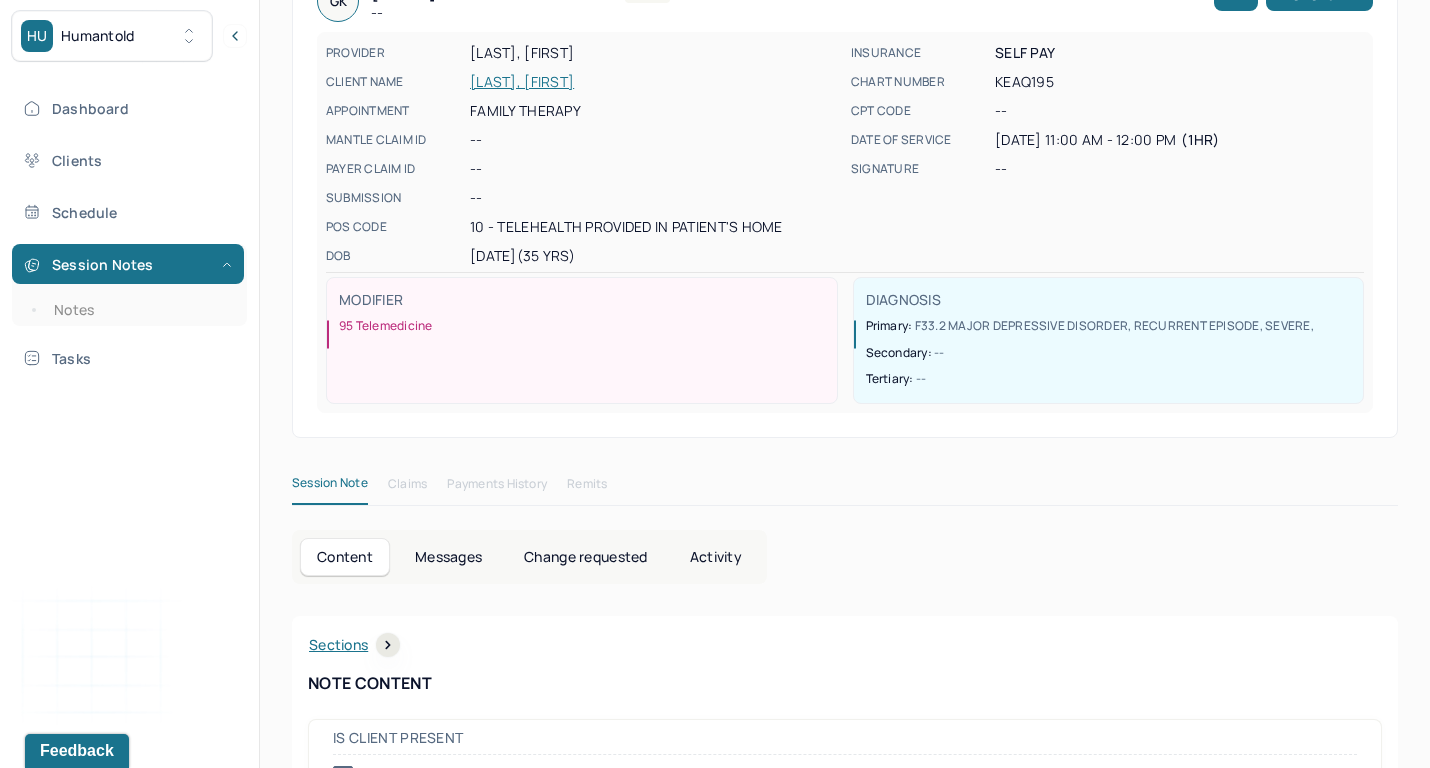 scroll, scrollTop: 101, scrollLeft: 0, axis: vertical 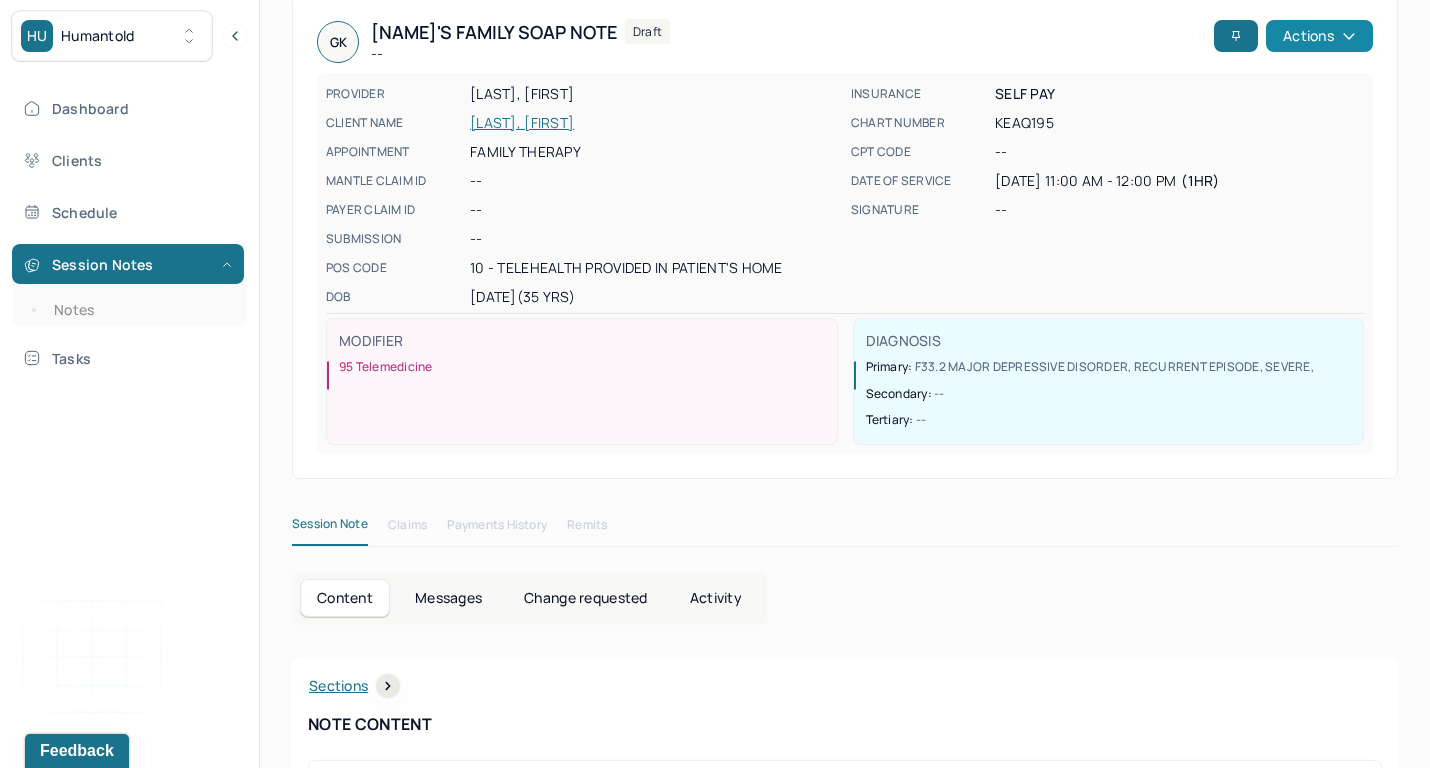 click on "Actions" at bounding box center [1319, 36] 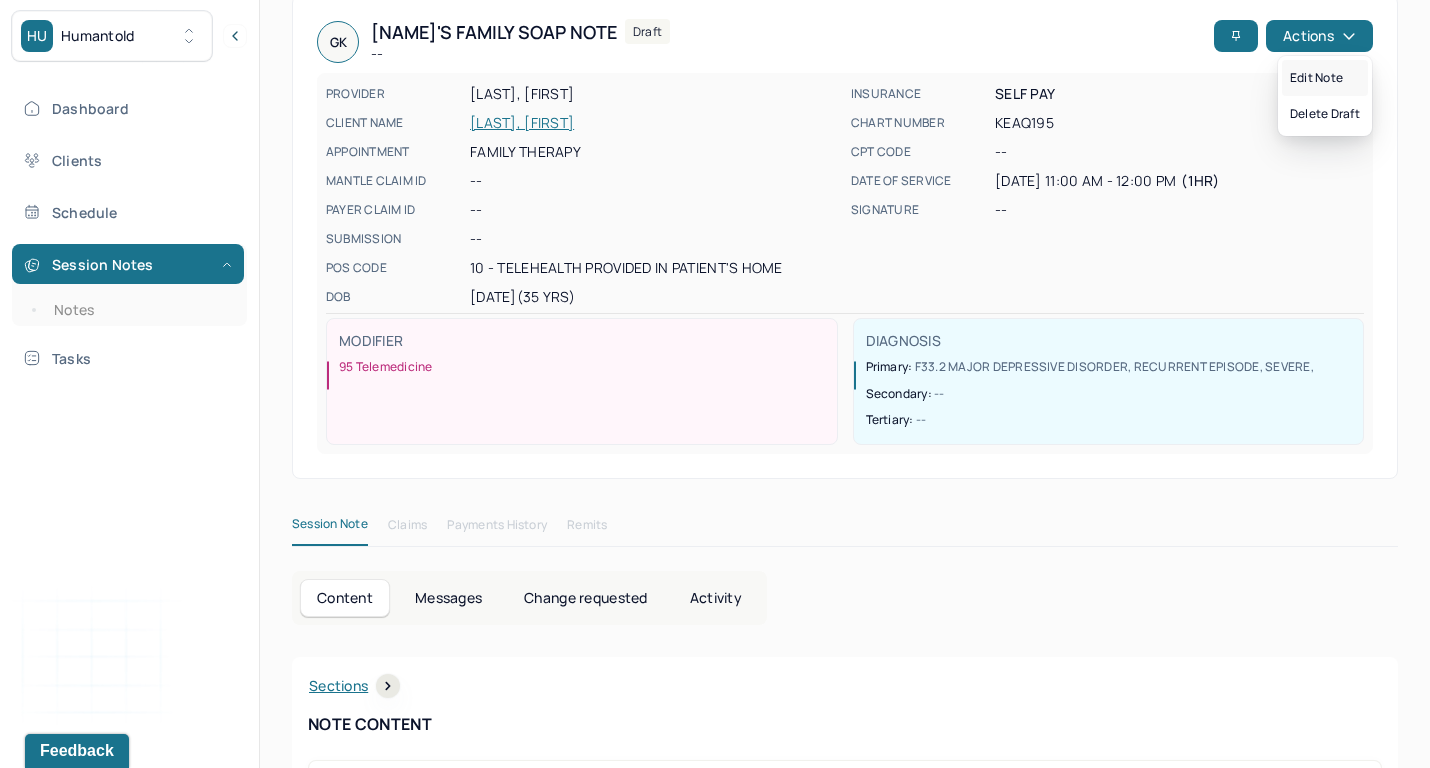 click on "Edit note" at bounding box center [1325, 78] 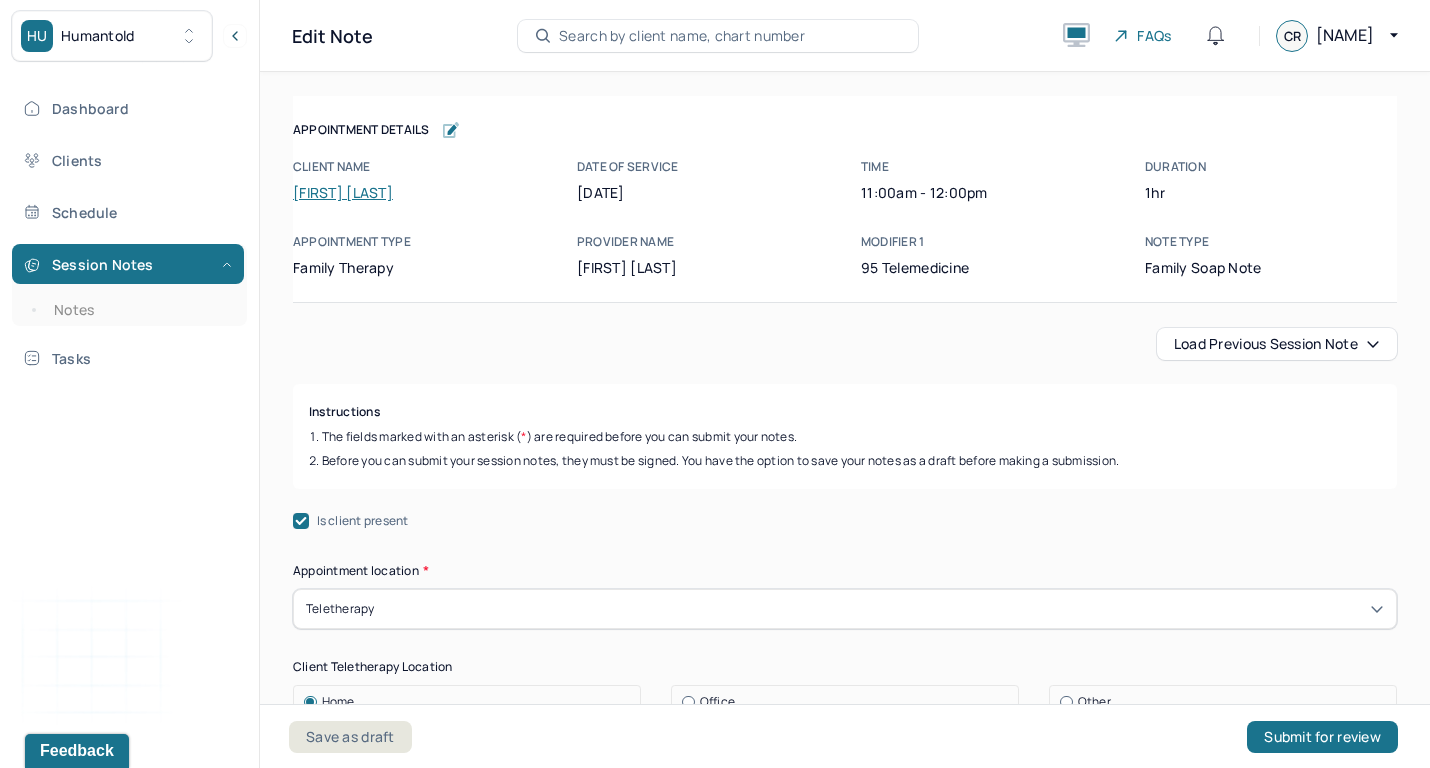 scroll, scrollTop: 0, scrollLeft: 0, axis: both 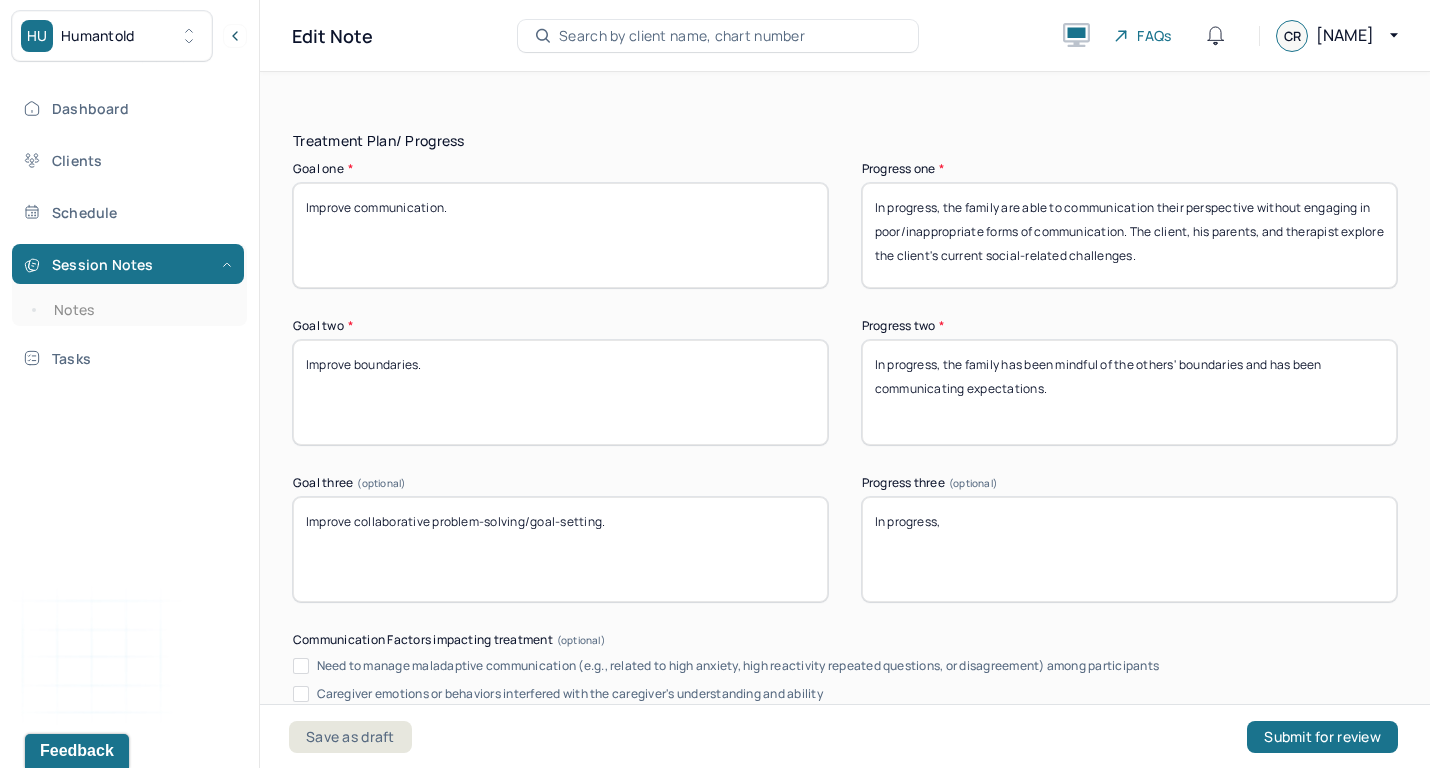 click on "Improve collaborative problem-solving/goal-setting." at bounding box center [560, 549] 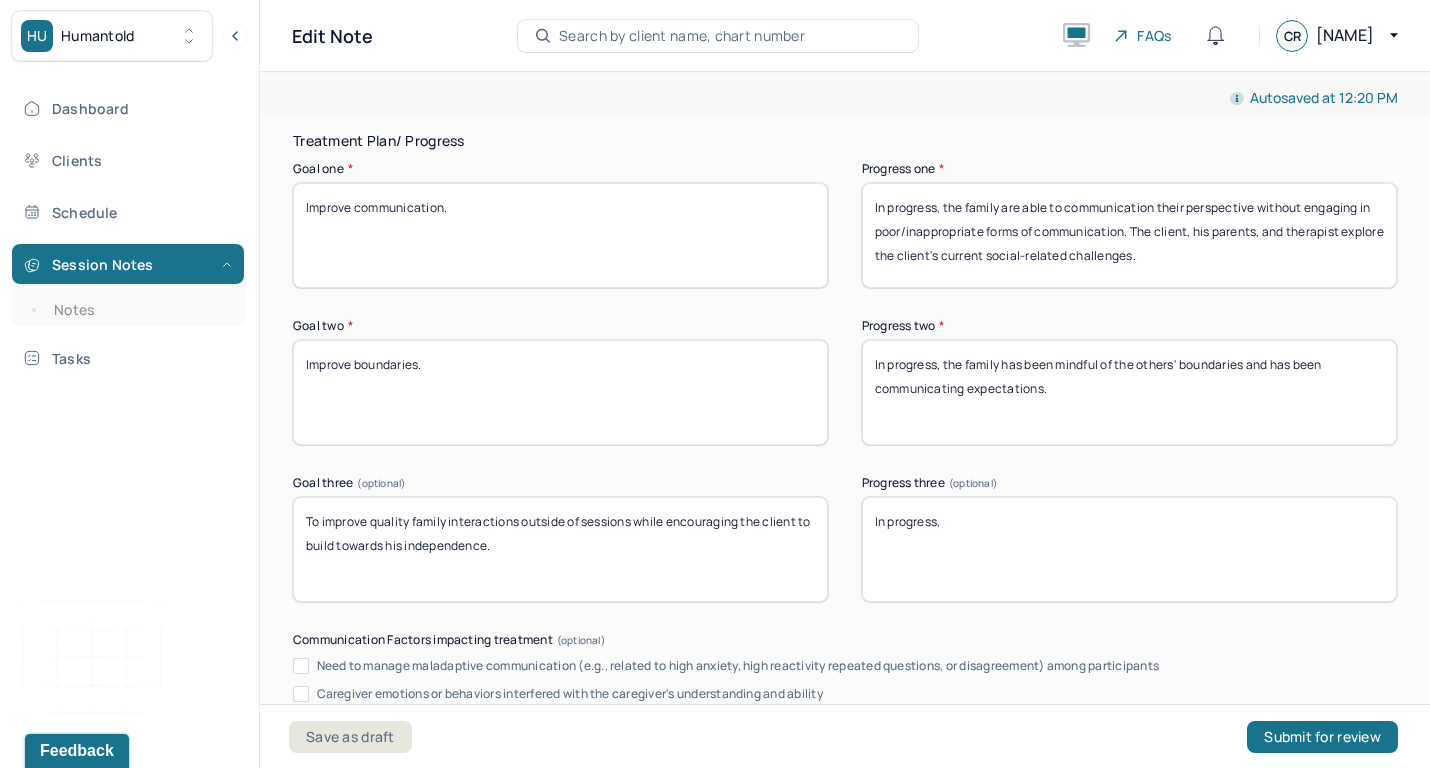 type on "To improve quality family interactions outside of sessions while encouraging the client to build towards his independence." 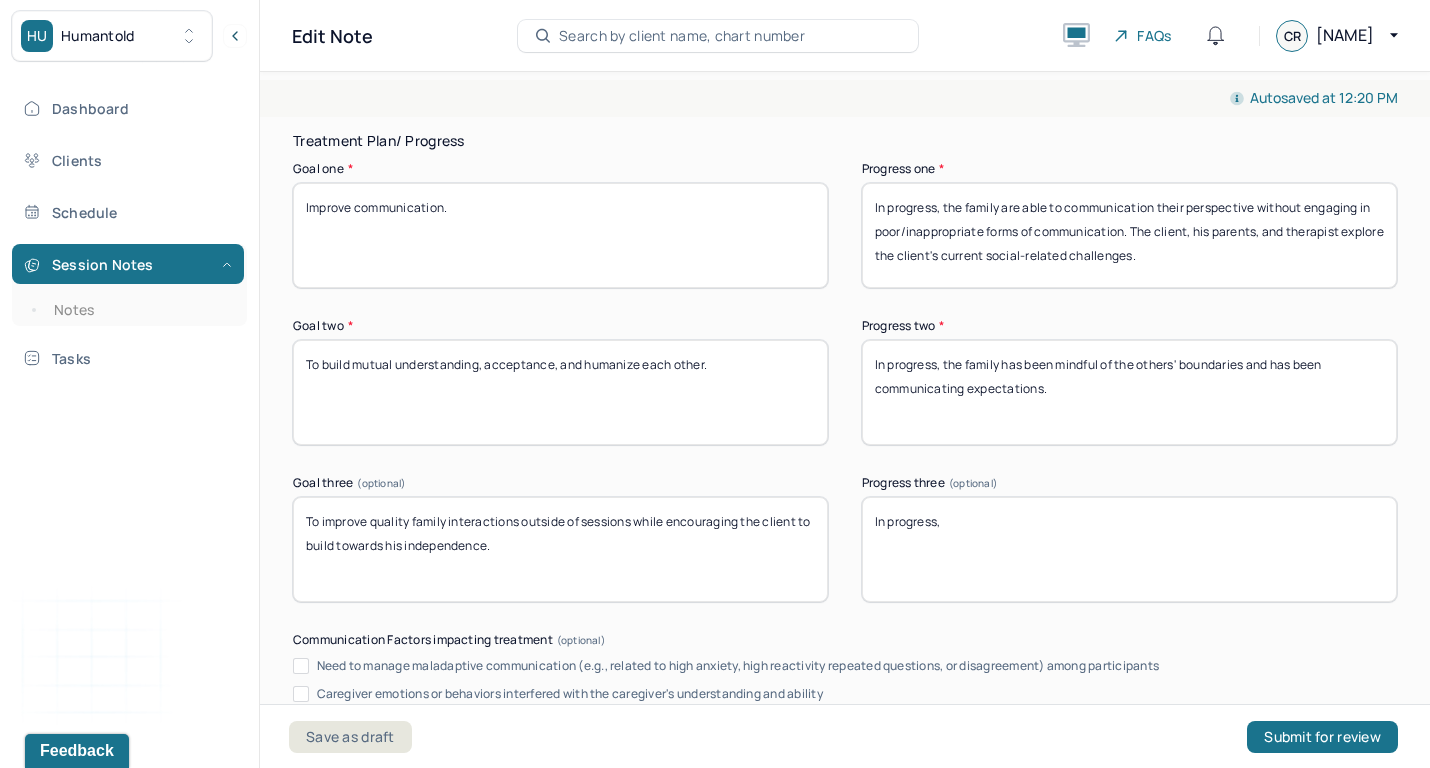 type on "To build mutual understanding, acceptance, and humanize each other." 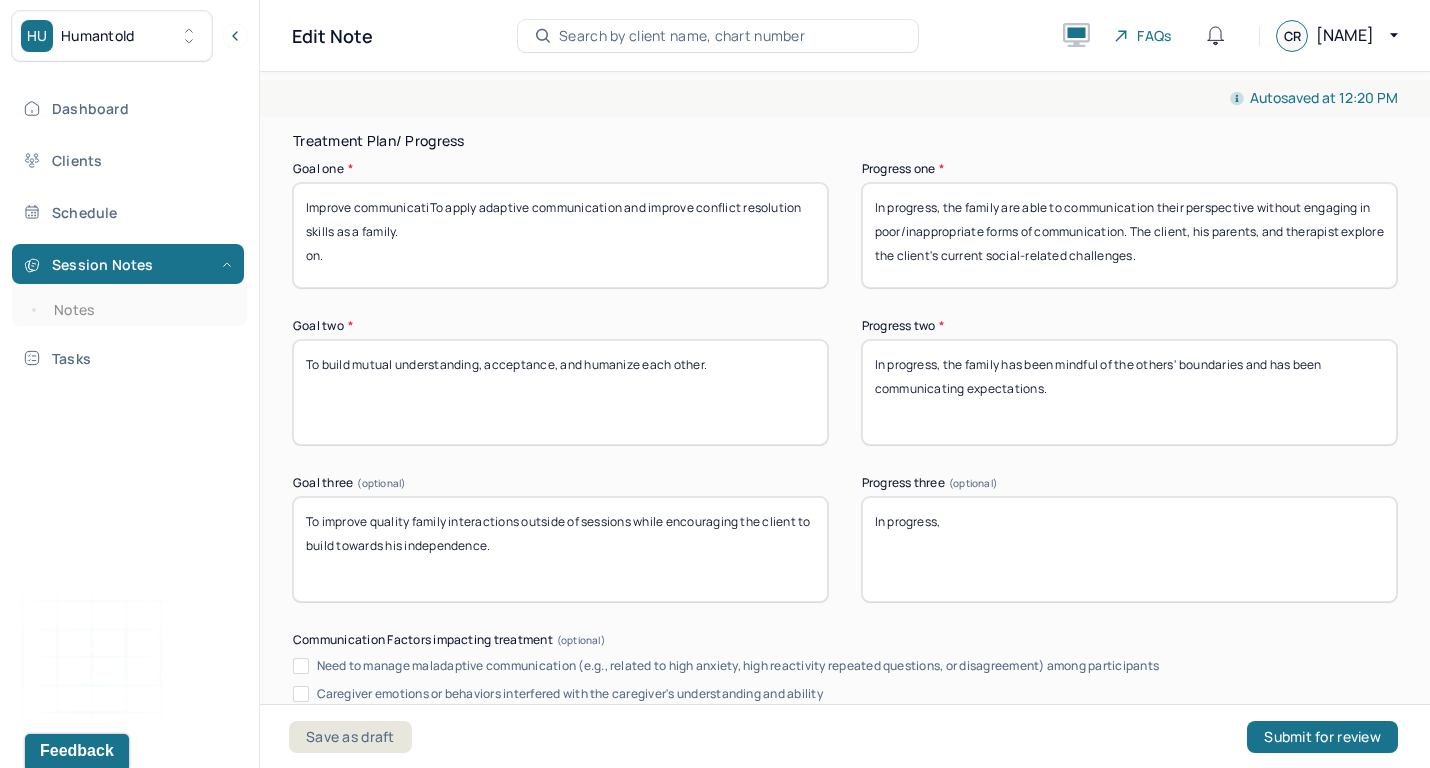 drag, startPoint x: 434, startPoint y: 236, endPoint x: 296, endPoint y: 146, distance: 164.75436 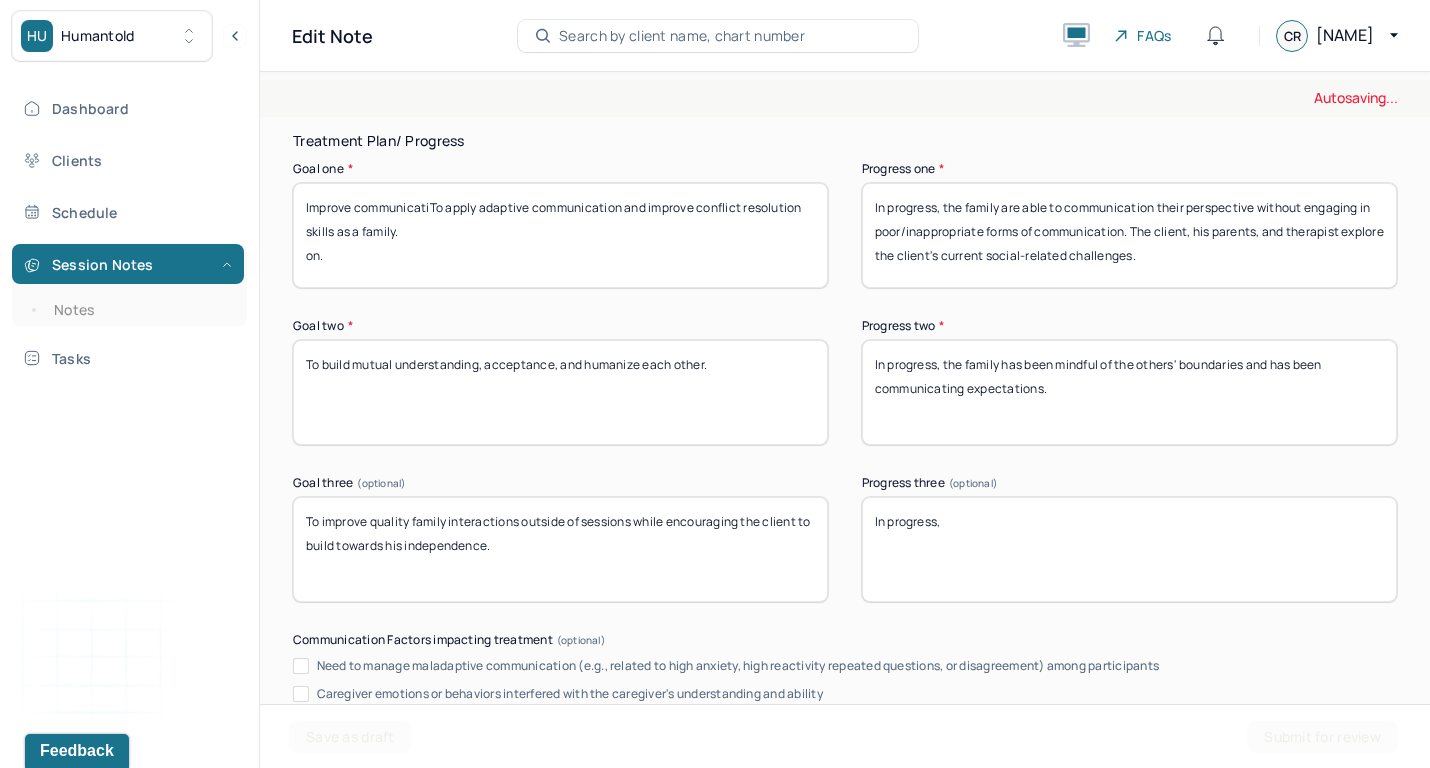 paste on "To apply adaptive communication and improve conflict resolution skills as a family." 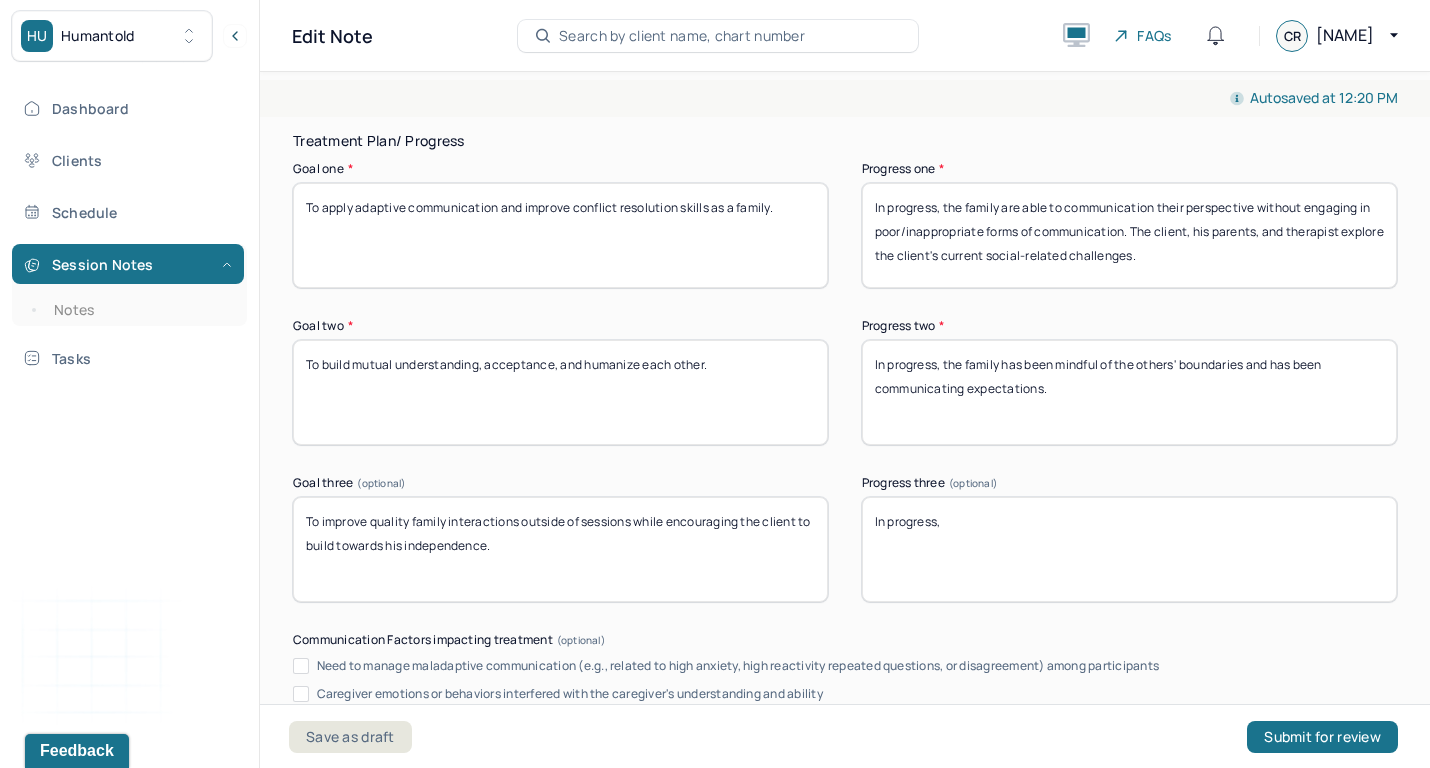 type on "To apply adaptive communication and improve conflict resolution skills as a family." 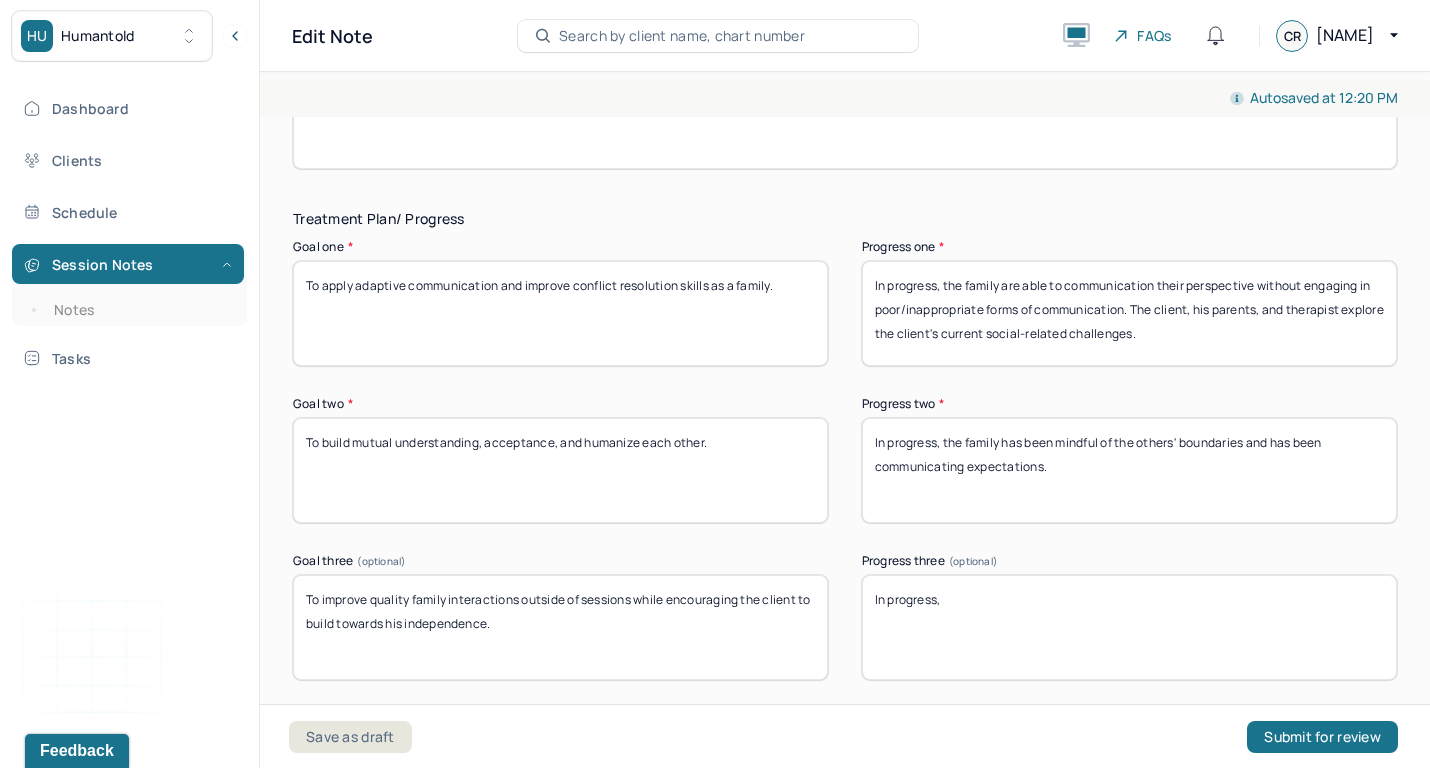 scroll, scrollTop: 3305, scrollLeft: 0, axis: vertical 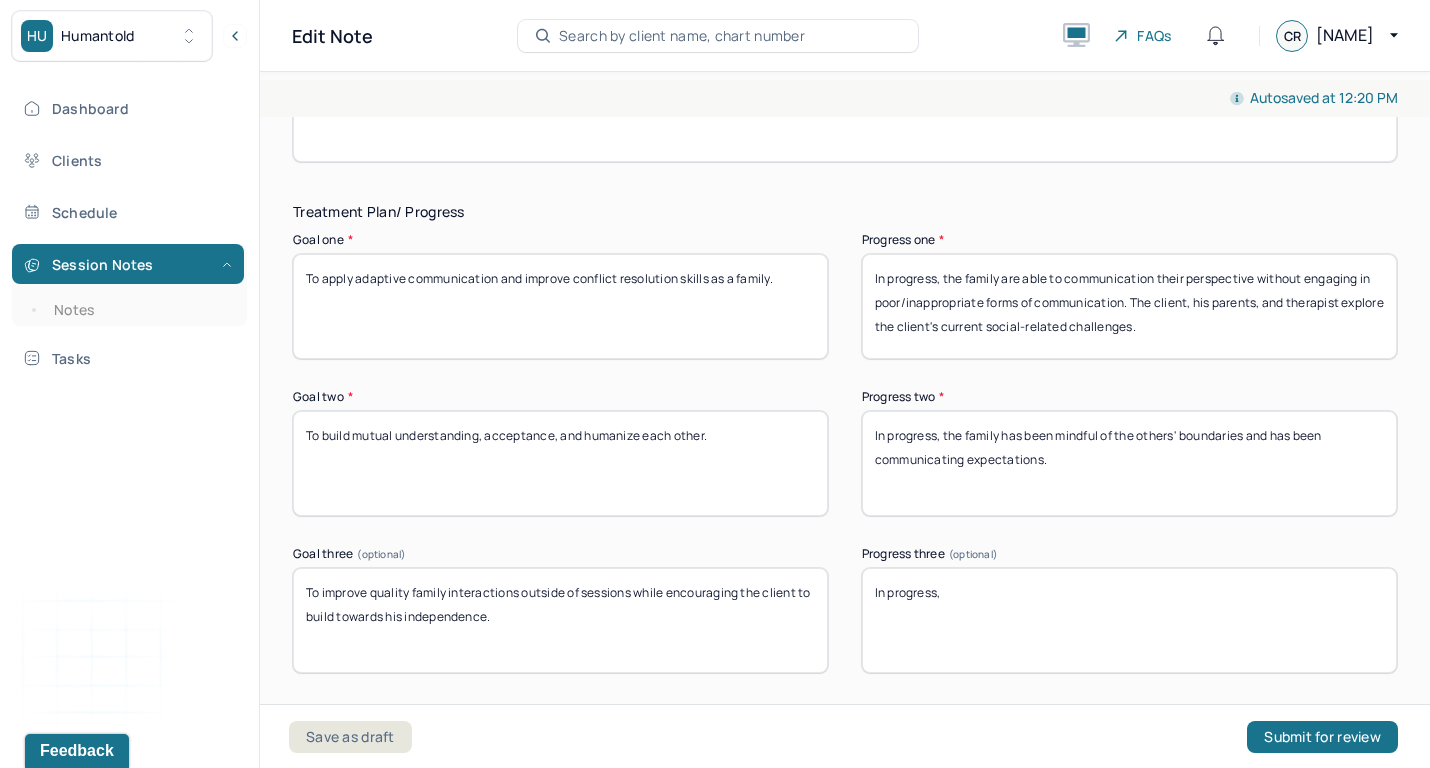 click on "Treatment Plan/ Progress Goal one * Improve communicatiTo apply adaptive communication and improve conflict resolution skills as a family.
on. Progress one * In progress, the family are able to communication their perspective without engaging in poor/inappropriate forms of communication. The client, his parents, and therapist explore the client's current social-related challenges. Goal two * To build mutual understanding, acceptance, and humanize each other.
Progress two * In progress, the family has been mindful of the others' boundaries and has been communicating expectations.  Goal three (optional) To improve quality family interactions outside of sessions while encouraging the client to build towards his independence.
Progress three (optional) In progress,  Communication Factors impacting treatment Need to manage maladaptive communication (e.g., related to high anxiety, high reactivity repeated questions, or disagreement) among participants Details around communication factors impacting treatment" at bounding box center [845, 624] 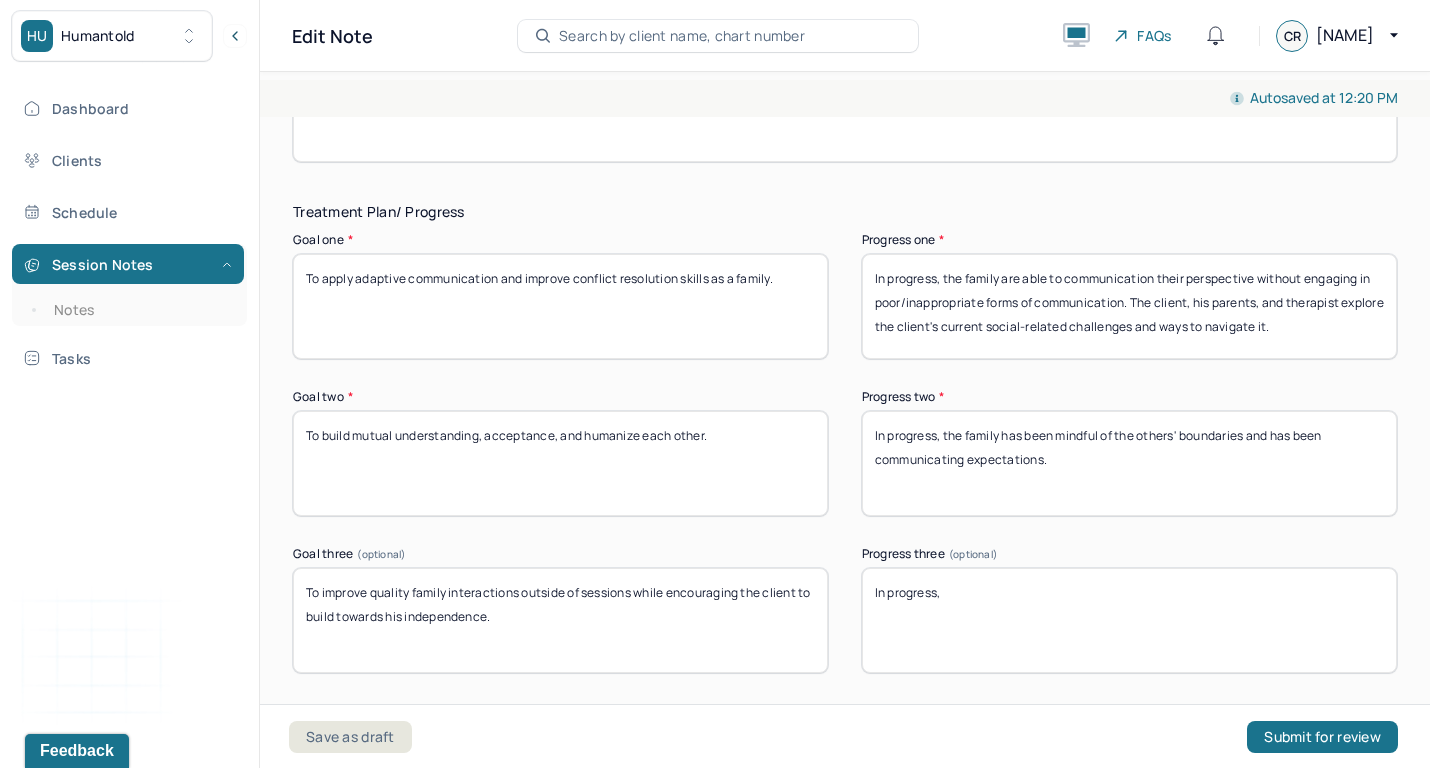 type on "In progress, the family are able to communication their perspective without engaging in poor/inappropriate forms of communication. The client, his parents, and therapist explore the client's current social-related challenges and ways to navigate it." 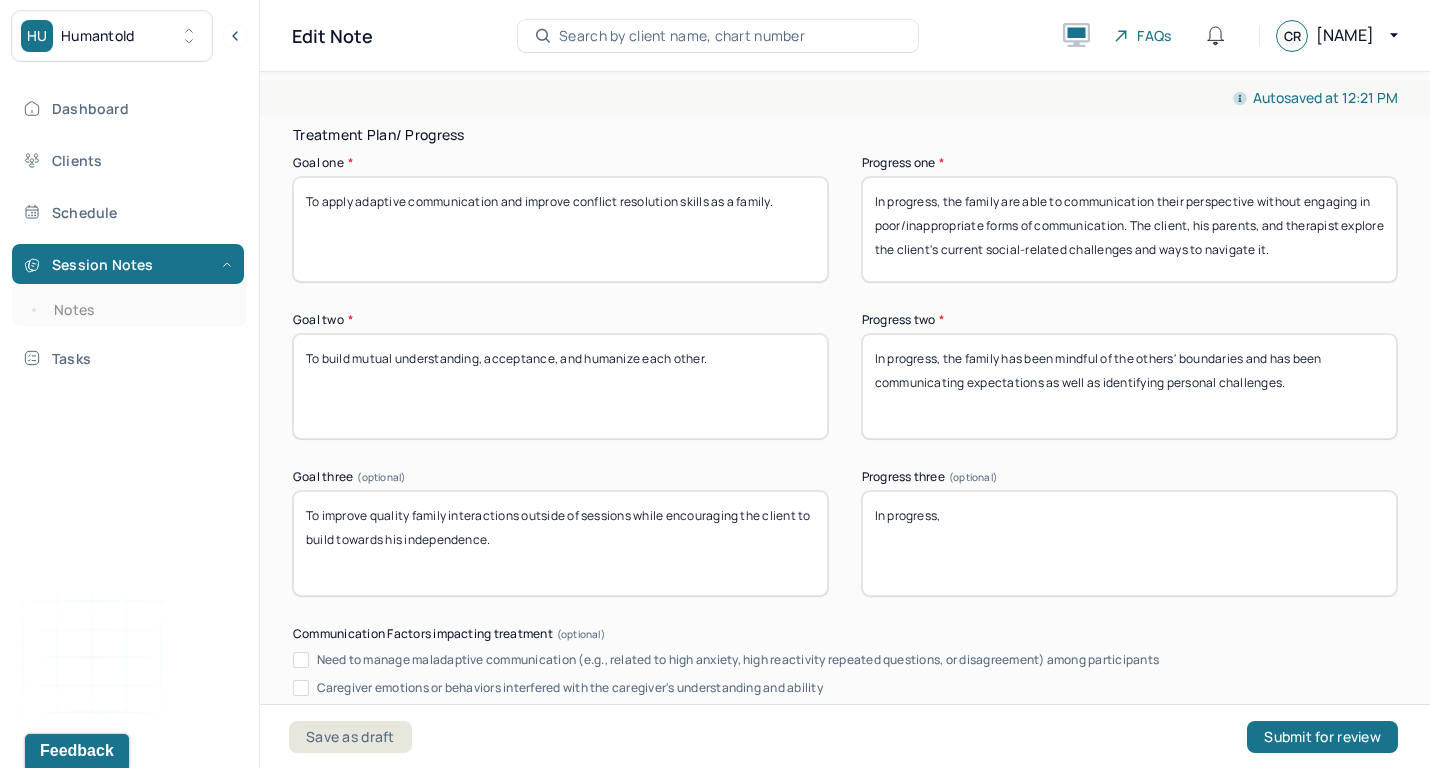 scroll, scrollTop: 3403, scrollLeft: 0, axis: vertical 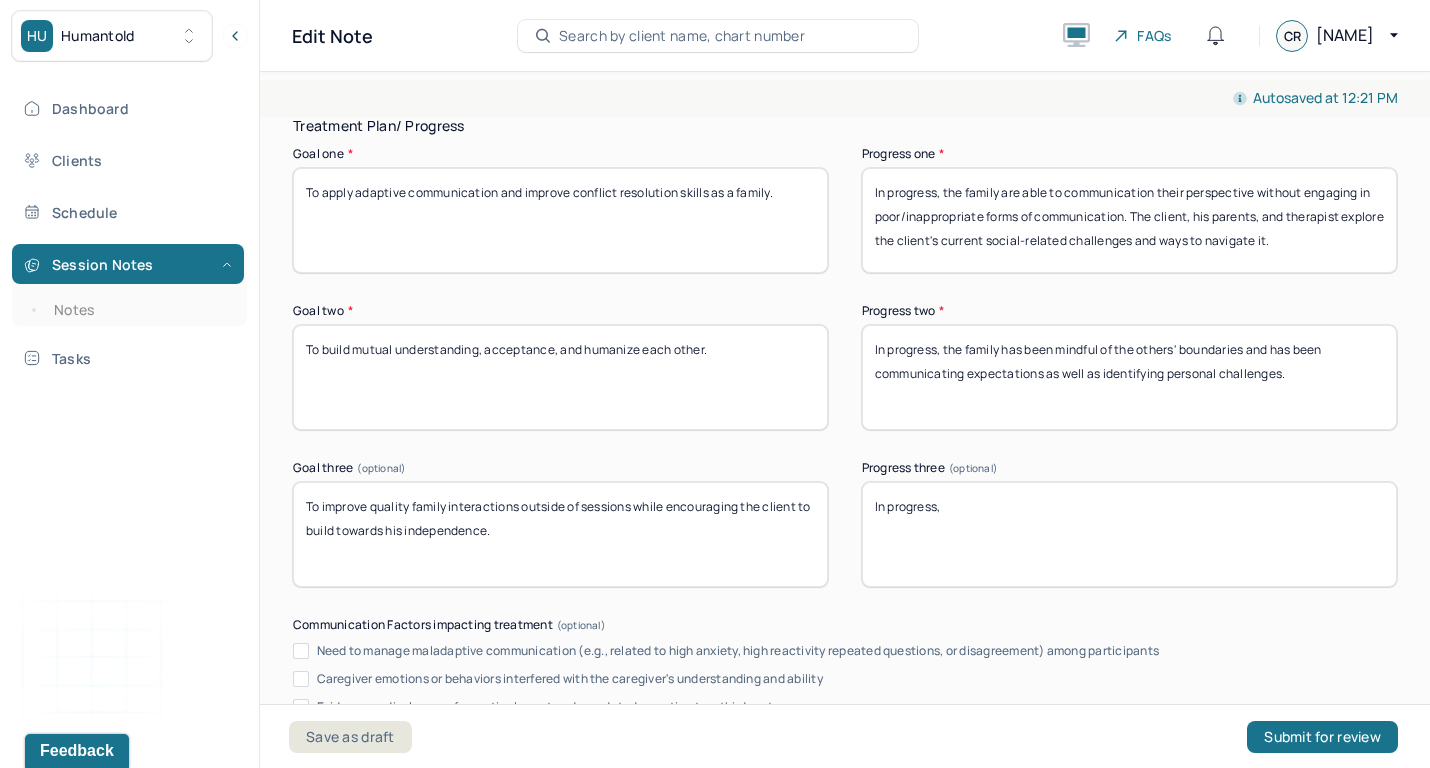 type on "In progress, the family has been mindful of the others' boundaries and has been communicating expectations as well as identifying personal challenges." 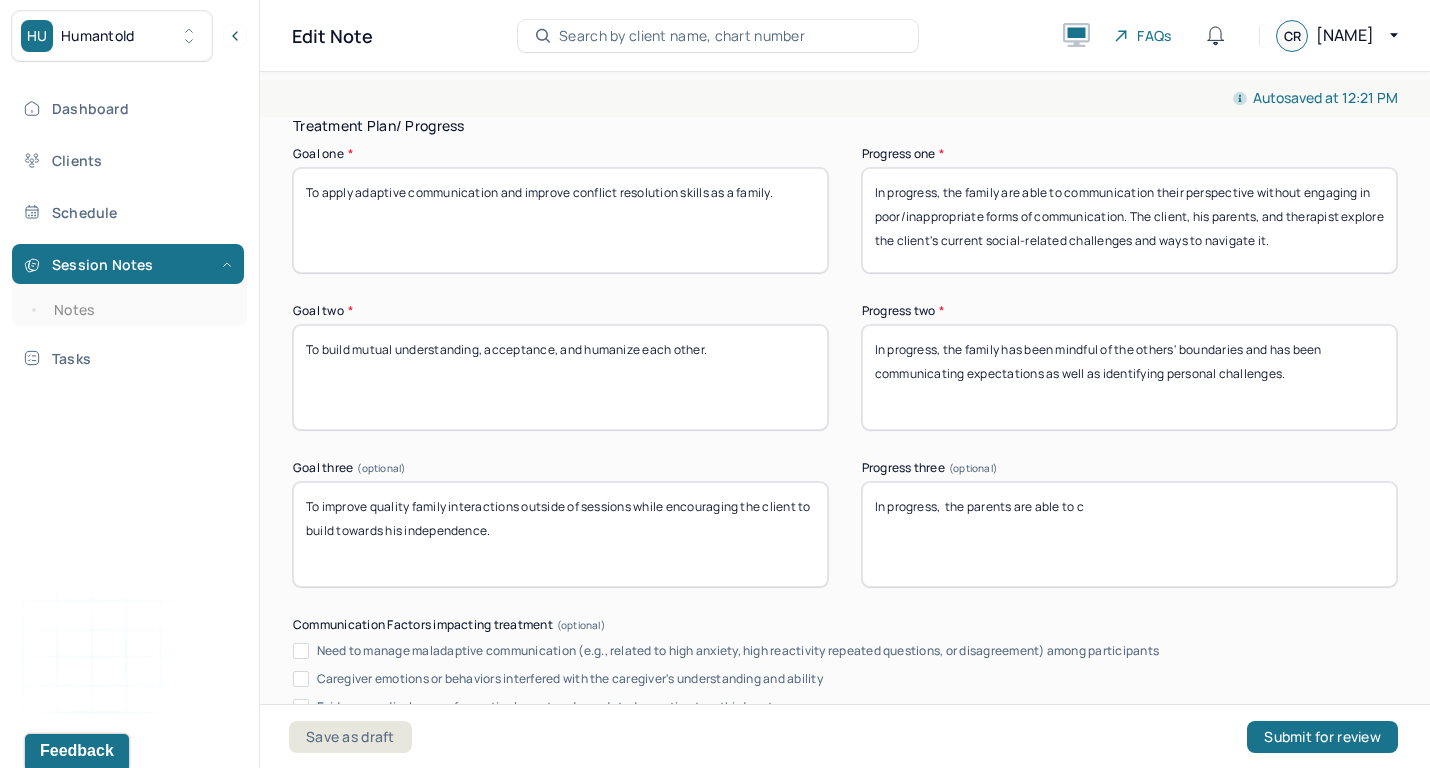 click on "In progress,  the parents are able to c" at bounding box center [1129, 534] 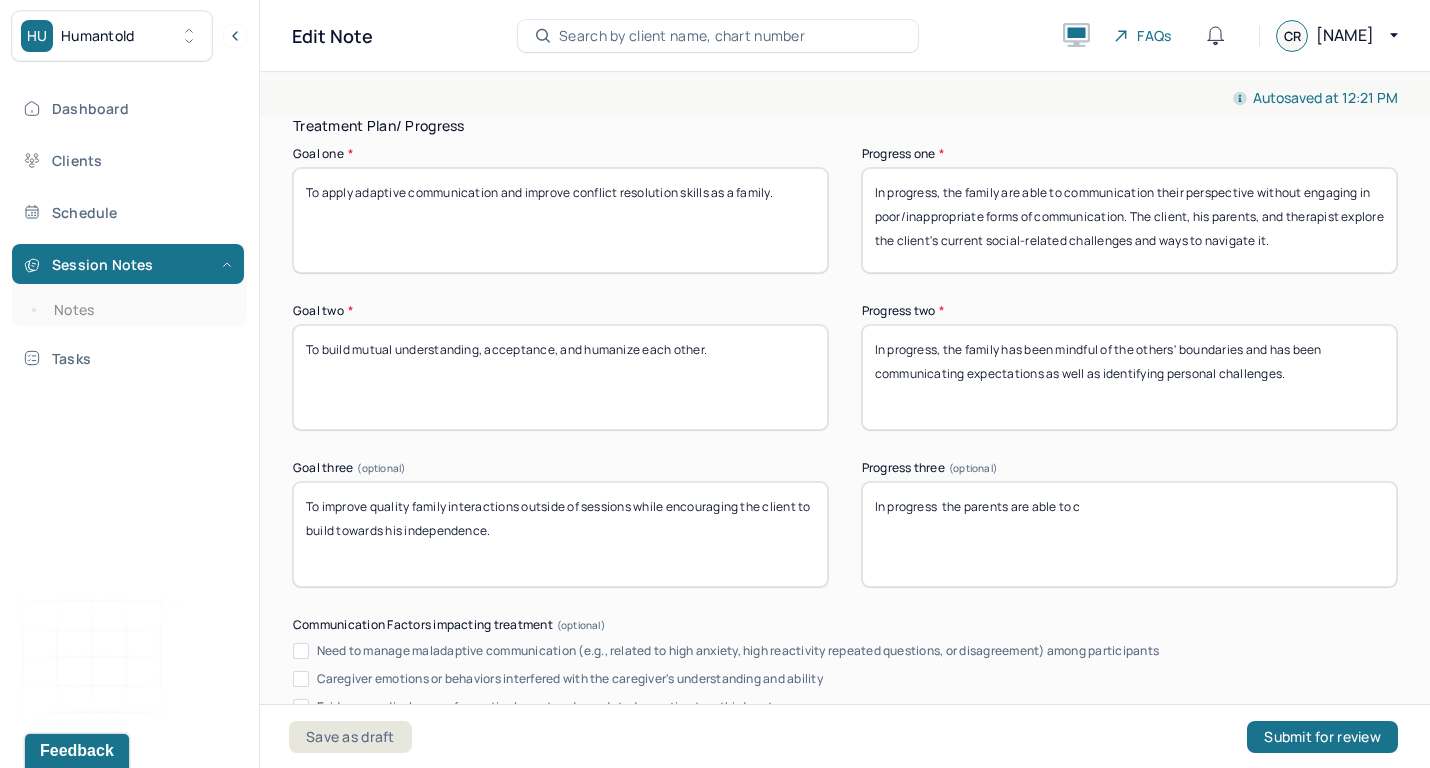 drag, startPoint x: 1015, startPoint y: 498, endPoint x: 1165, endPoint y: 498, distance: 150 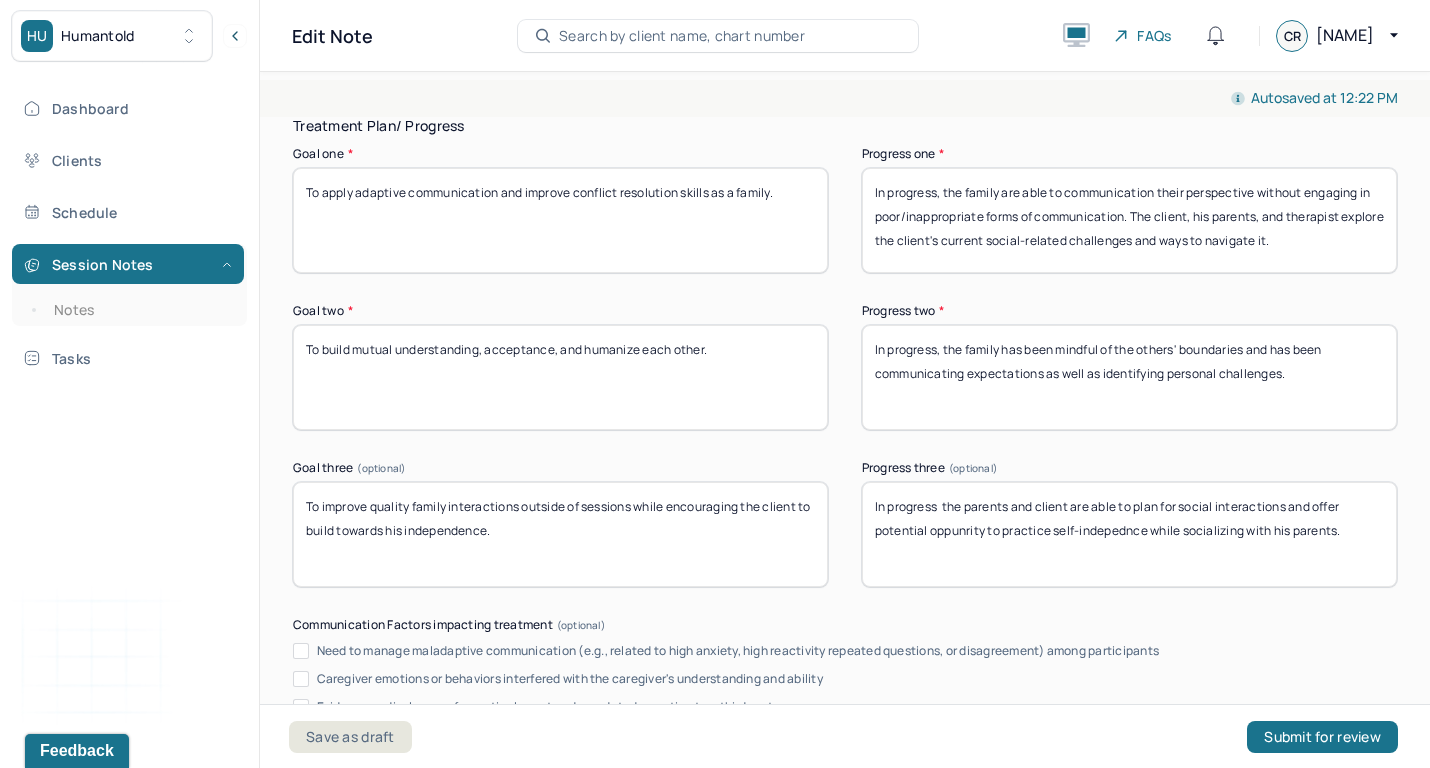 click on "In progress  the parents and client are able to plan for social interactions and offer potential oppunrity to practice self-indepednce" at bounding box center [1129, 534] 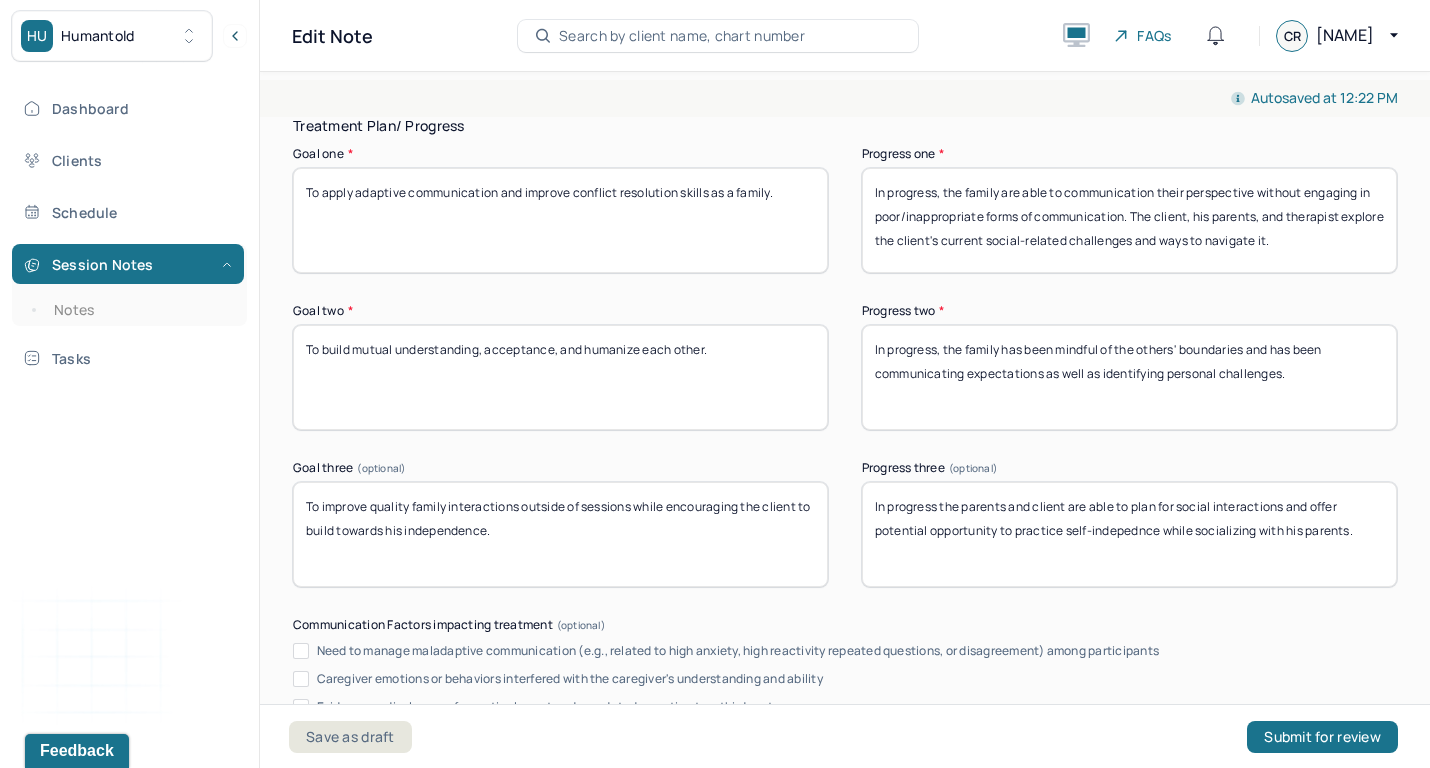 click on "In progress  the parents and client are able to plan for social interactions and offer potential oppunrity to practice self-indepednce while socializing with his parents." at bounding box center [1129, 534] 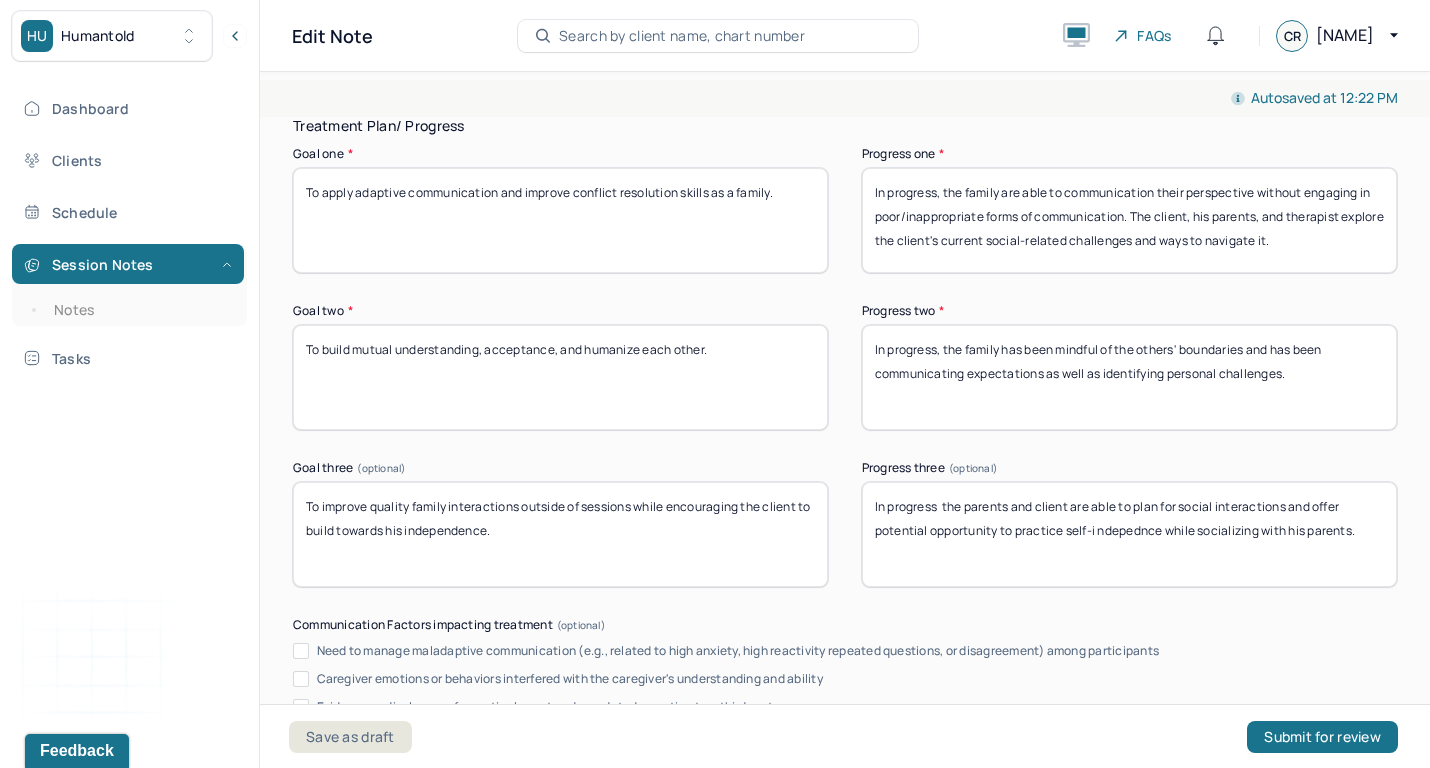 click on "In progress  the parents and client are able to plan for social interactions and offer potential opportunity to practice self-i ndepednce while socializing with his parents." at bounding box center [1129, 534] 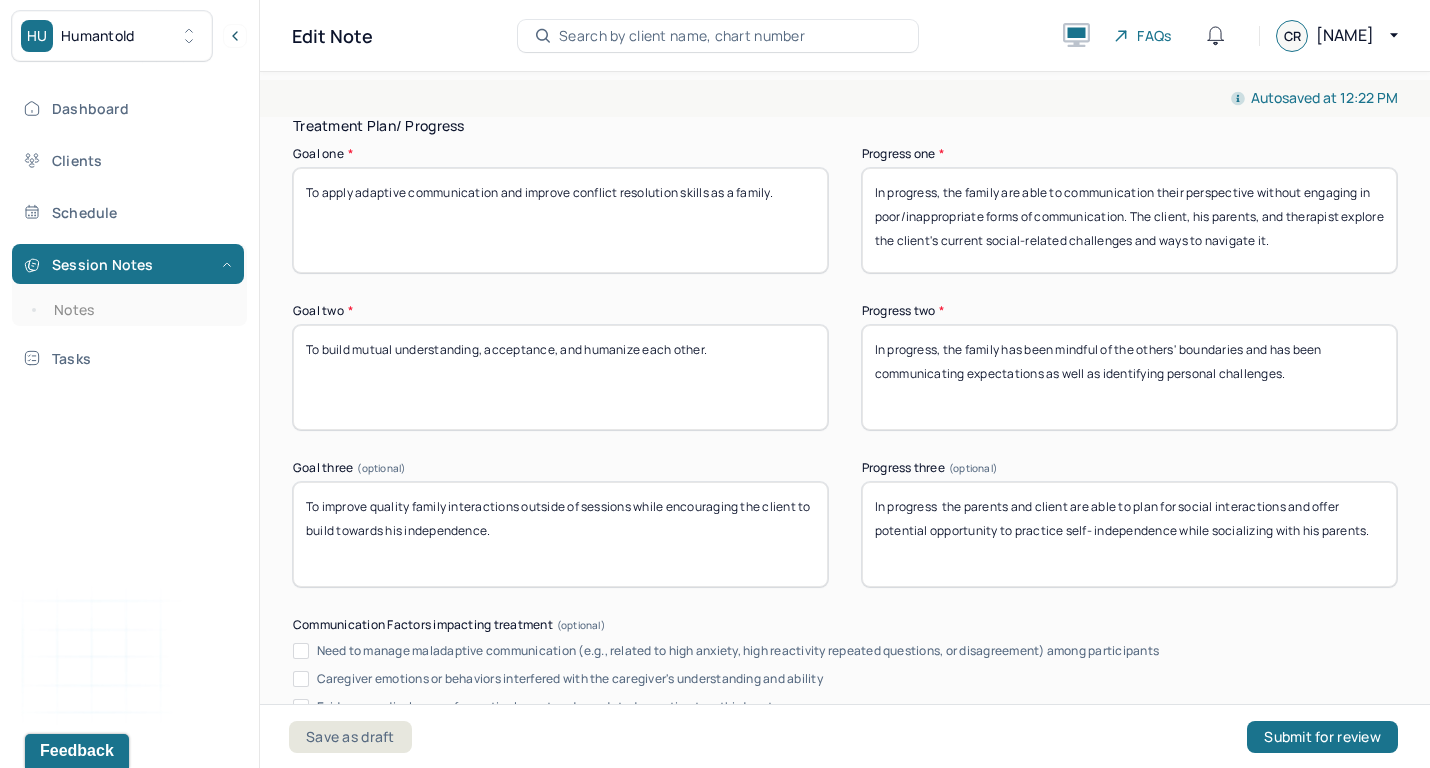 click on "In progress  the parents and client are able to plan for social interactions and offer potential opportunity to practice self- indepednce while socializing with his parents." at bounding box center (1129, 534) 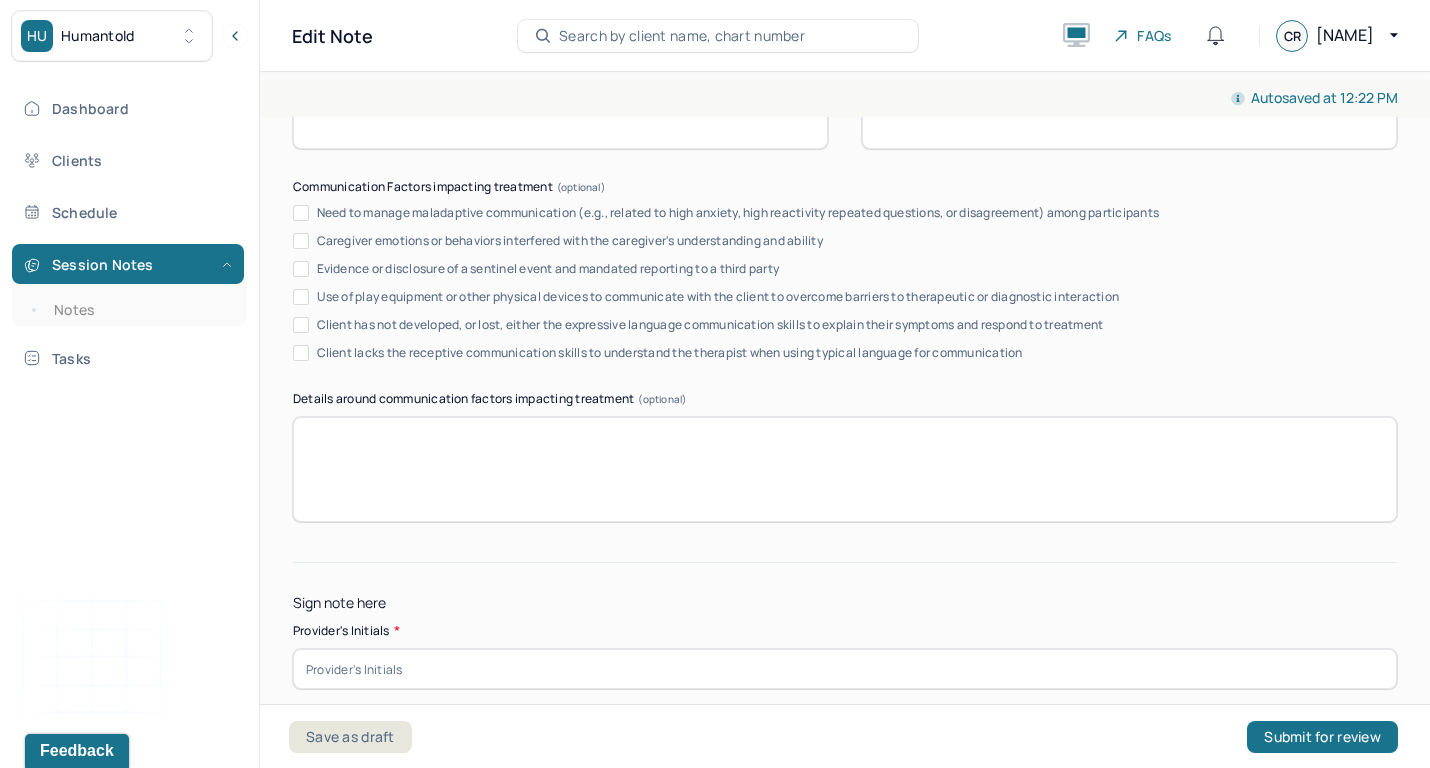 scroll, scrollTop: 3939, scrollLeft: 0, axis: vertical 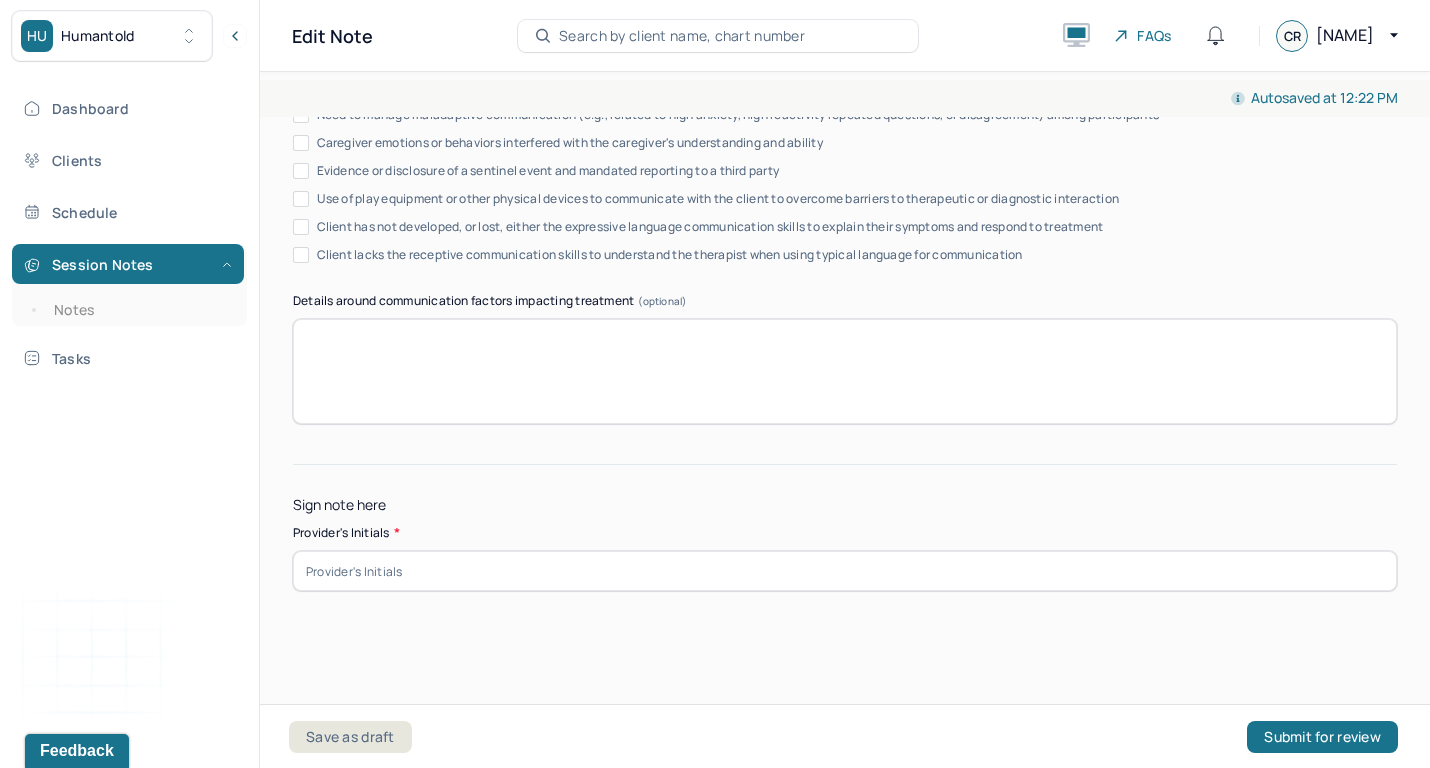 type on "In progress  the parents and client are able to plan for social interactions and offer potential opportunity to practice self-independence while socializing with his parents." 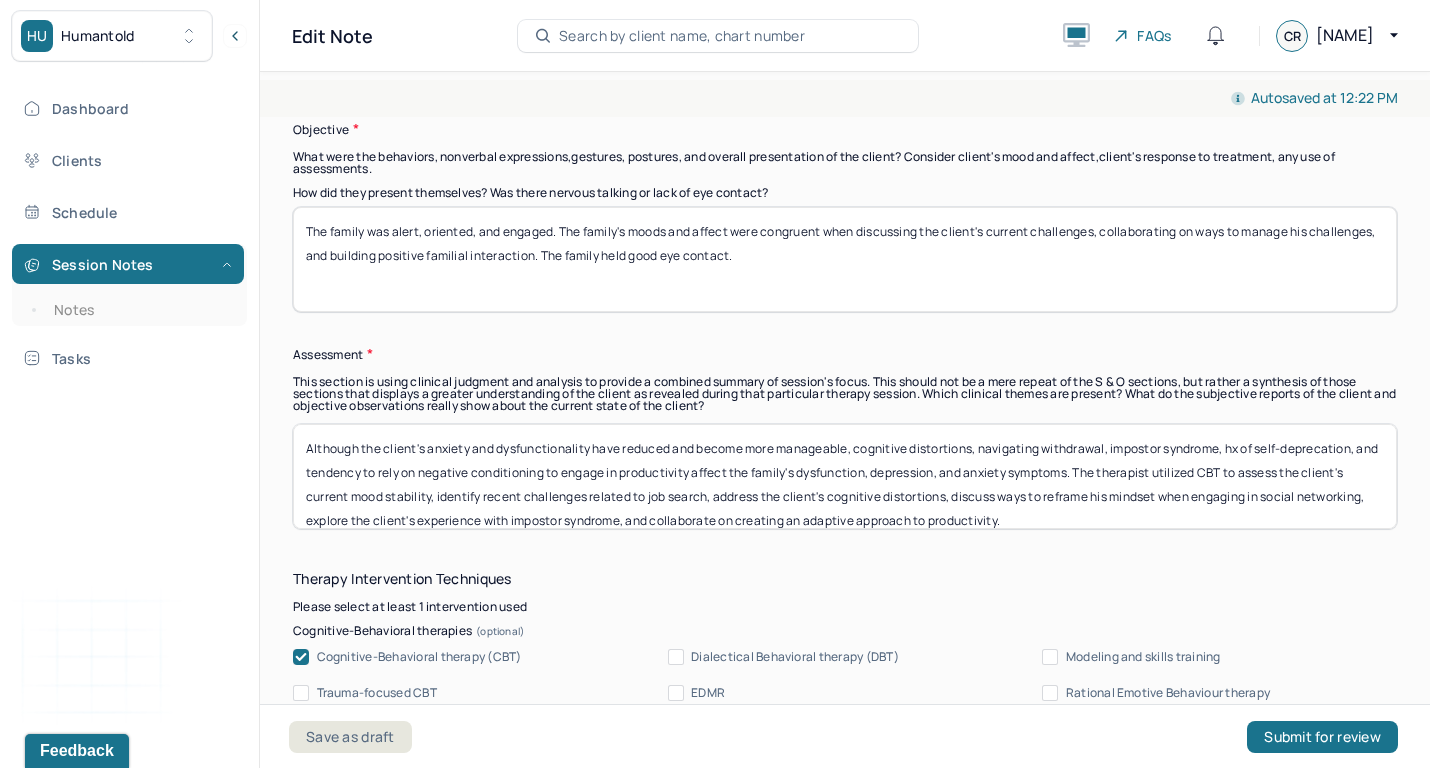 scroll, scrollTop: 1685, scrollLeft: 0, axis: vertical 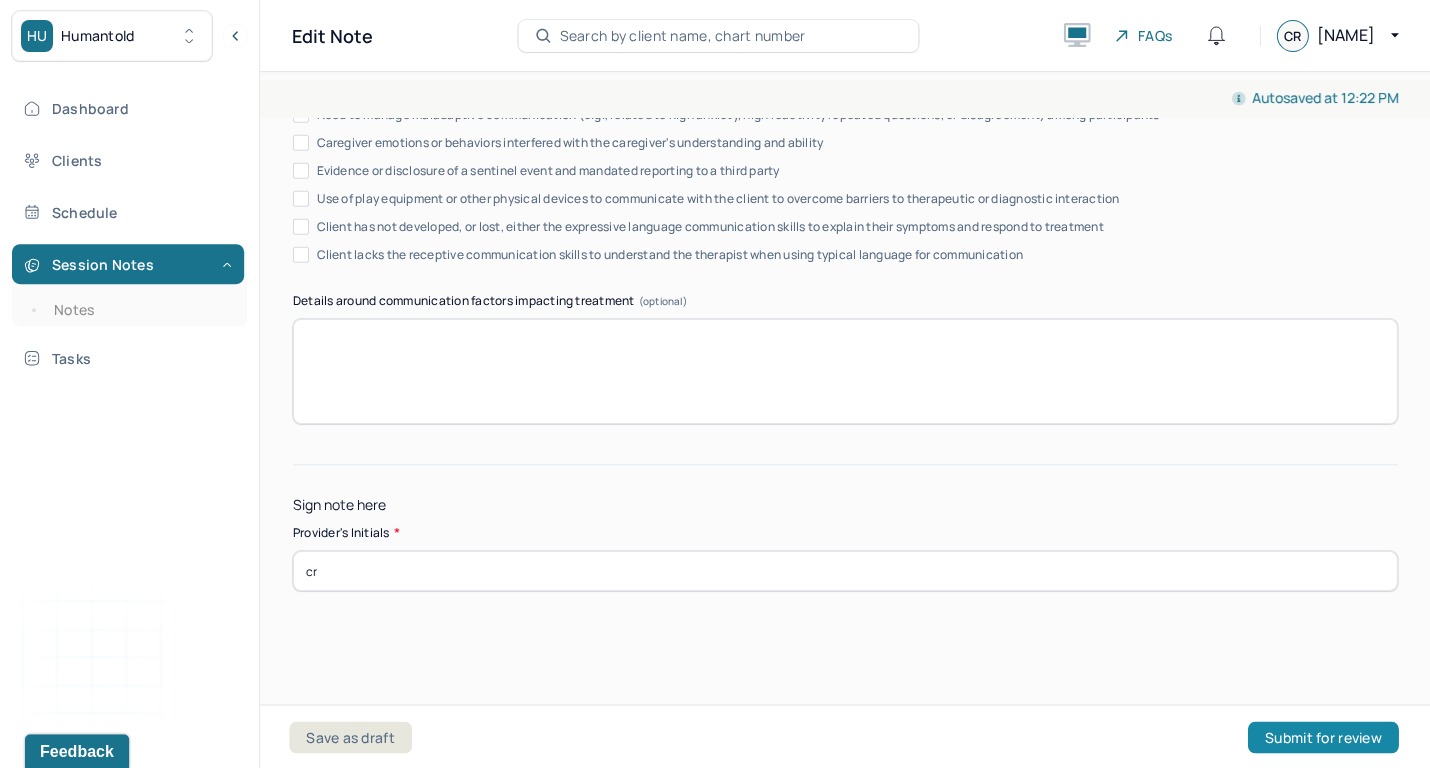 type on "cr" 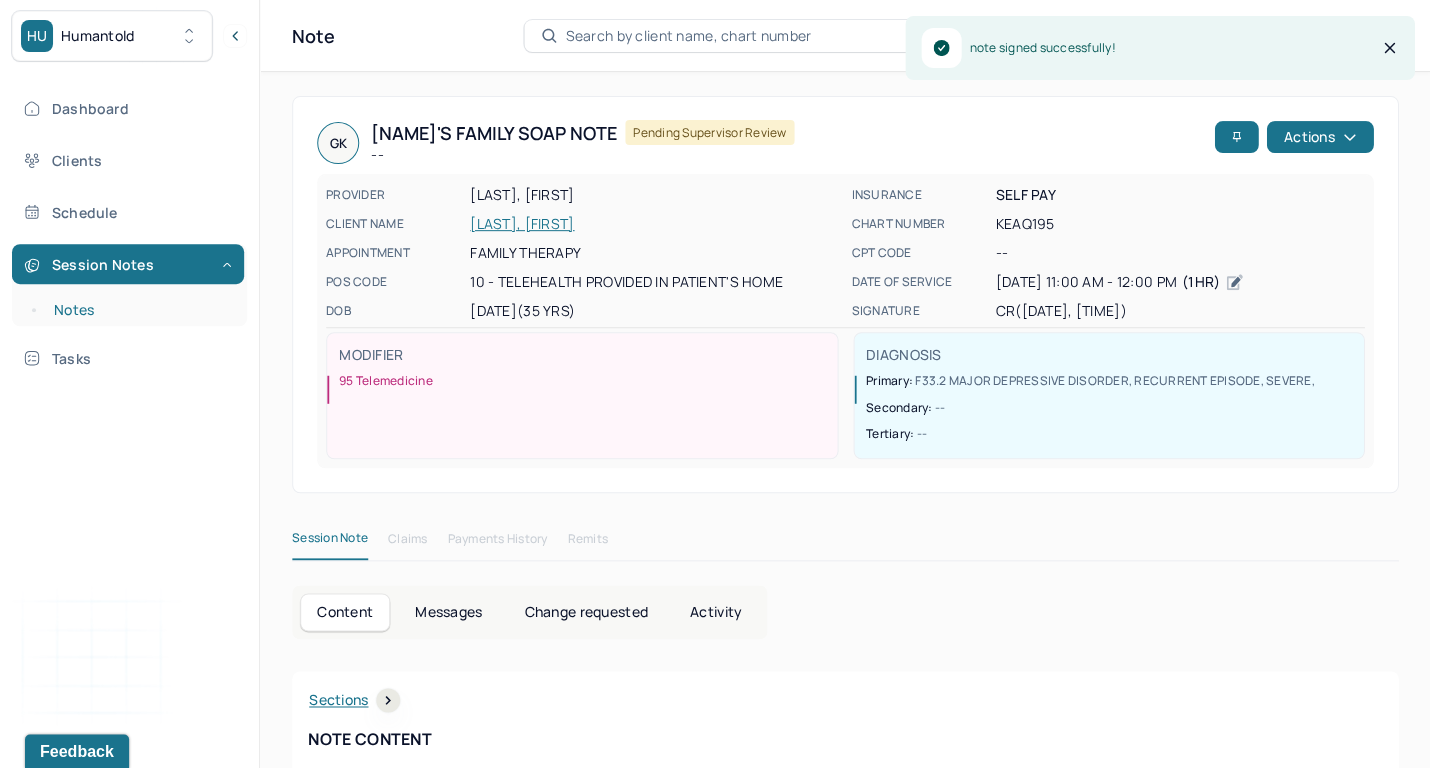 click on "Notes" at bounding box center (139, 310) 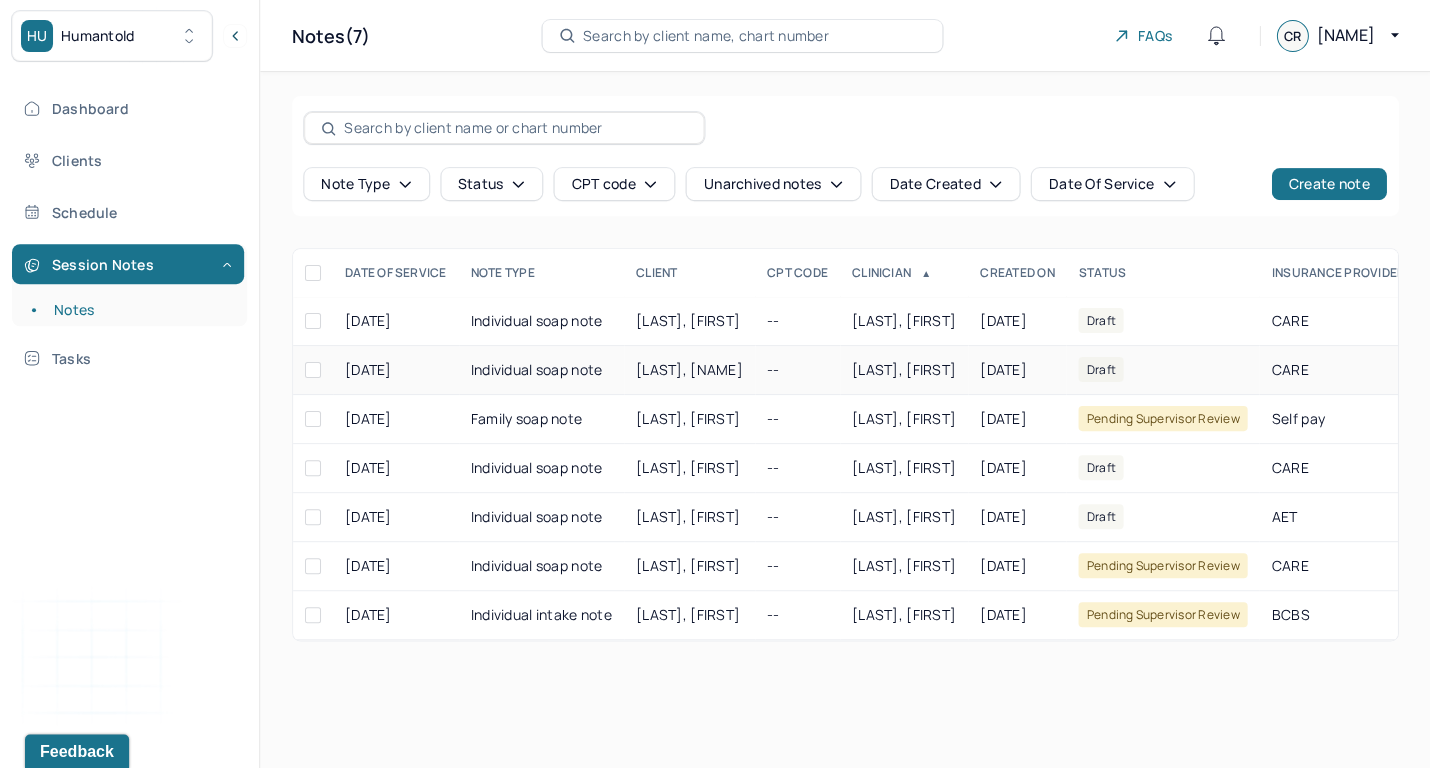 click on "[LAST], [NAME]" at bounding box center (689, 370) 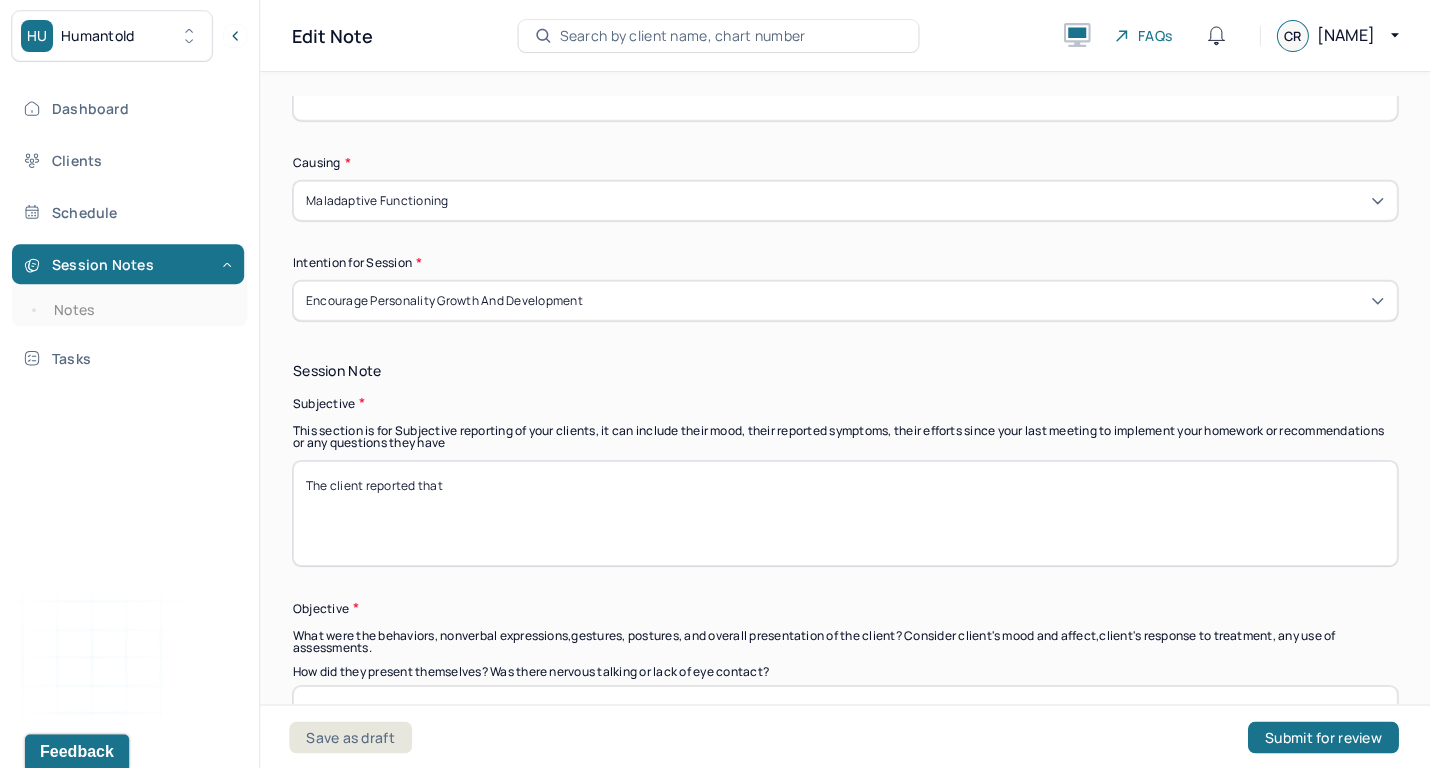scroll, scrollTop: 958, scrollLeft: 0, axis: vertical 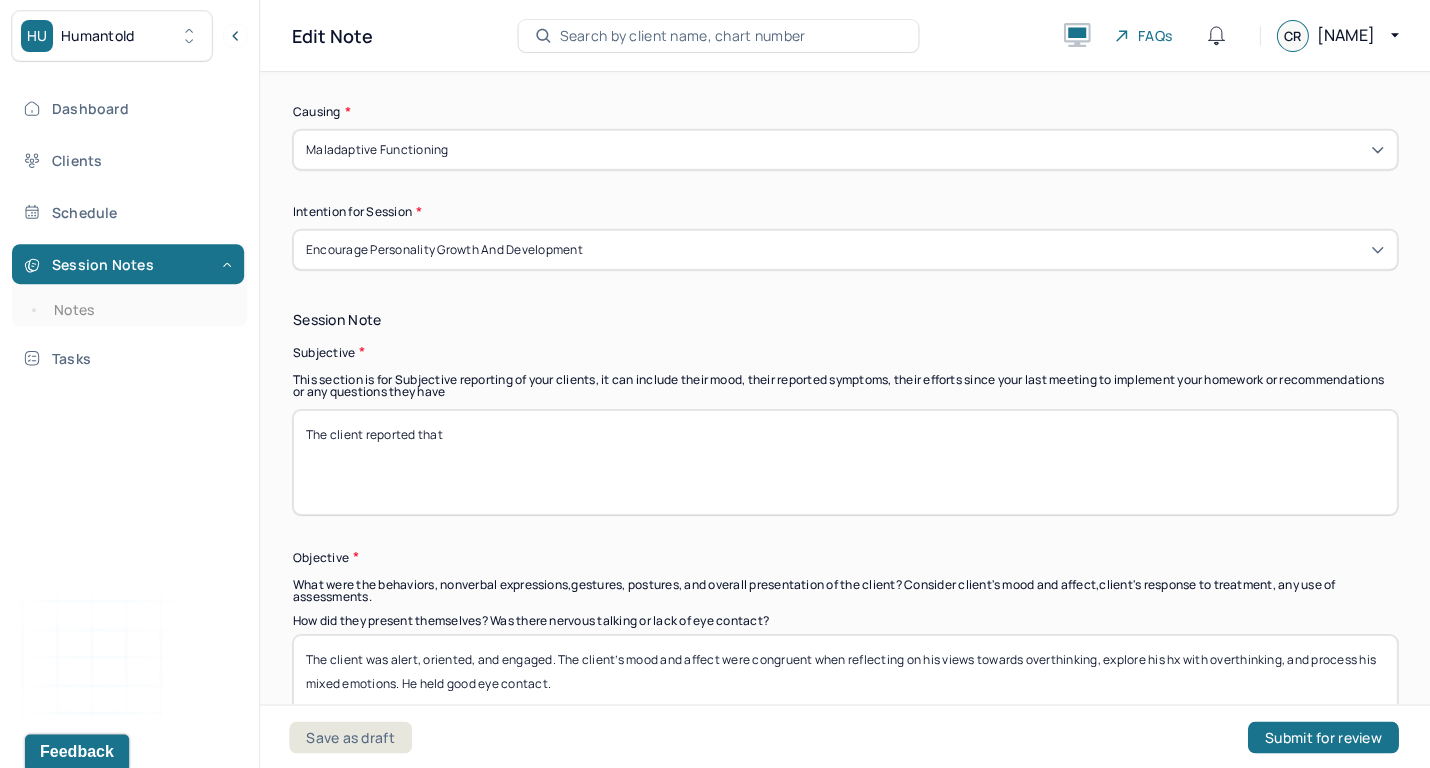 click on "The client reported that" at bounding box center (845, 462) 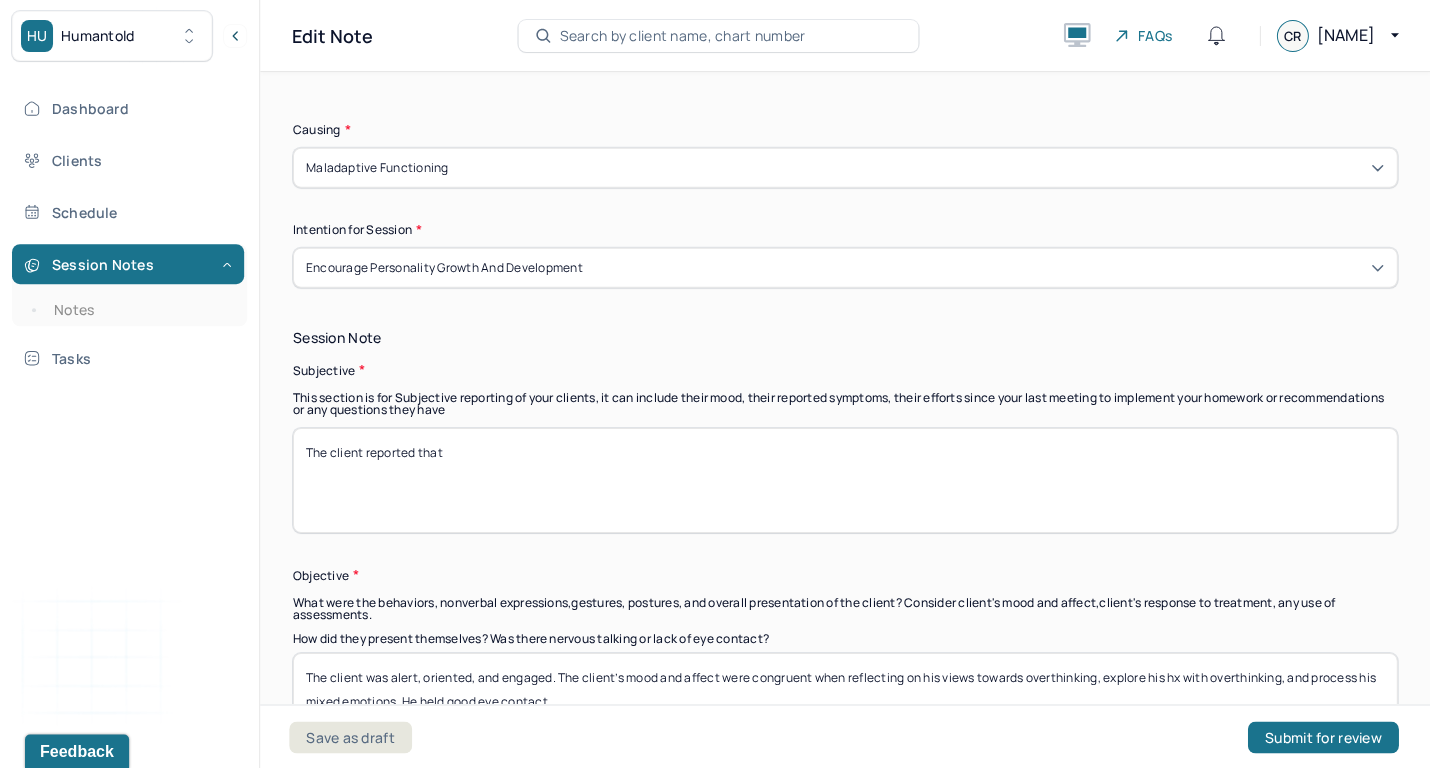 scroll, scrollTop: 1050, scrollLeft: 0, axis: vertical 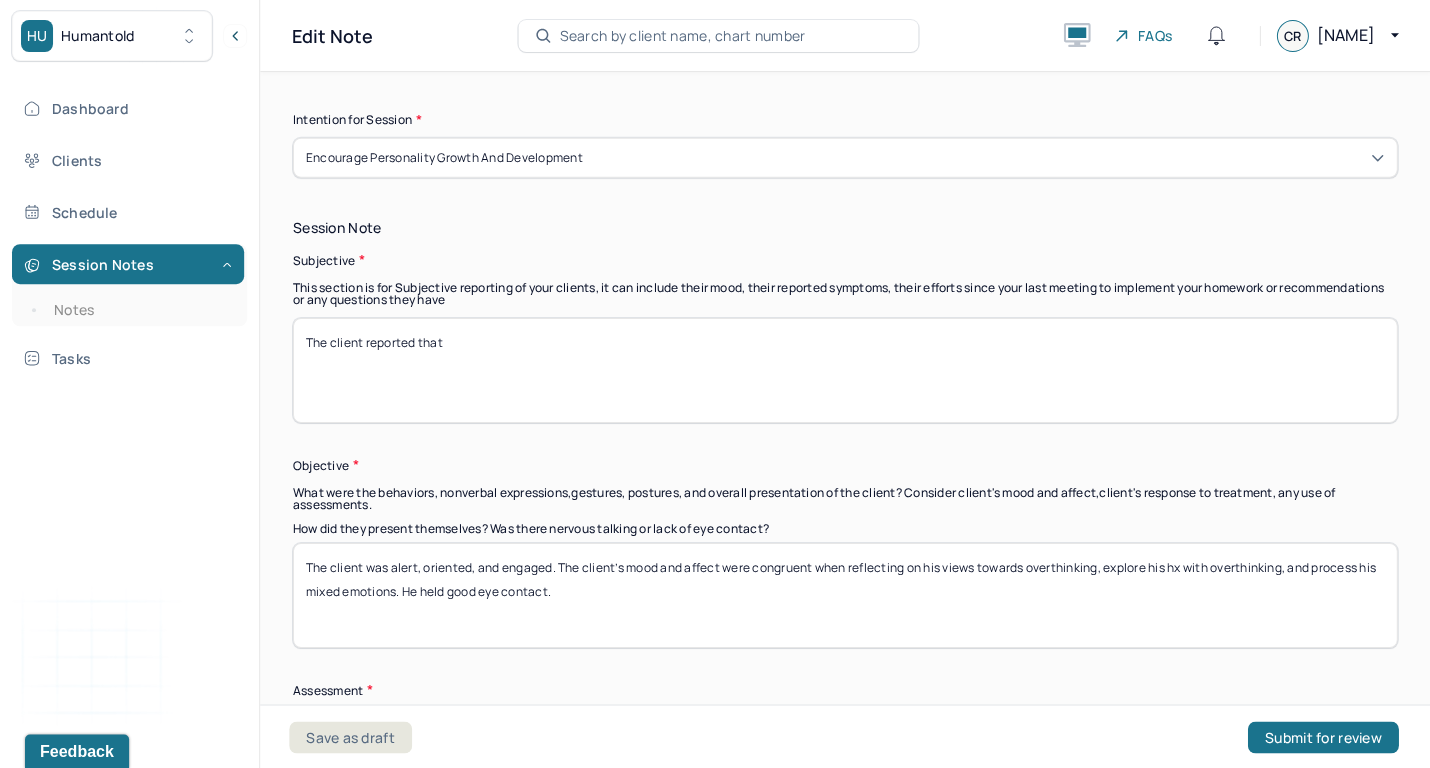 click on "The client reported that" at bounding box center (845, 370) 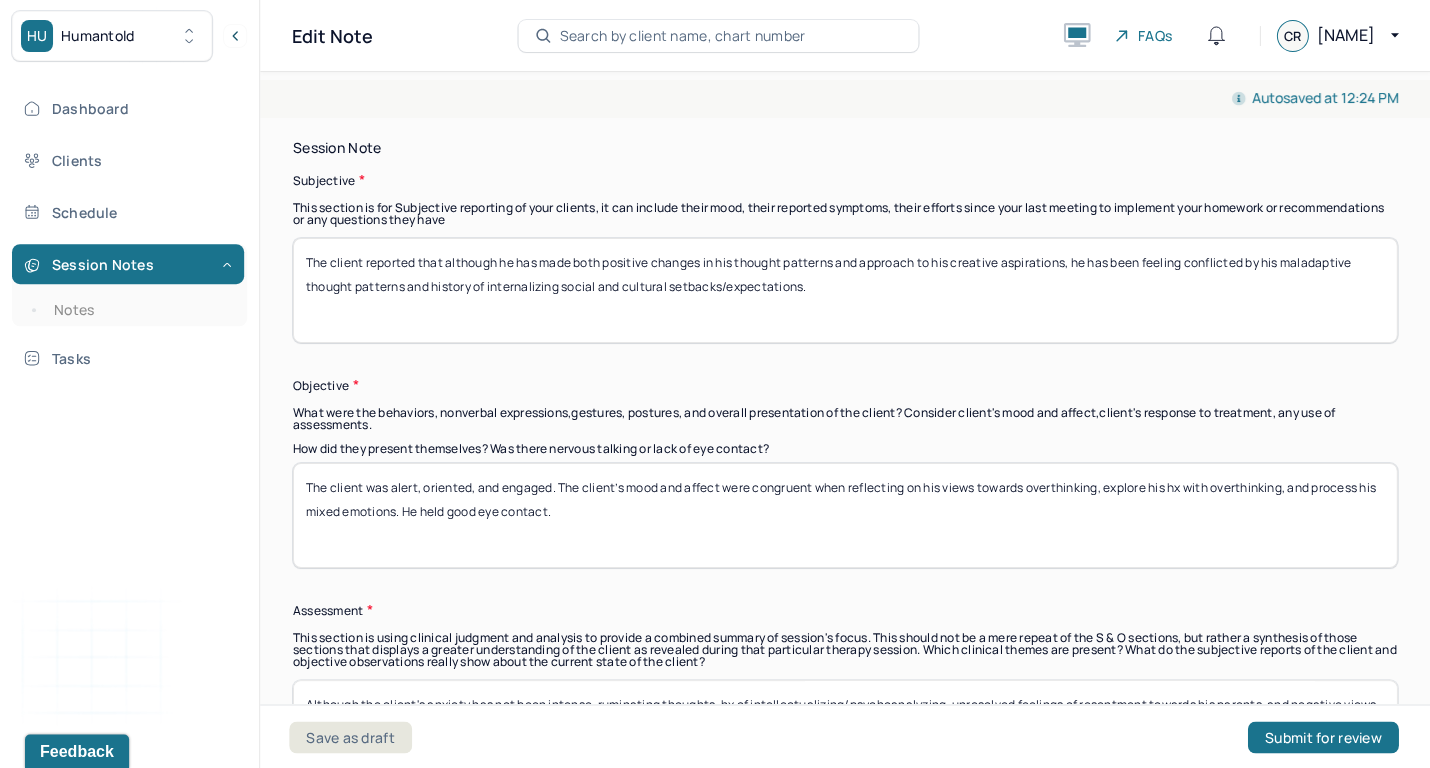 scroll, scrollTop: 1137, scrollLeft: 0, axis: vertical 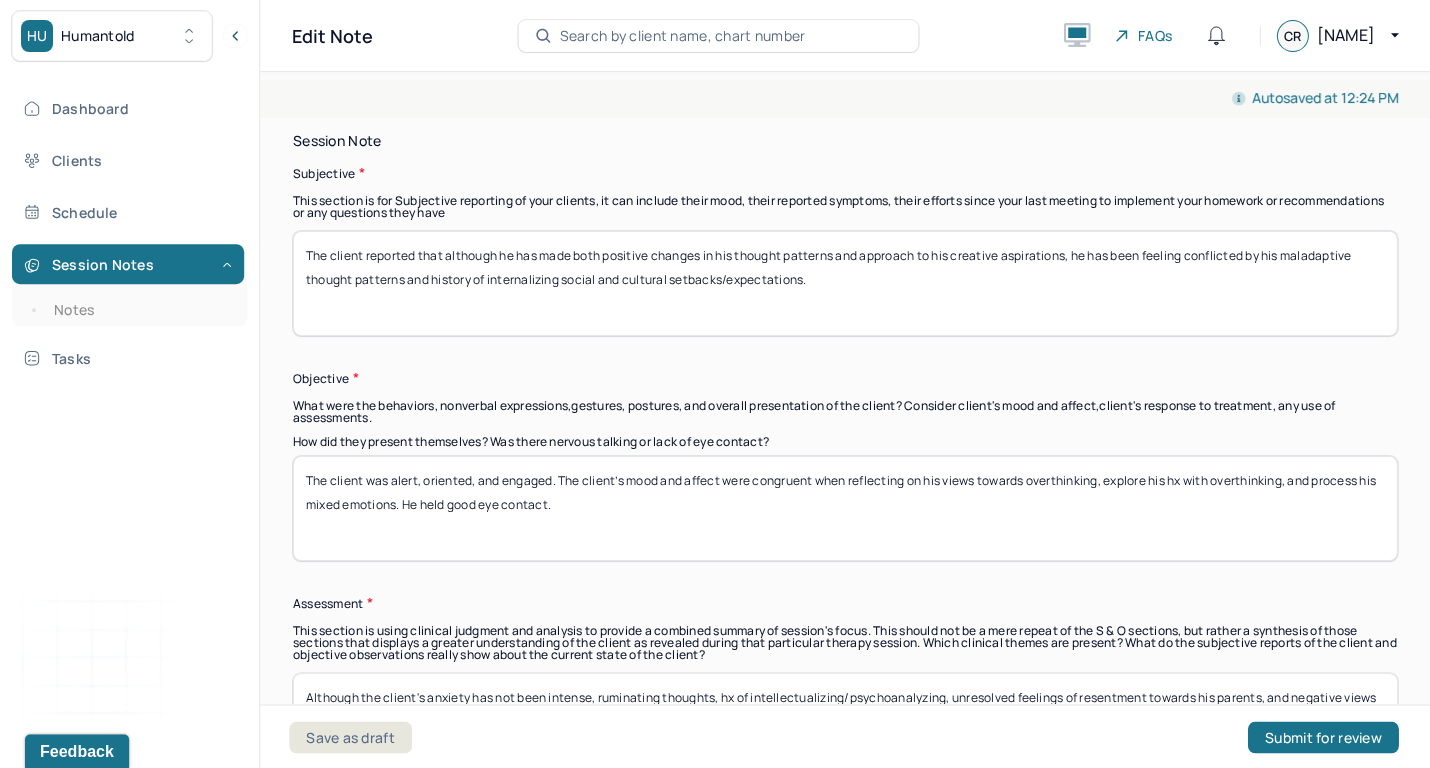 type on "The client reported that although he has made both positive changes in his thought patterns and approach to his creative aspirations, he has been feeling conflicted by his maladaptive thought patterns and history of internalizing social and cultural setbacks/expectations." 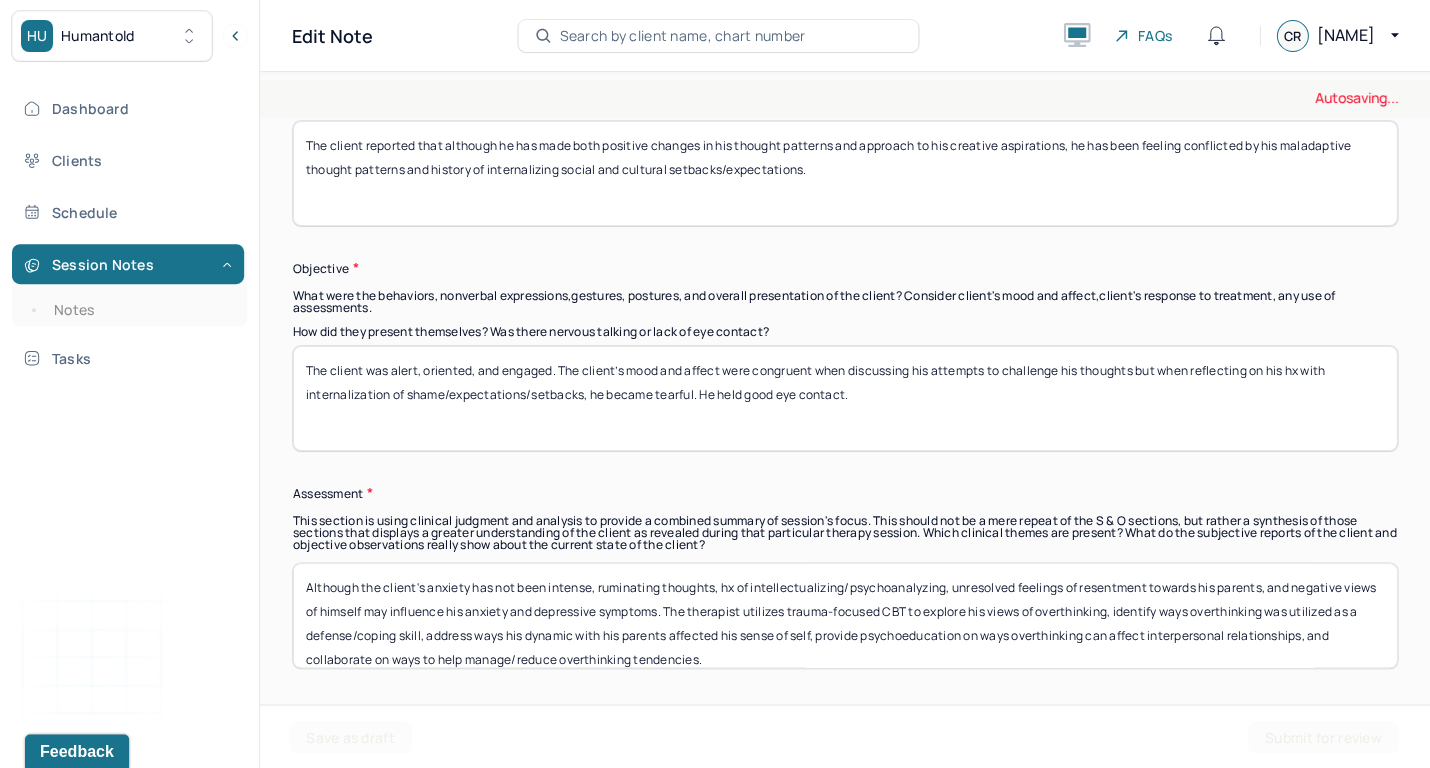 scroll, scrollTop: 1250, scrollLeft: 0, axis: vertical 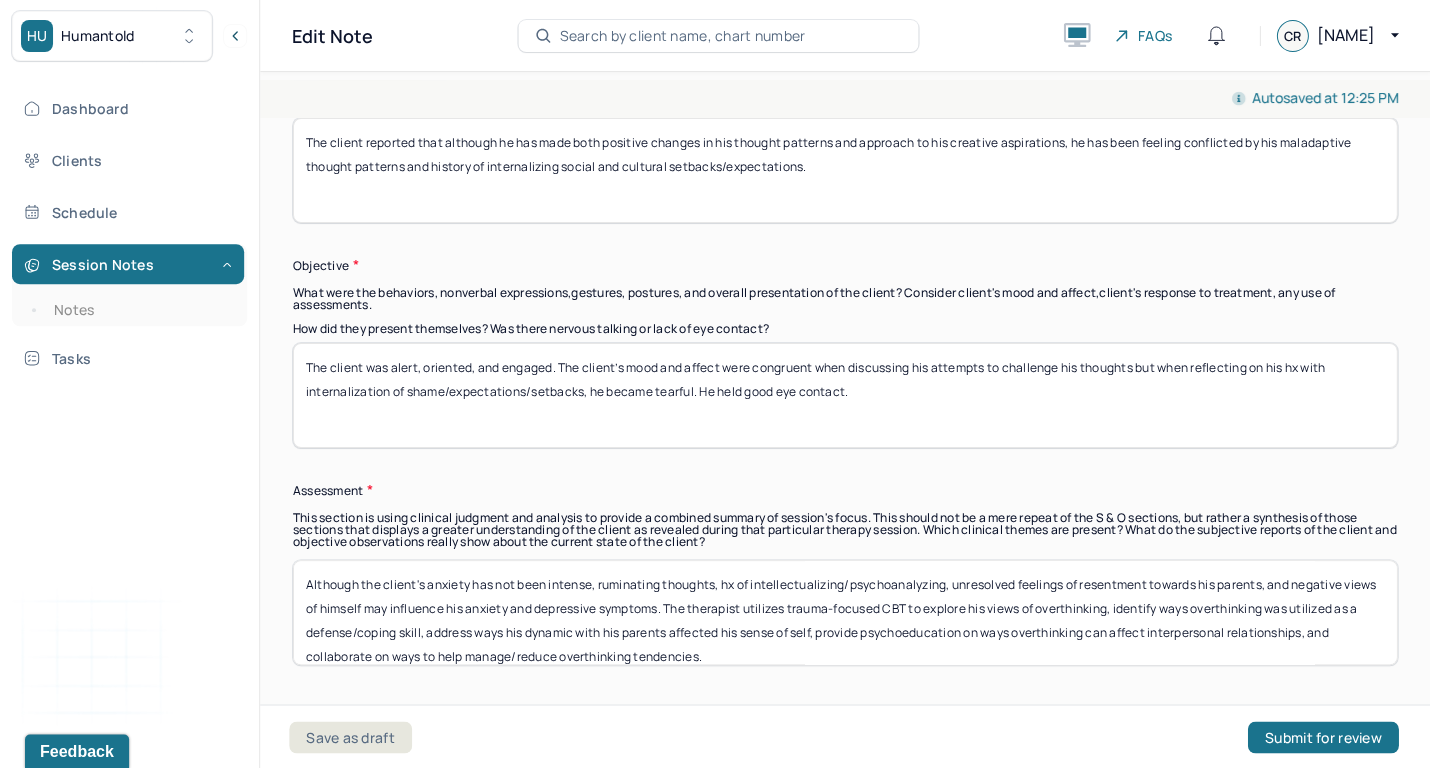 type on "The client was alert, oriented, and engaged. The client’s mood and affect were congruent when discussing his attempts to challenge his thoughts but when reflecting on his hx with internalization of shame/expectations/setbacks, he became tearful. He held good eye contact." 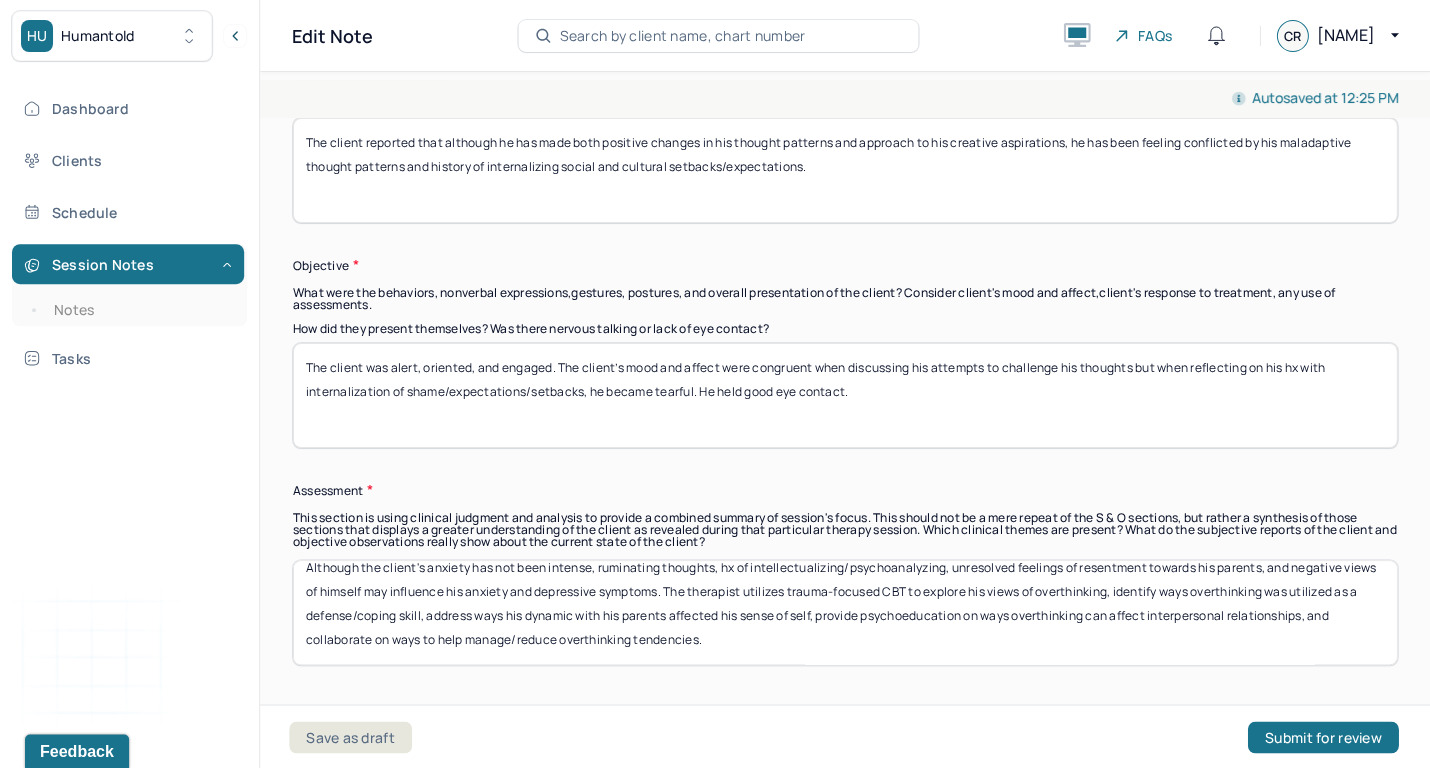 scroll, scrollTop: 16, scrollLeft: 0, axis: vertical 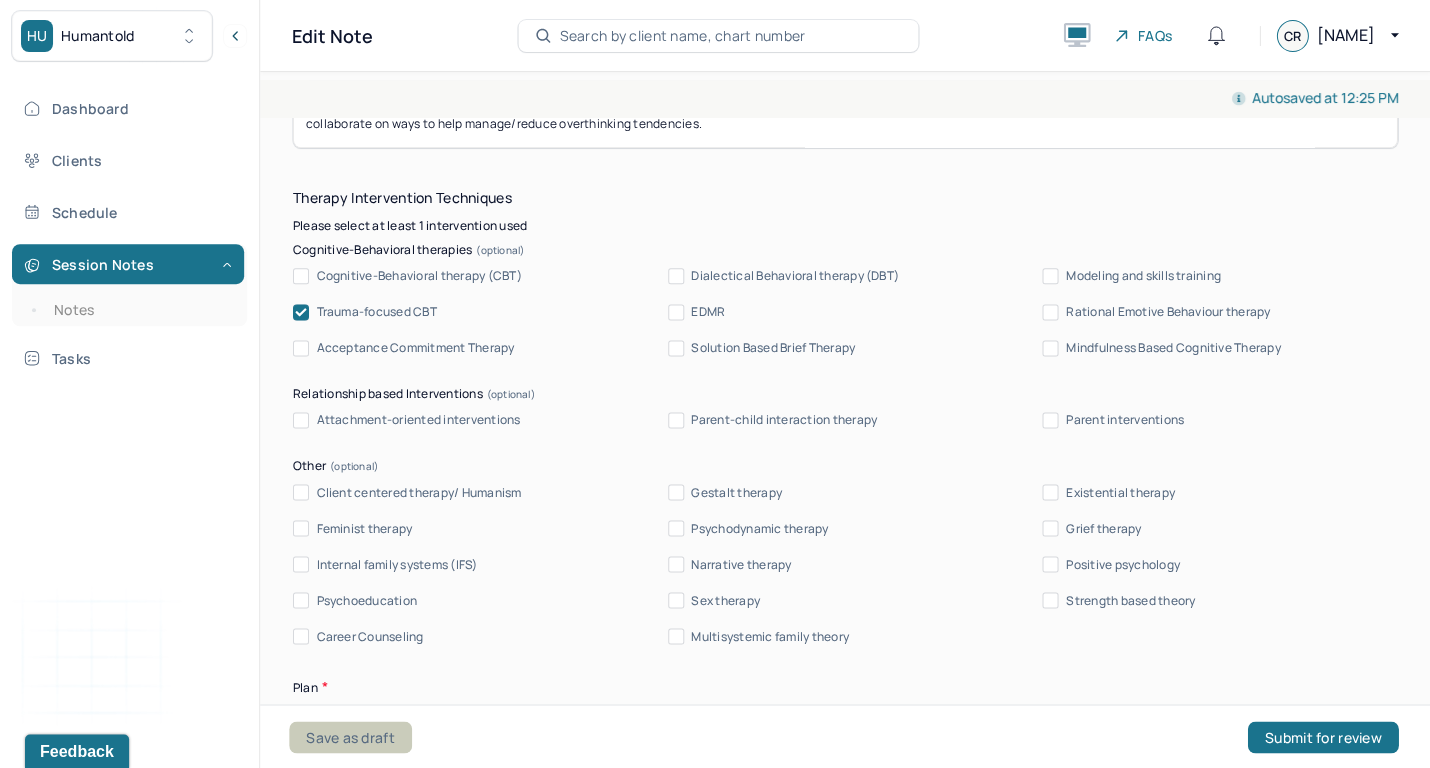 click on "Save as draft" at bounding box center (350, 737) 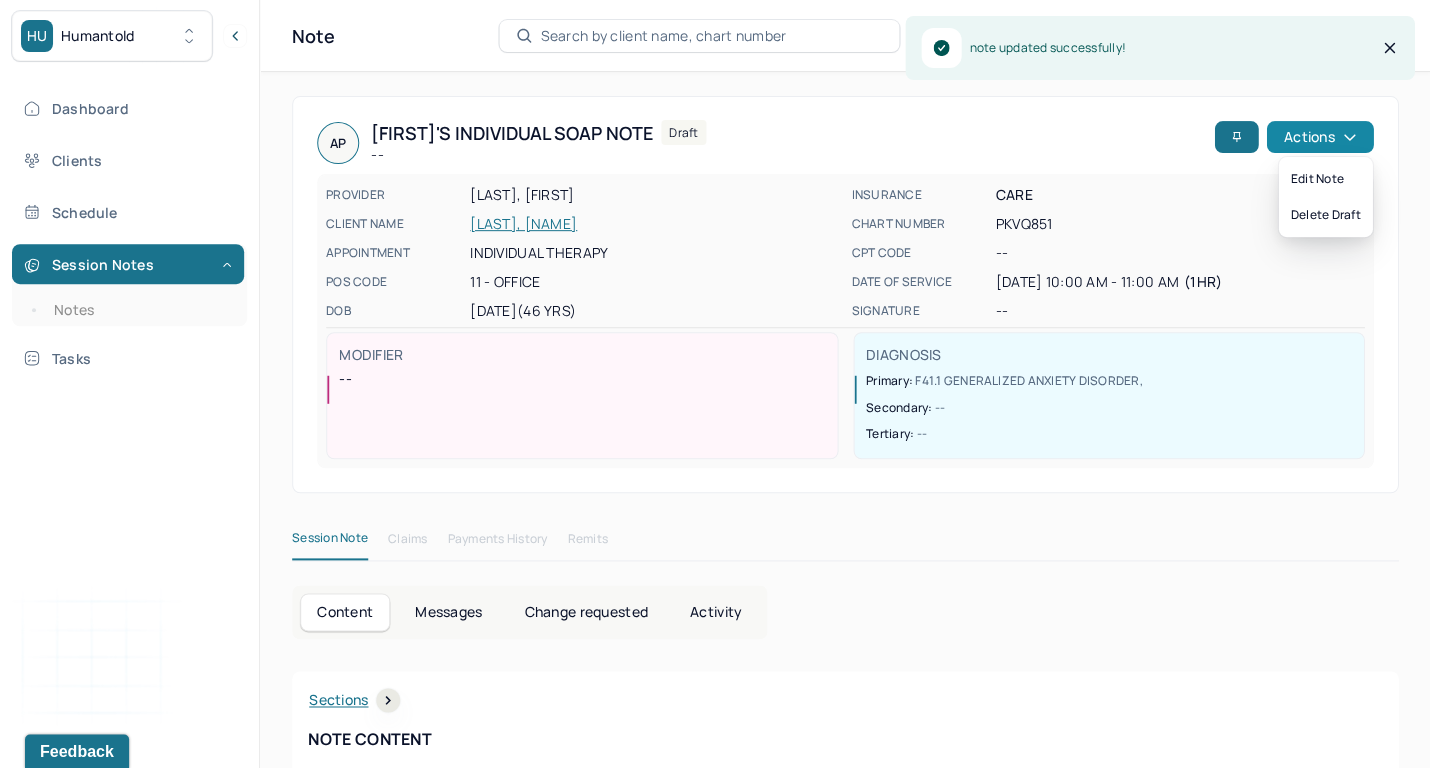 click on "Actions" at bounding box center (1319, 137) 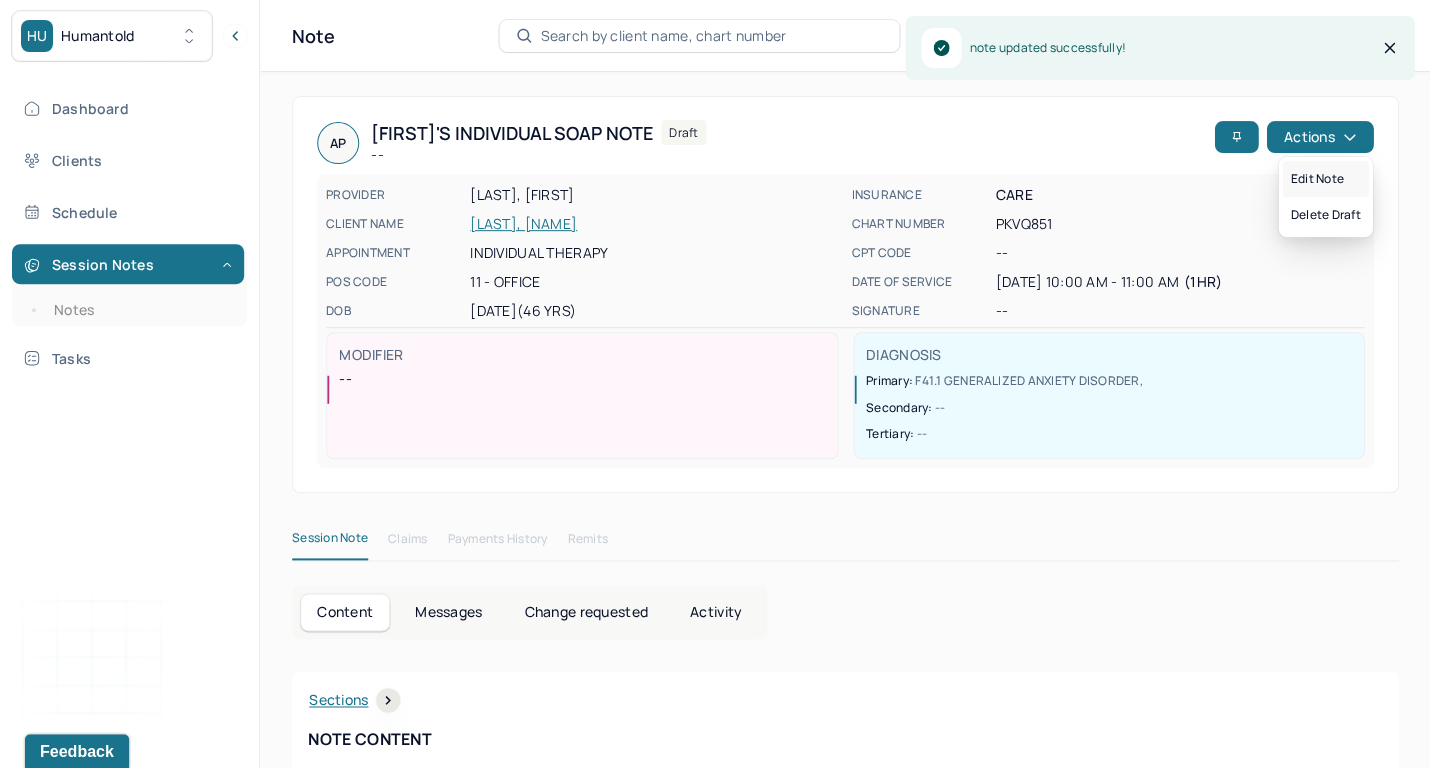 click on "Edit note" at bounding box center [1325, 179] 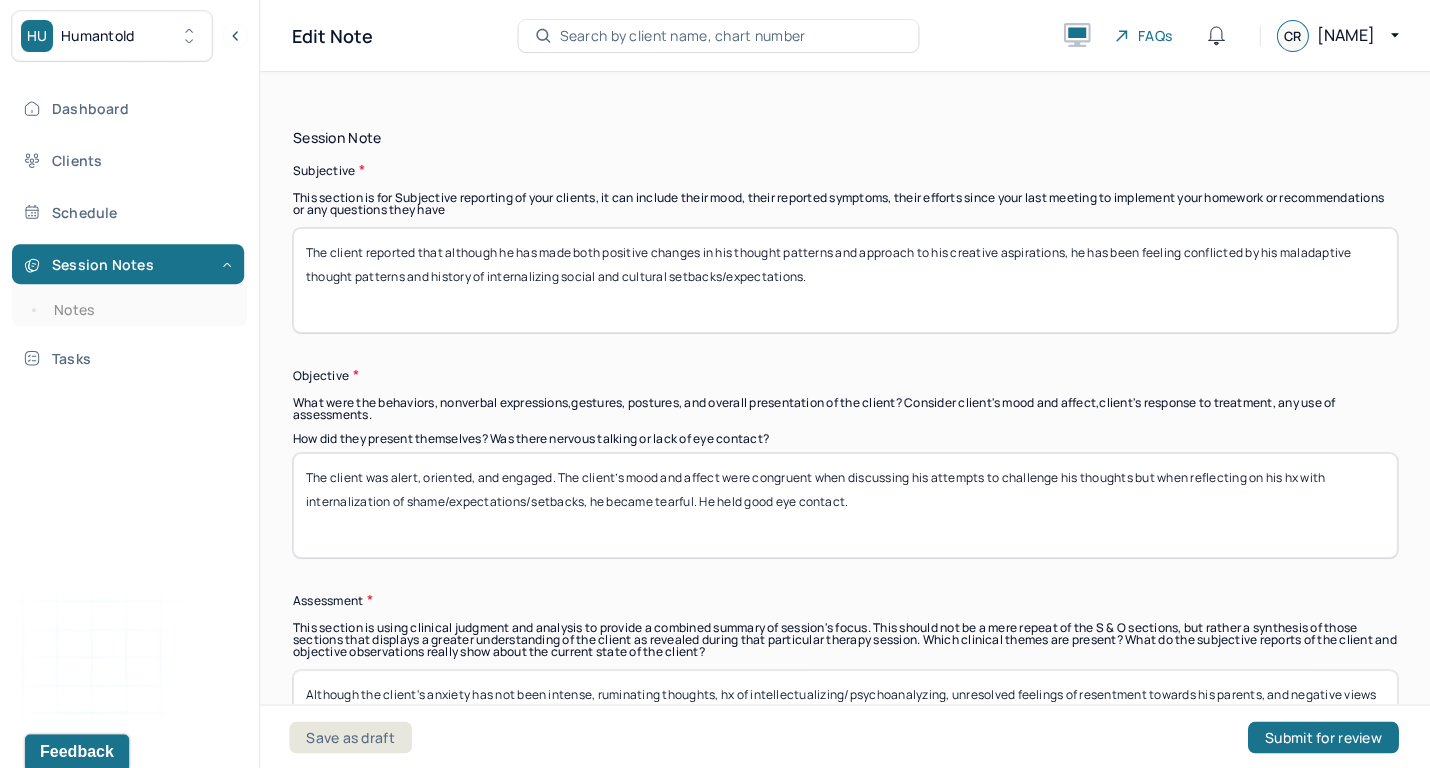 scroll, scrollTop: 1142, scrollLeft: 0, axis: vertical 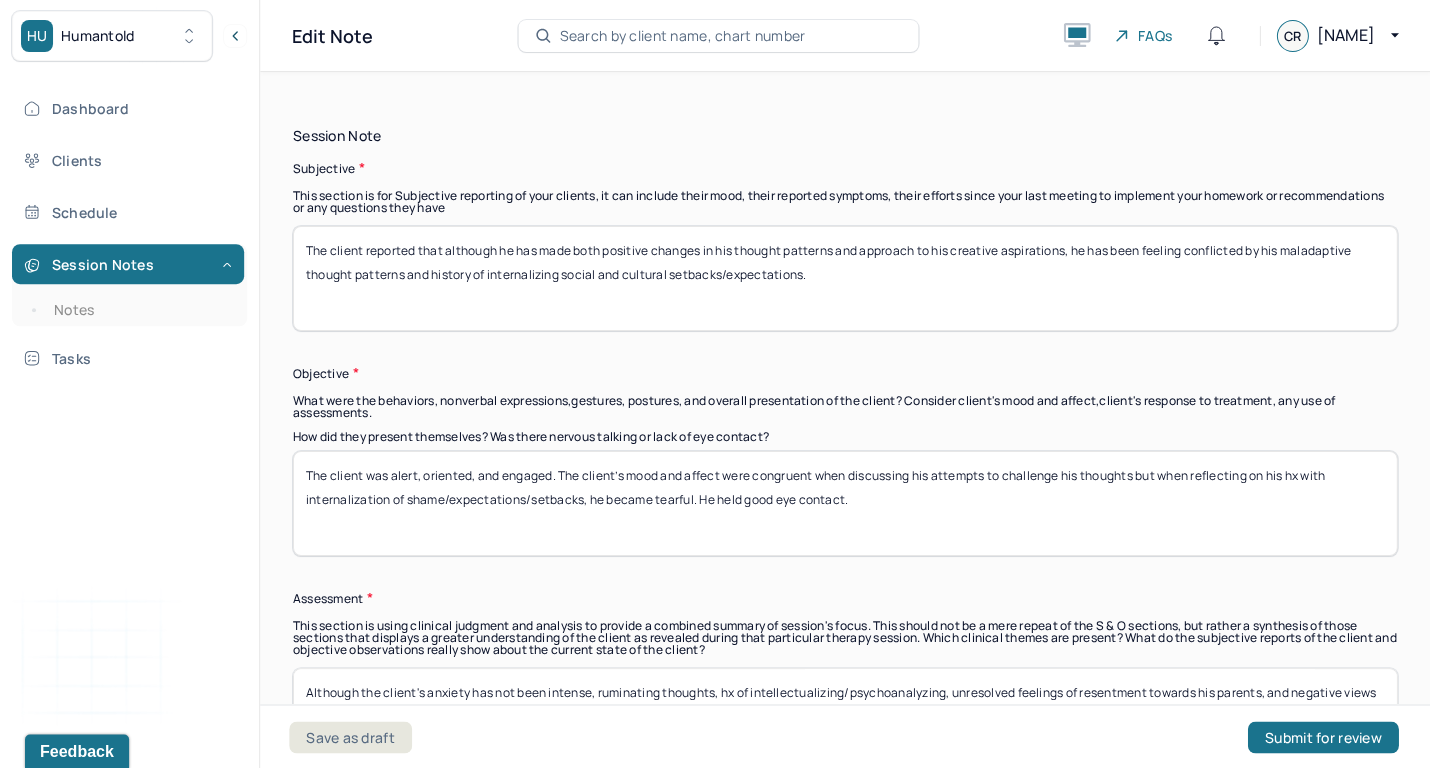 click on "The client was alert, oriented, and engaged. The client’s mood and affect were congruent when discussing his attempts to challenge his thoughts but when reflecting on his hx with internalization of shame/expectations/setbacks, he became tearful. He held good eye contact." at bounding box center [845, 503] 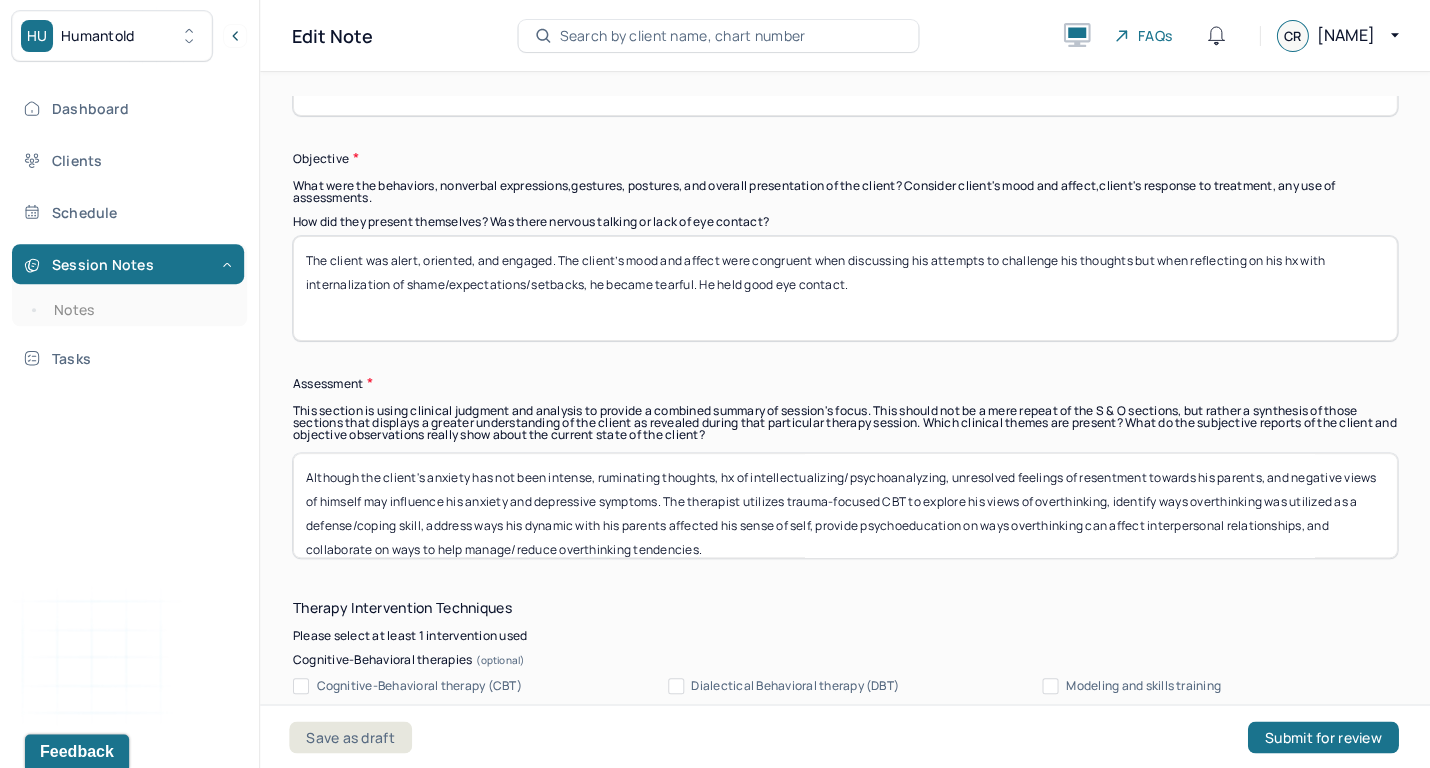 scroll, scrollTop: 1363, scrollLeft: 0, axis: vertical 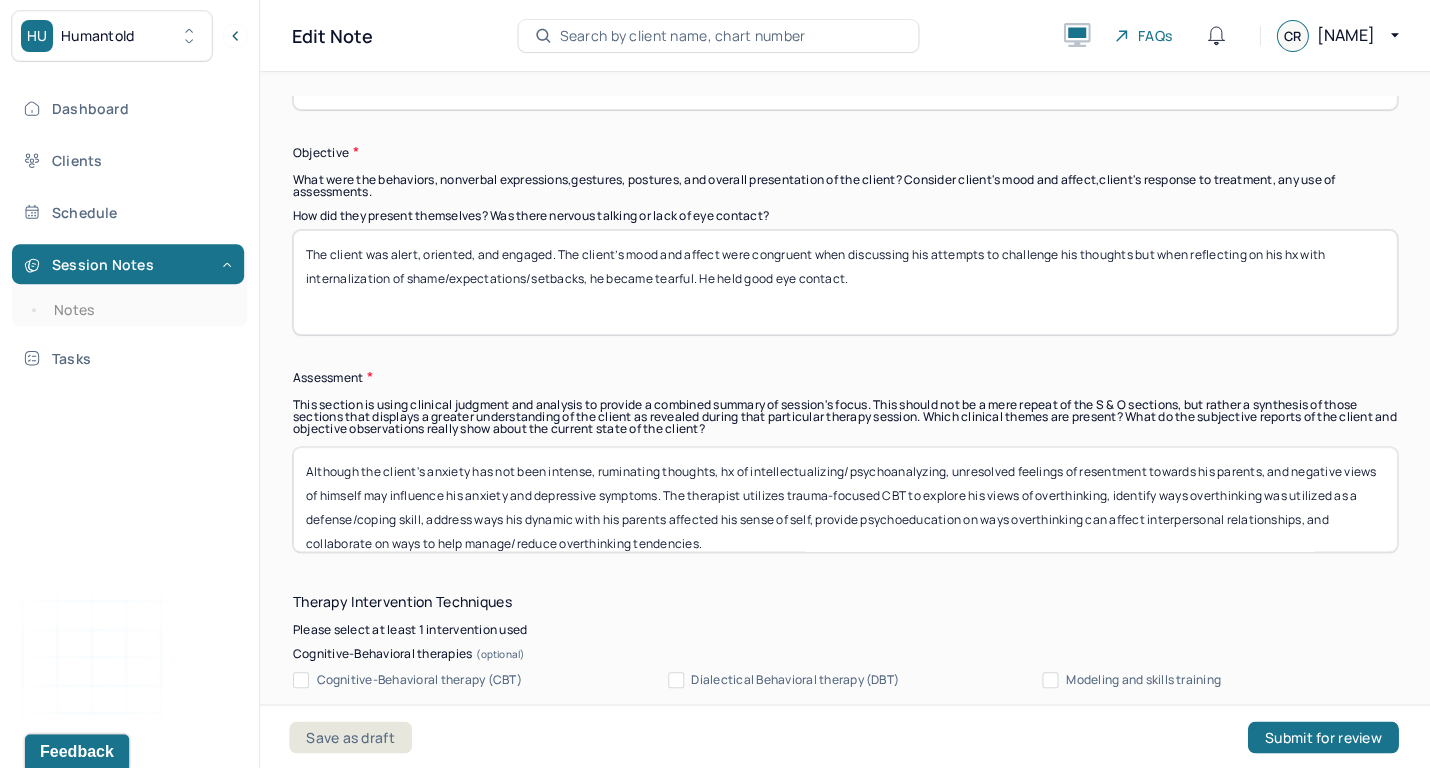 click on "Instructions The fields marked with an asterisk ( * ) are required before you can submit your notes. Before you can submit your session notes, they must be signed. You have the option to save your notes as a draft before making a submission. Appointment location * In person Primary diagnosis * F41.1 GENERALIZED ANXIETY DISORDER Secondary diagnosis (optional) Secondary diagnosis Tertiary diagnosis (optional) Tertiary diagnosis Emotional / Behavioural symptoms demonstrated * The client felt a mixture of conflicting and excitement. He had preoccupied thoughts about his tendency to internalize and engage in self-blame/shame.  Causing * Maladaptive Functioning Intention for Session * Encourage personality growth and development Session Note Subjective This section is for Subjective reporting of your clients, it can include their mood, their reported symptoms, their efforts since your last meeting to implement your homework or recommendations or any questions they have Objective Assessment Trauma-focused CBT EDMR *" at bounding box center [845, 1017] 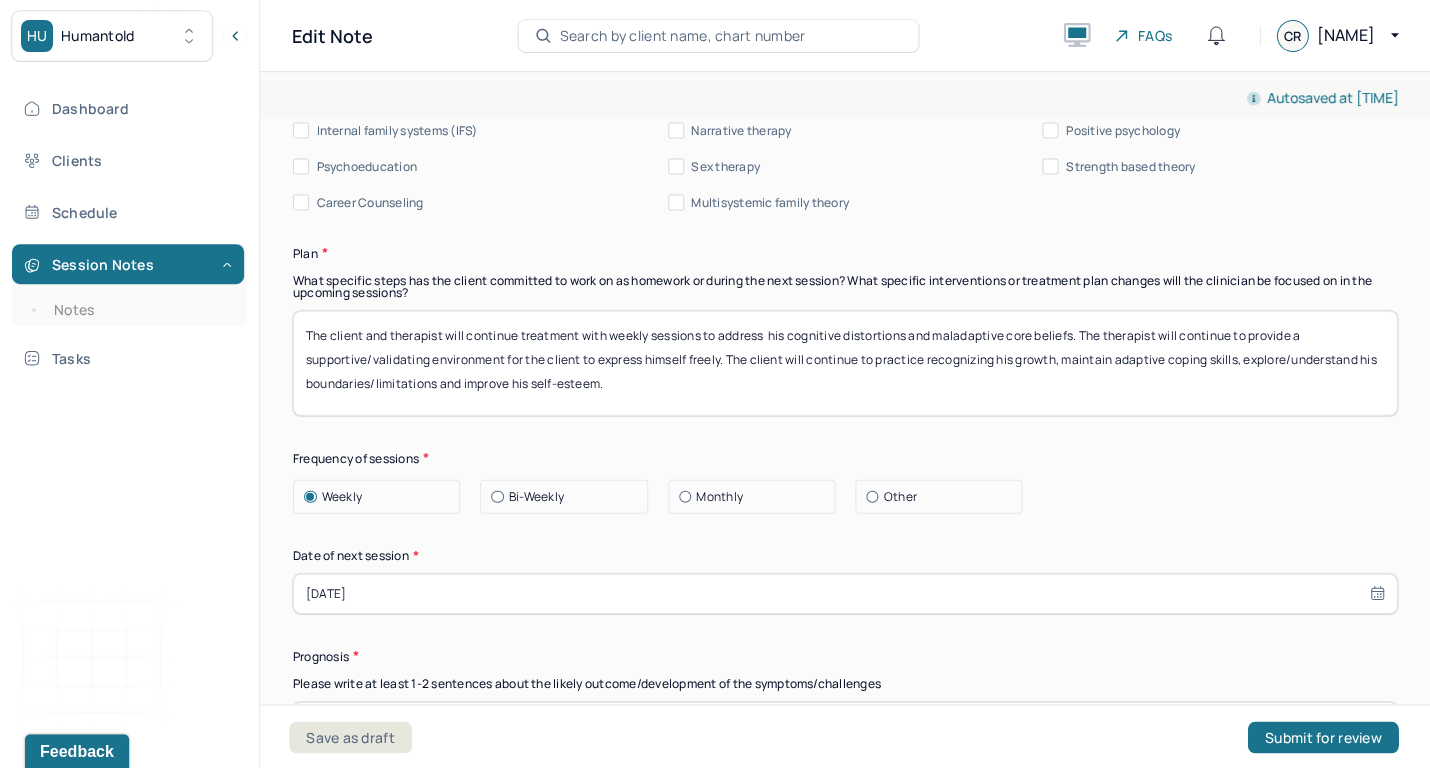 scroll, scrollTop: 2211, scrollLeft: 0, axis: vertical 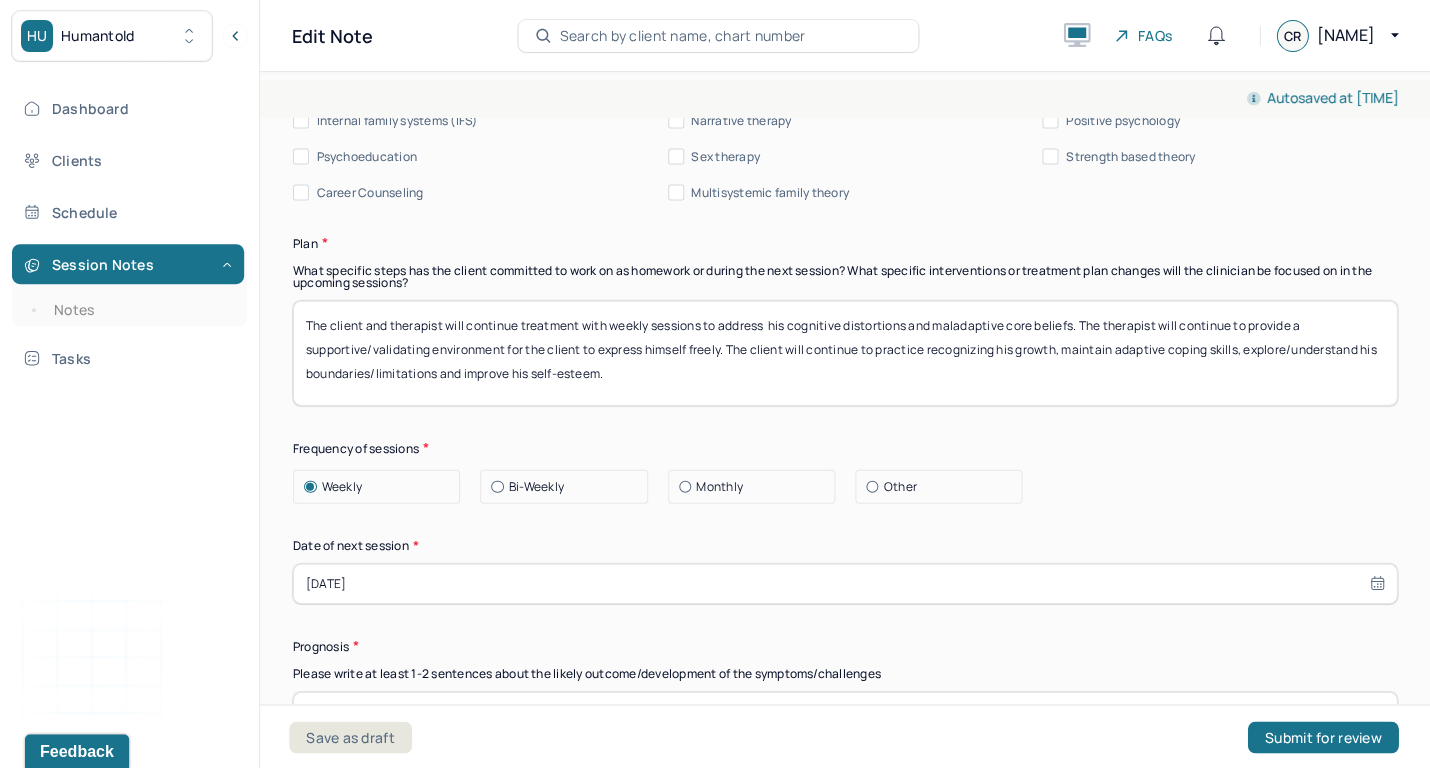 type on "Although the client's anxiety has been manageable, hx of internalizing social setbacks/expectations, shame, unprocessed trauma, cognitive distortions, and a negative sense of self influences his anxiety and depressive symptoms. The therapist utilizes trauma-focused CBT to acknowledge recent aspirational and mental health accomplishments, explore his hx of internalizing social-related pressure/expectations, explore his experience with shame, process a trauma-related event, challenge maladaptive thought patterns, provide validation, and collaborate on ways to rebuild his self-esteem and self-worth." 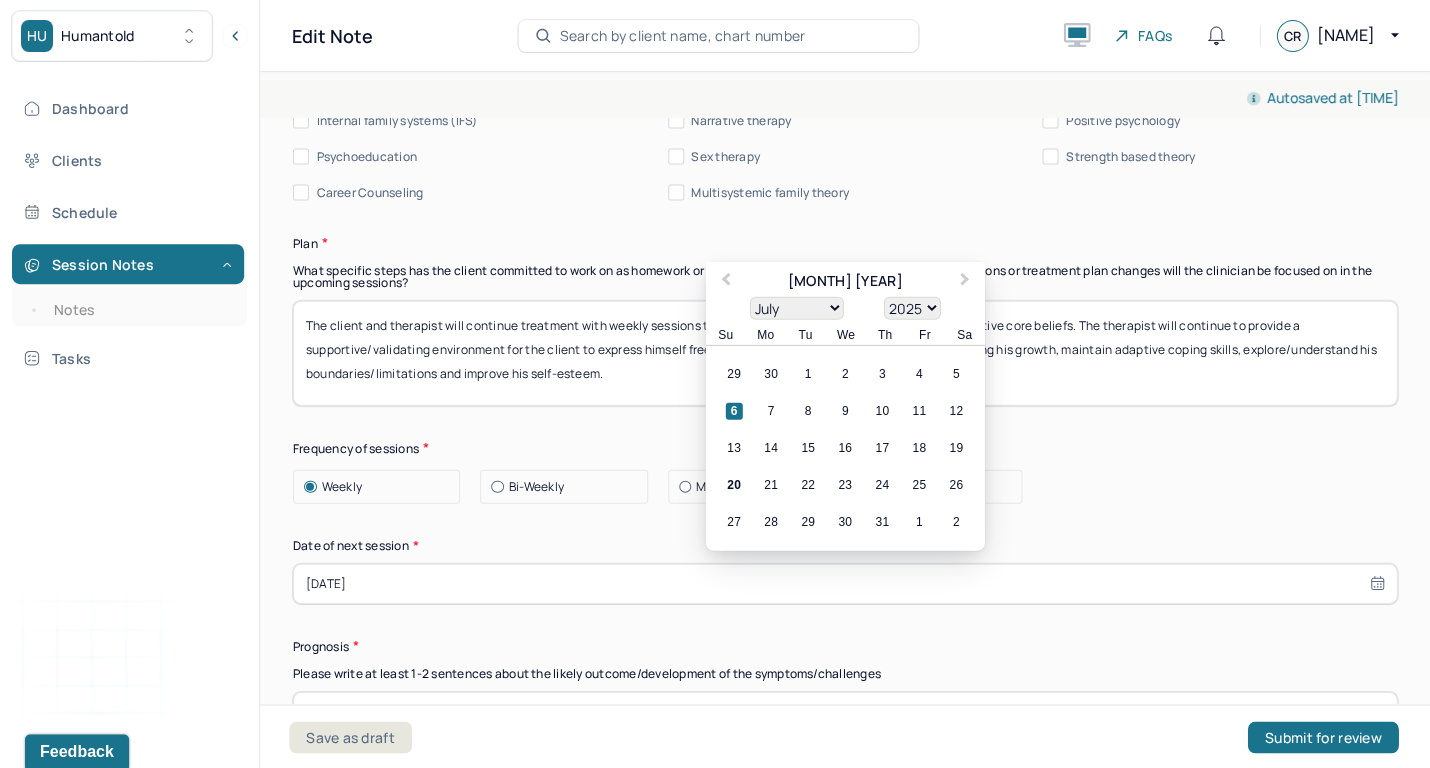 click on "[DATE]" at bounding box center [845, 583] 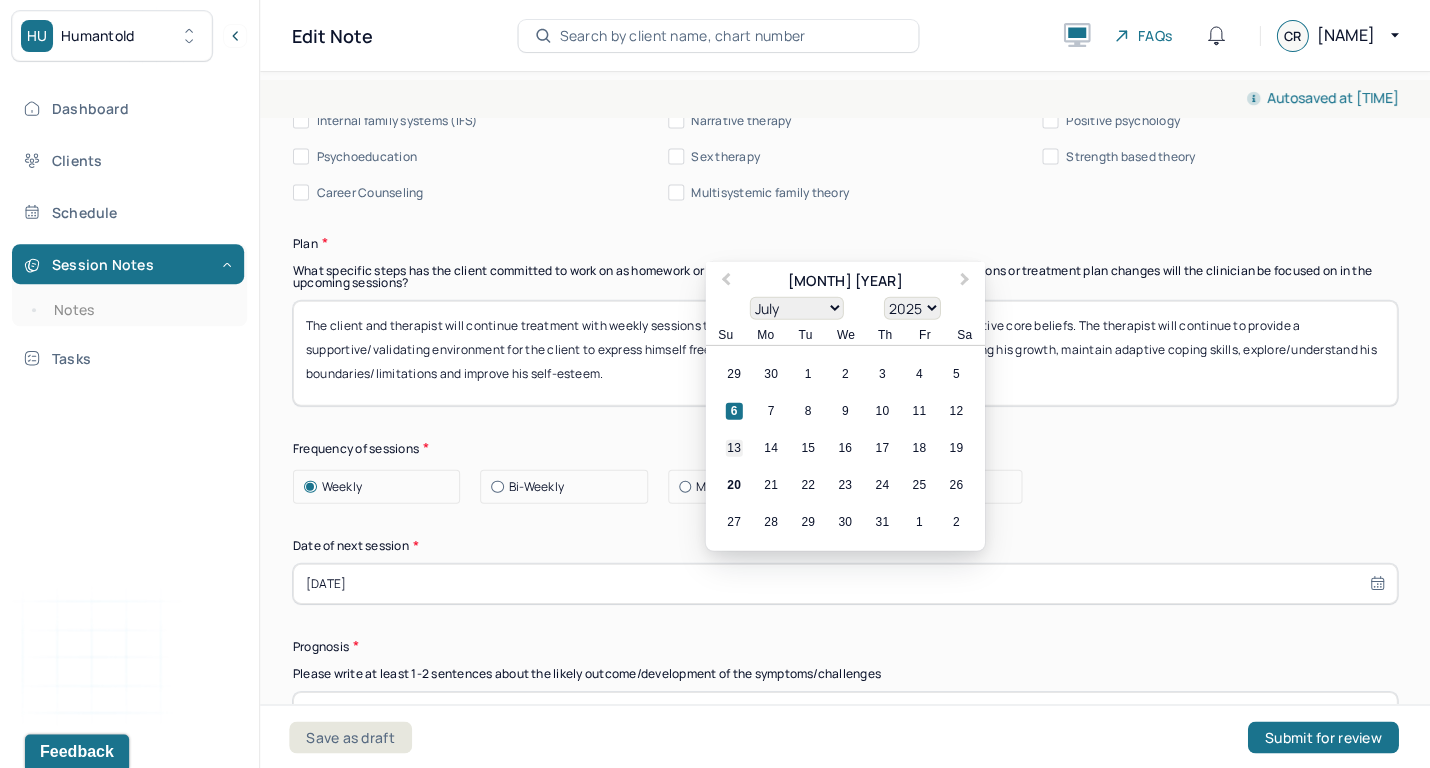 click on "13" at bounding box center [734, 447] 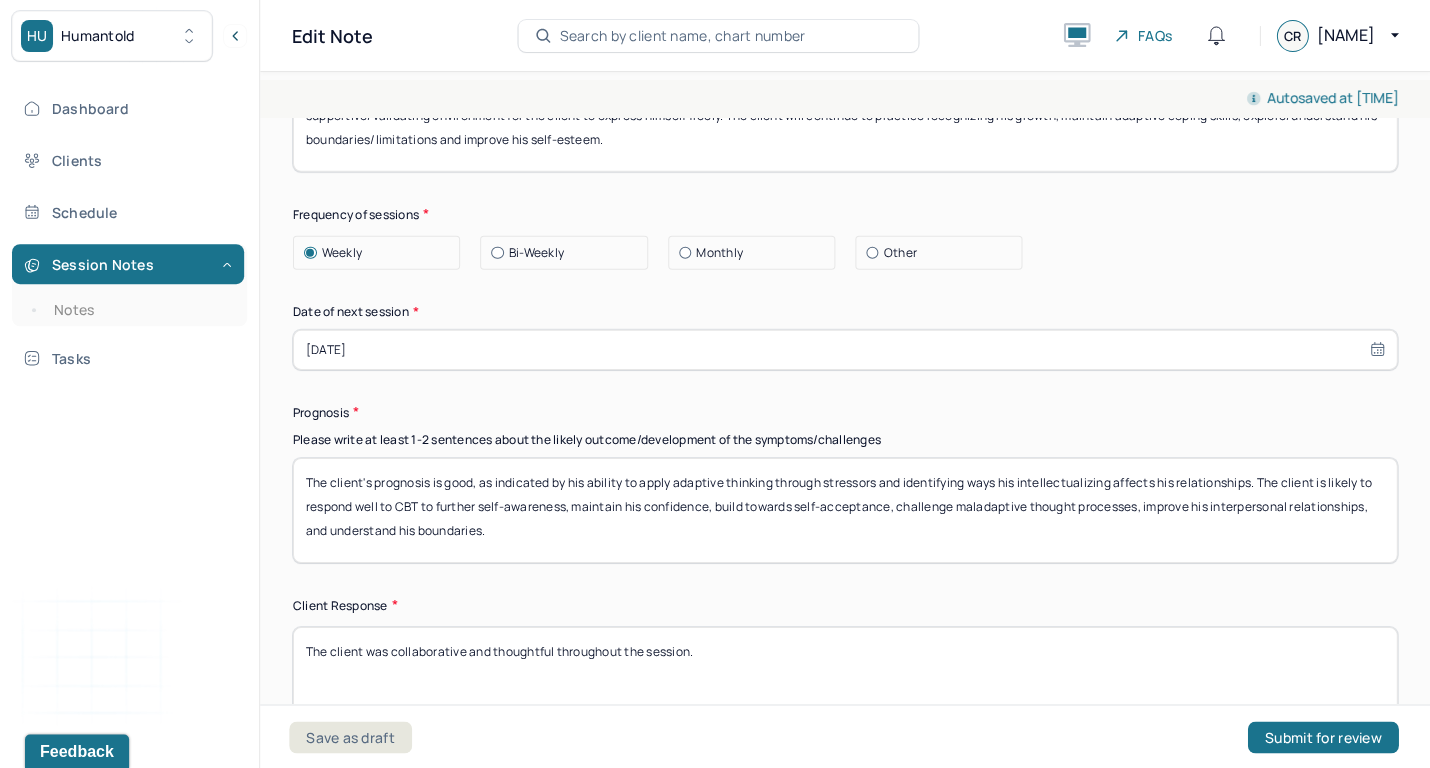 scroll, scrollTop: 2459, scrollLeft: 0, axis: vertical 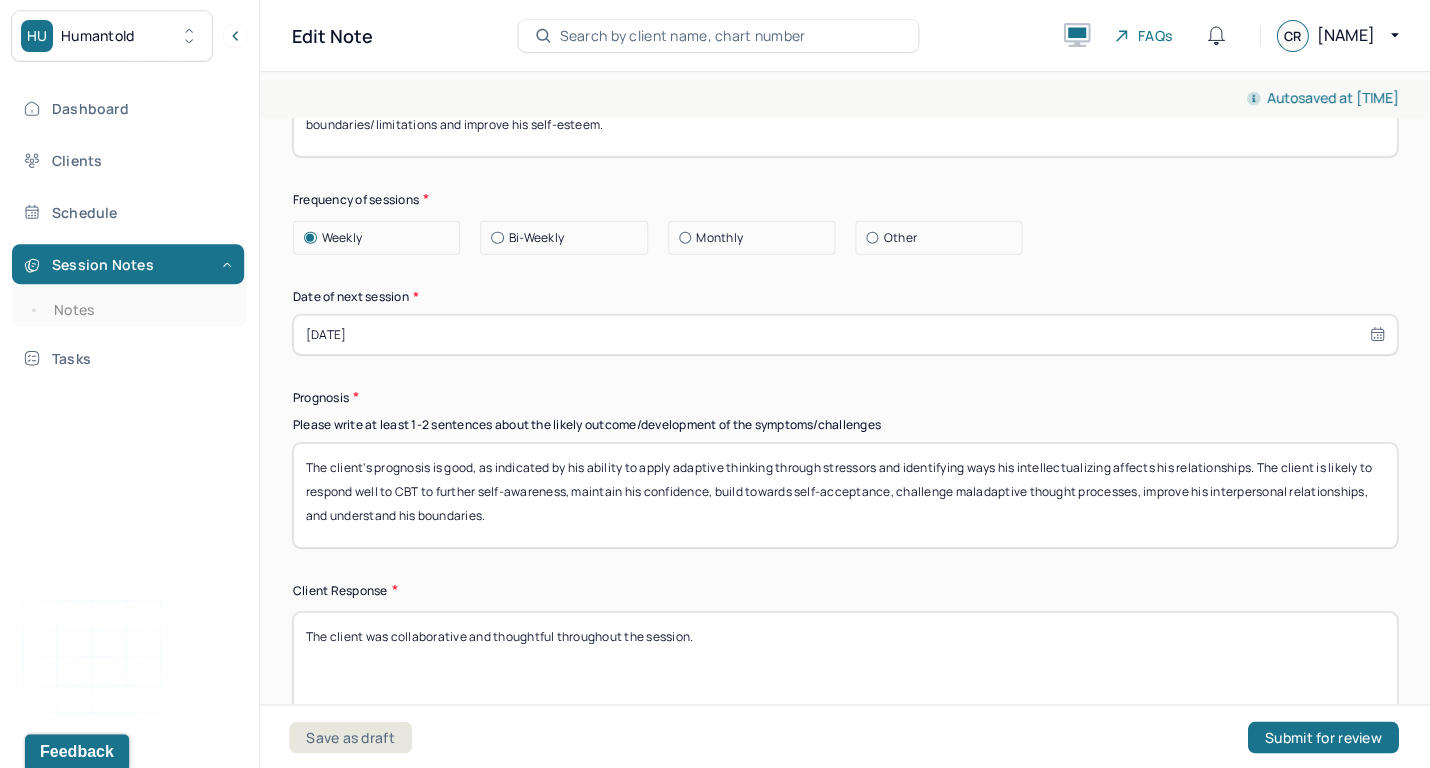 click on "[DATE]" at bounding box center (845, 335) 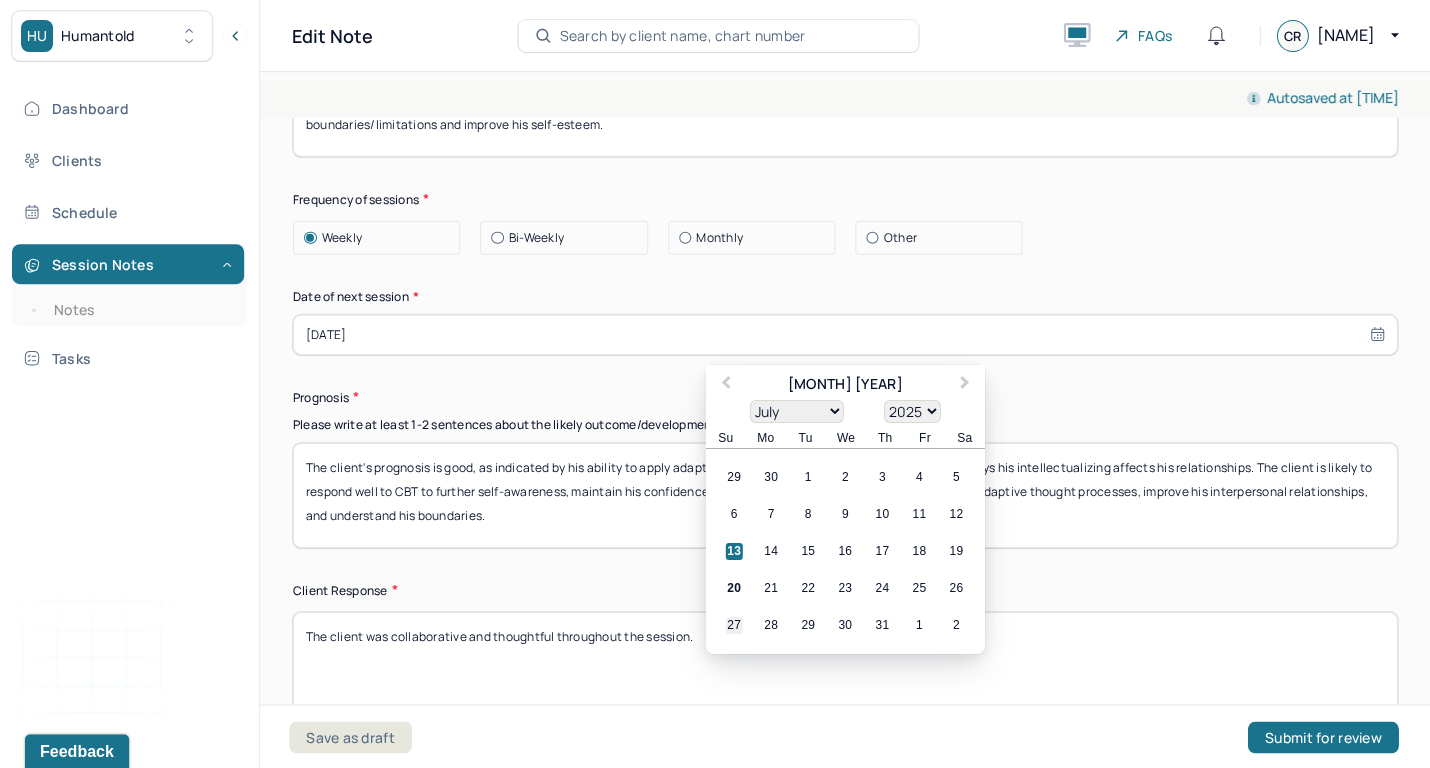 click on "27" at bounding box center (734, 625) 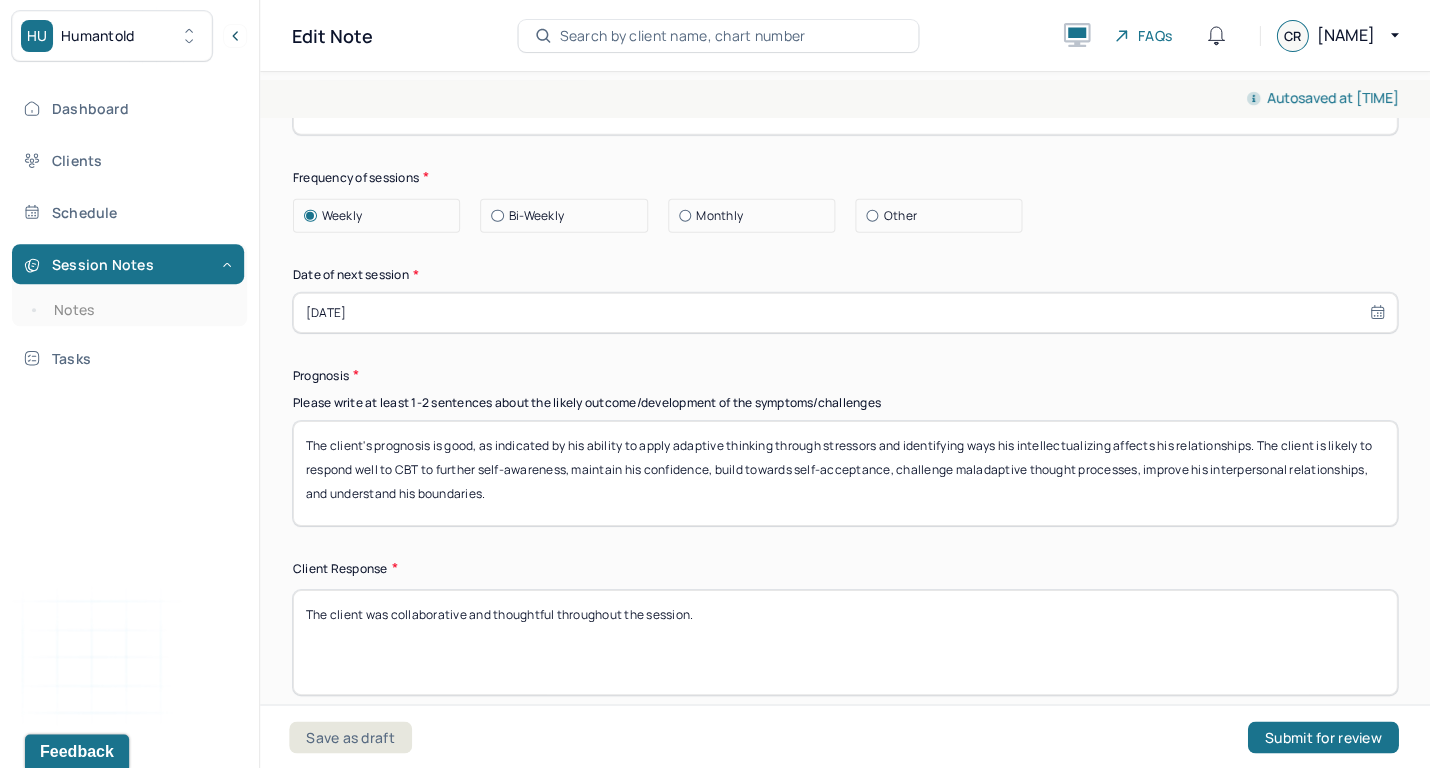 scroll, scrollTop: 2482, scrollLeft: 0, axis: vertical 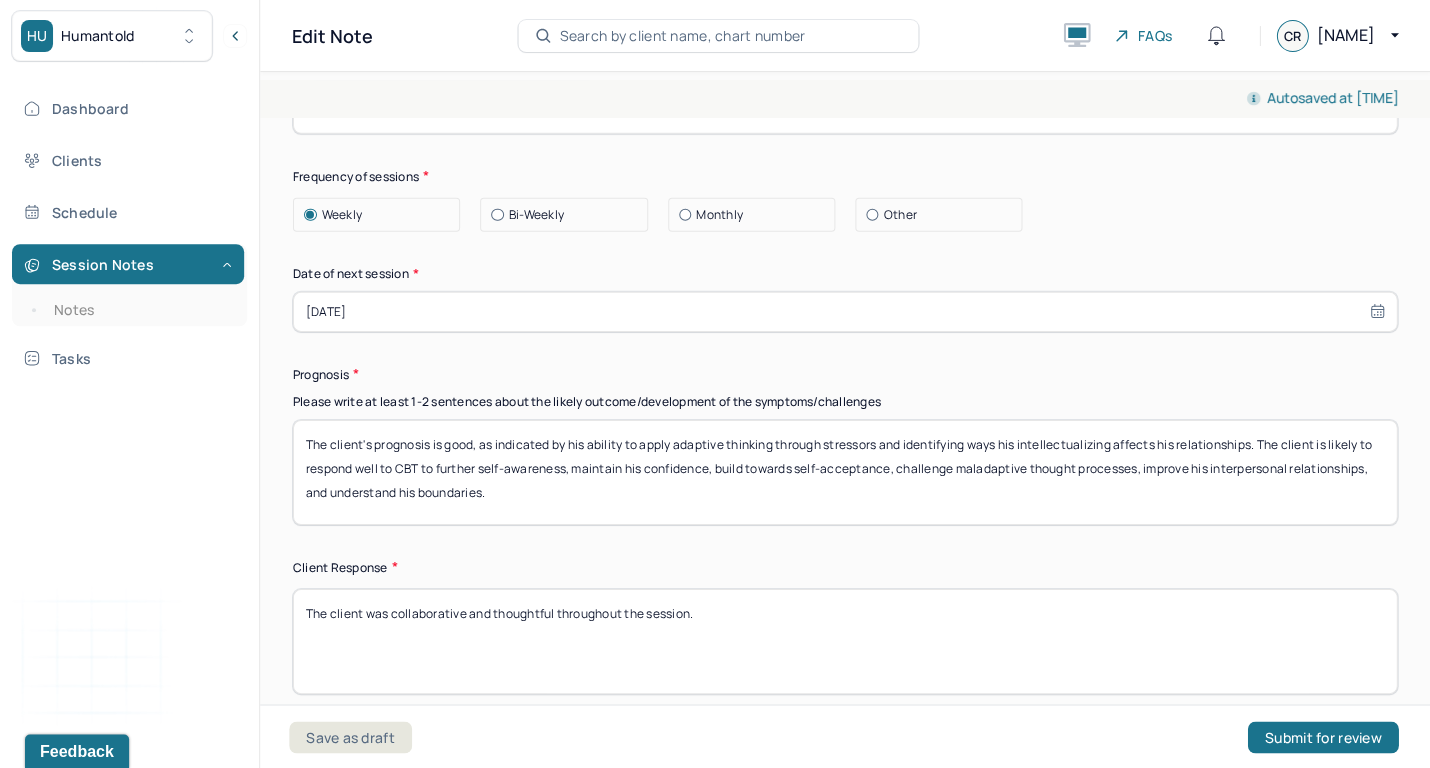 click on "The client's prognosis is good, as indicated by his ability to apply adaptive thinking through stressors and identifying ways his intellectualizing affects his relationships. The client is likely to respond well to CBT to further self-awareness, maintain his confidence, build towards self-acceptance, challenge maladaptive thought processes, improve his interpersonal relationships, and understand his boundaries." at bounding box center (845, 472) 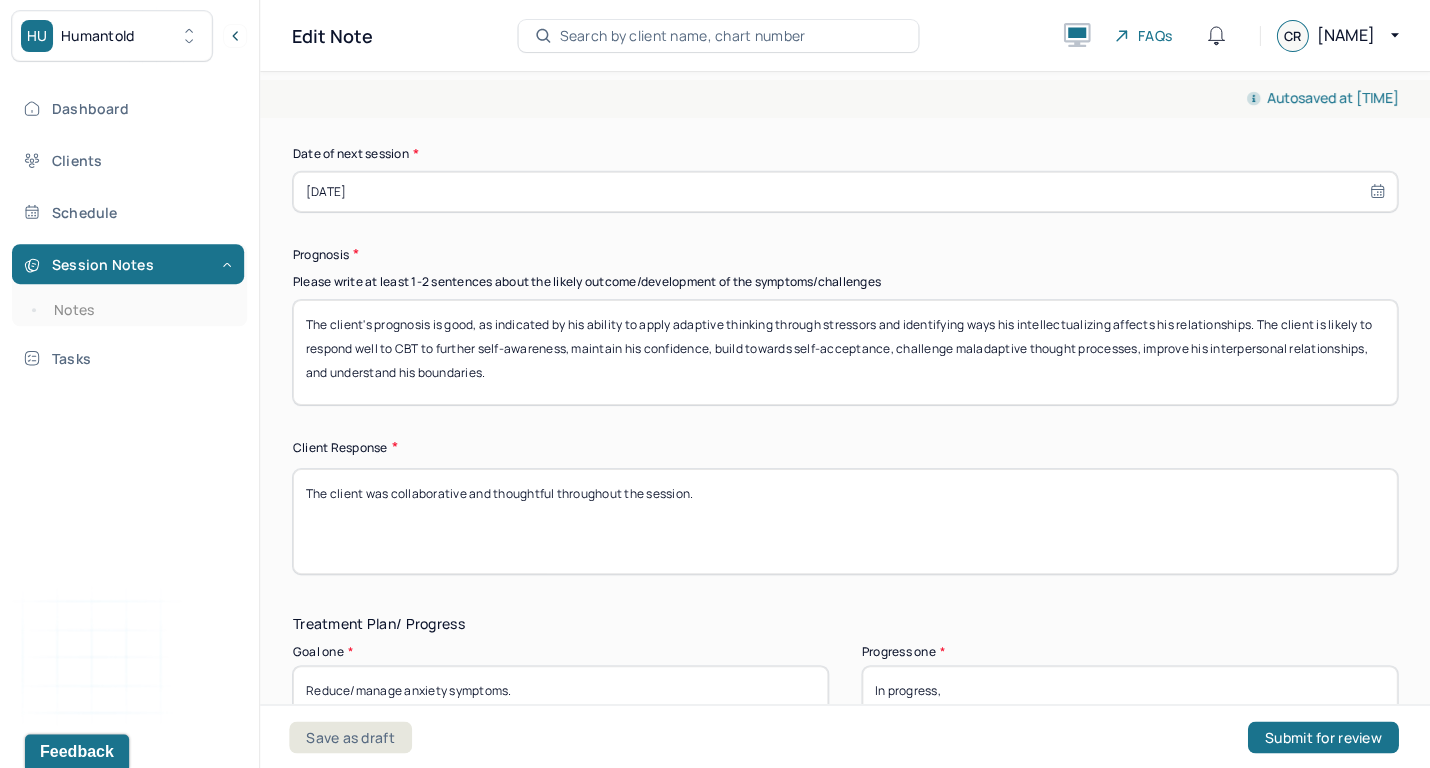 scroll, scrollTop: 2613, scrollLeft: 0, axis: vertical 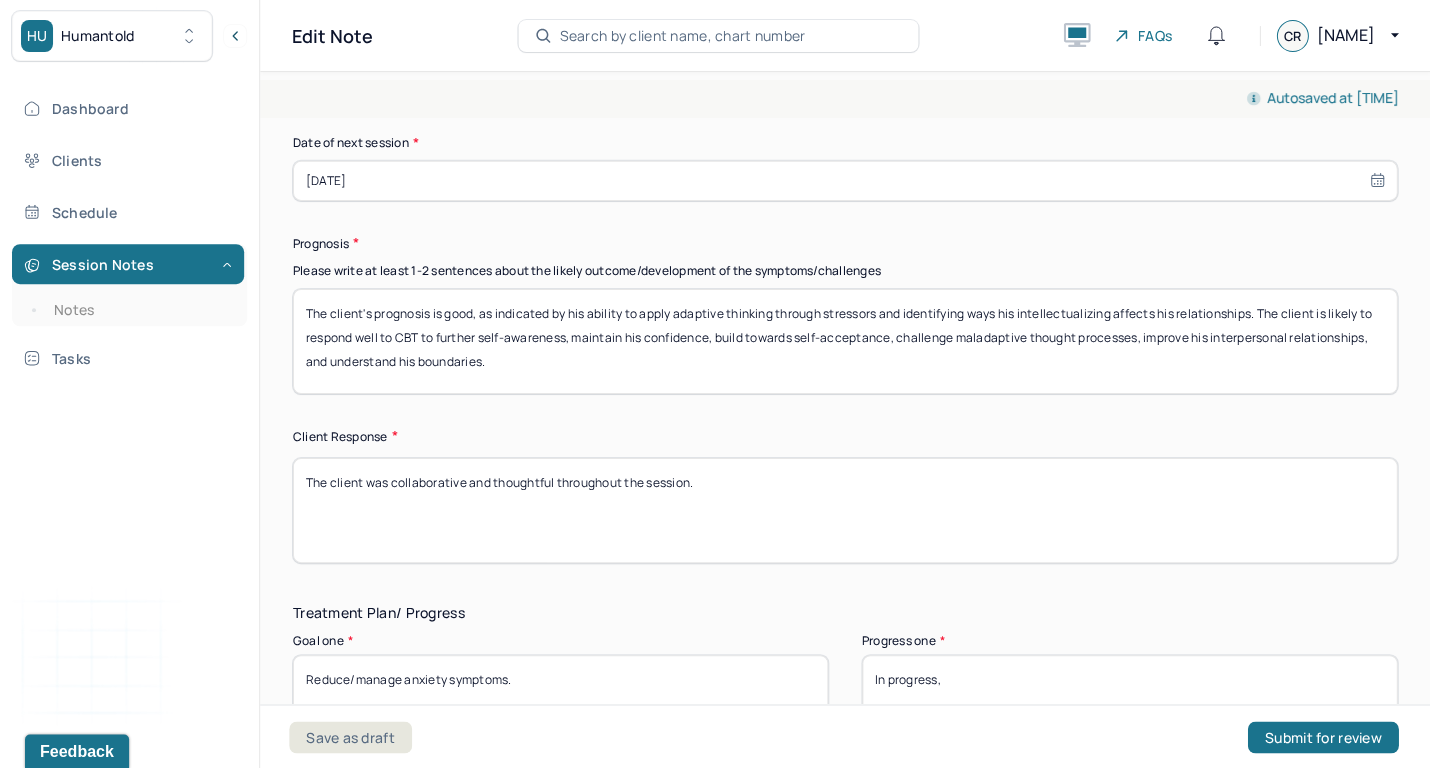 click on "The client's prognosis is good, as indicated by his ability to apply adaptive thinking through stressors and identifying ways his intellectualizing affects his relationships. The client is likely to respond well to CBT to further self-awareness, maintain his confidence, build towards self-acceptance, challenge maladaptive thought processes, improve his interpersonal relationships, and understand his boundaries." at bounding box center [845, 341] 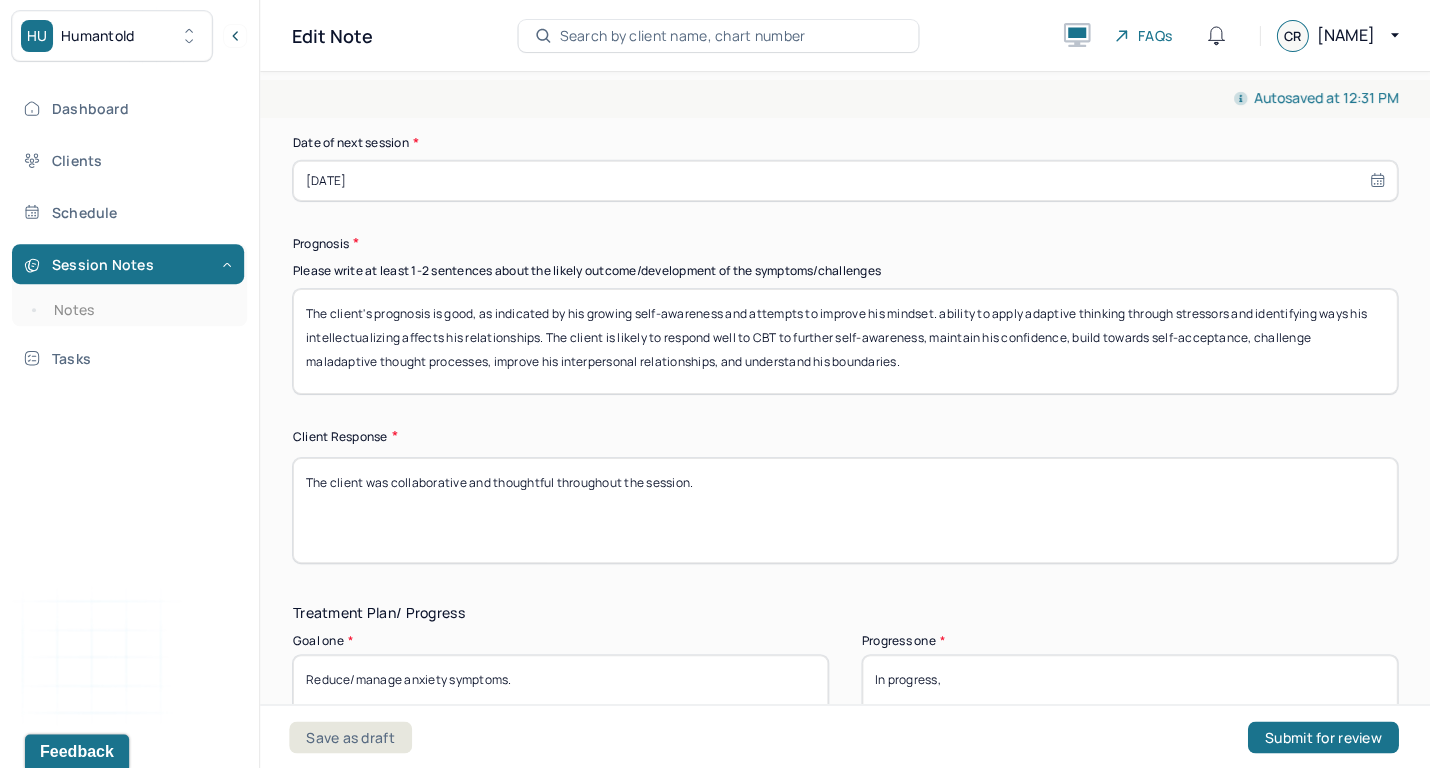 drag, startPoint x: 947, startPoint y: 313, endPoint x: 541, endPoint y: 329, distance: 406.31516 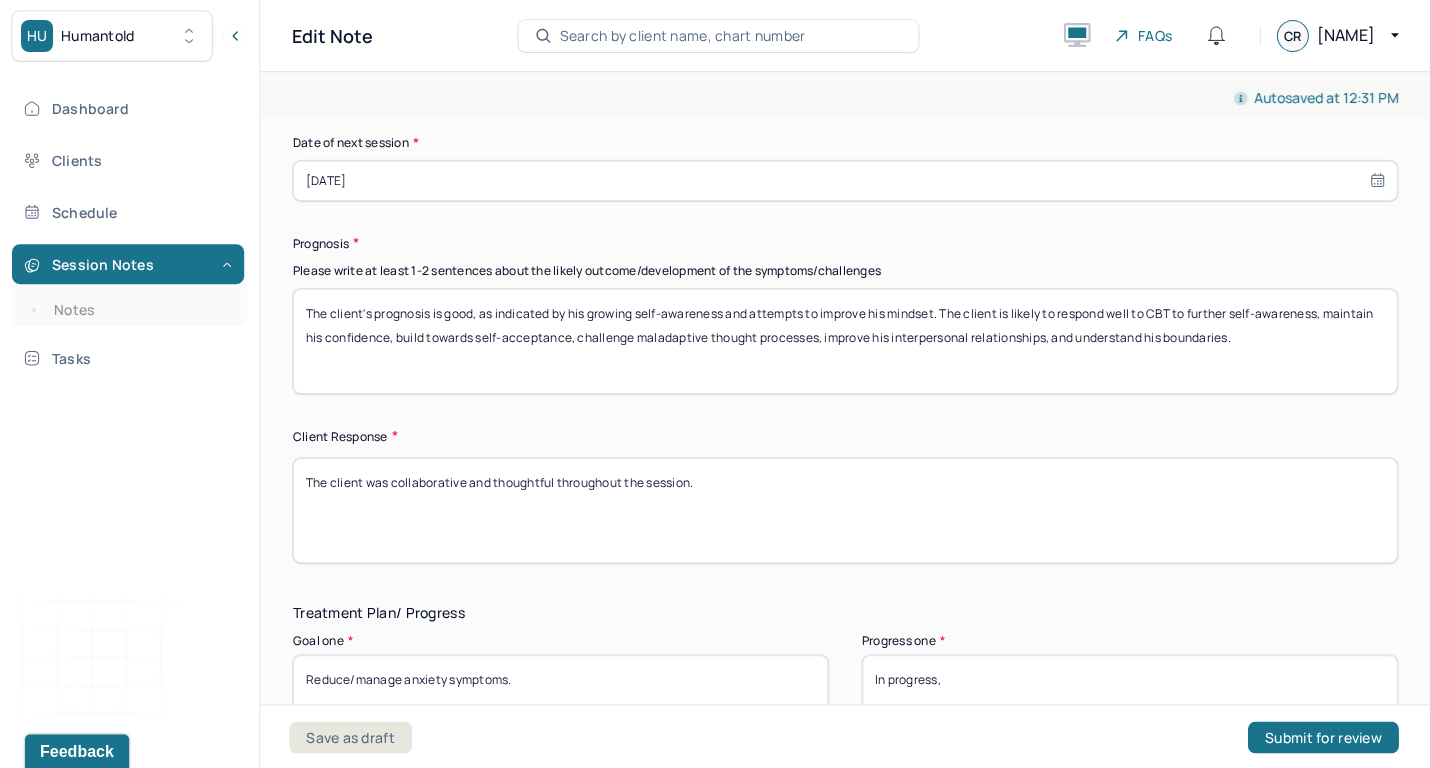 click on "The client's prognosis is good, as indicated by his growing self-awareness and attempts to improve his mindset. The client is likely to respond well to CBT to further self-awareness, maintain his confidence, build towards self-acceptance, challenge maladaptive thought processes, improve his interpersonal relationships, and understand his boundaries." at bounding box center [845, 341] 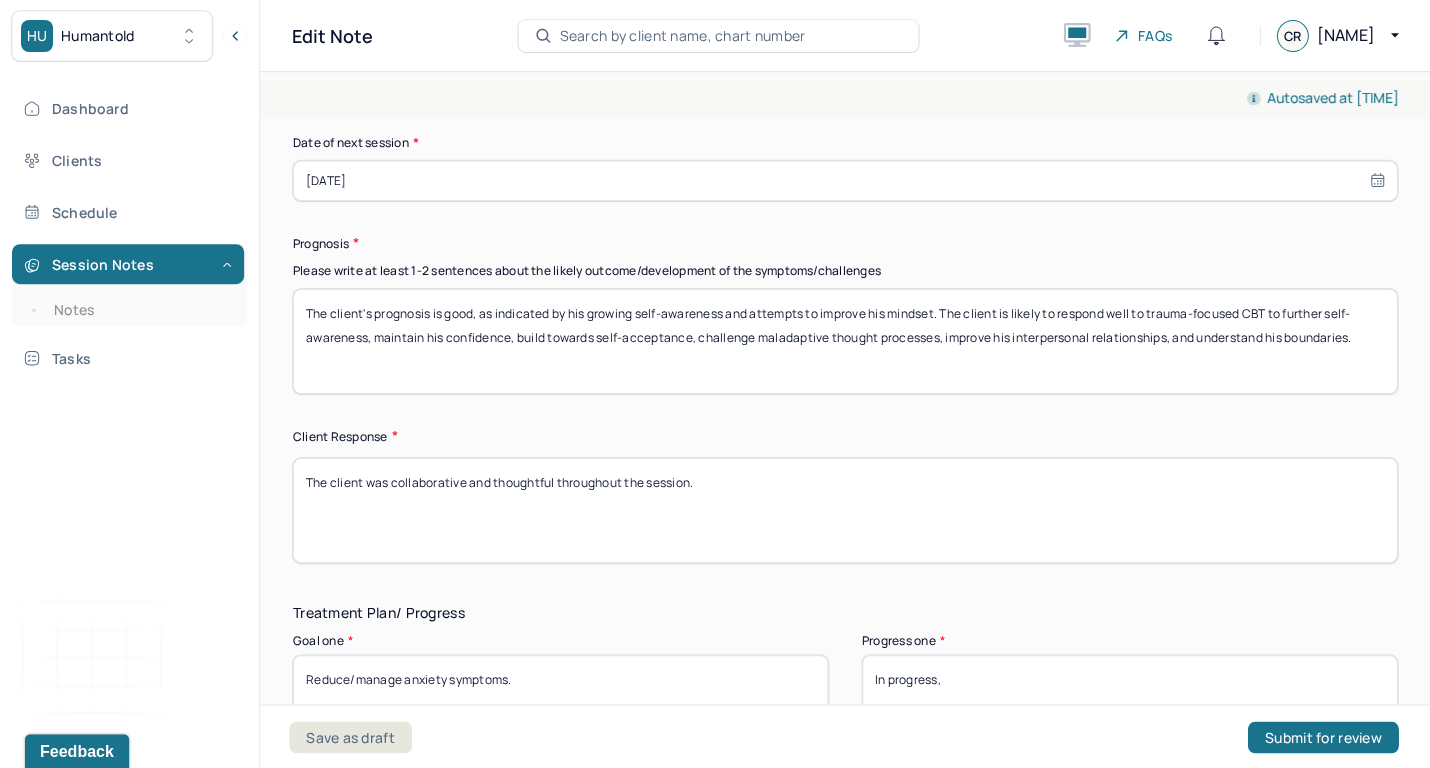click on "The client's prognosis is good, as indicated by his growing self-awareness and attempts to improve his mindset. The client is likely to respond well to trauma-focused CBT to further self-awareness, maintain his confidence, build towards self-acceptance, challenge maladaptive thought processes, improve his interpersonal relationships, and understand his boundaries." at bounding box center [845, 341] 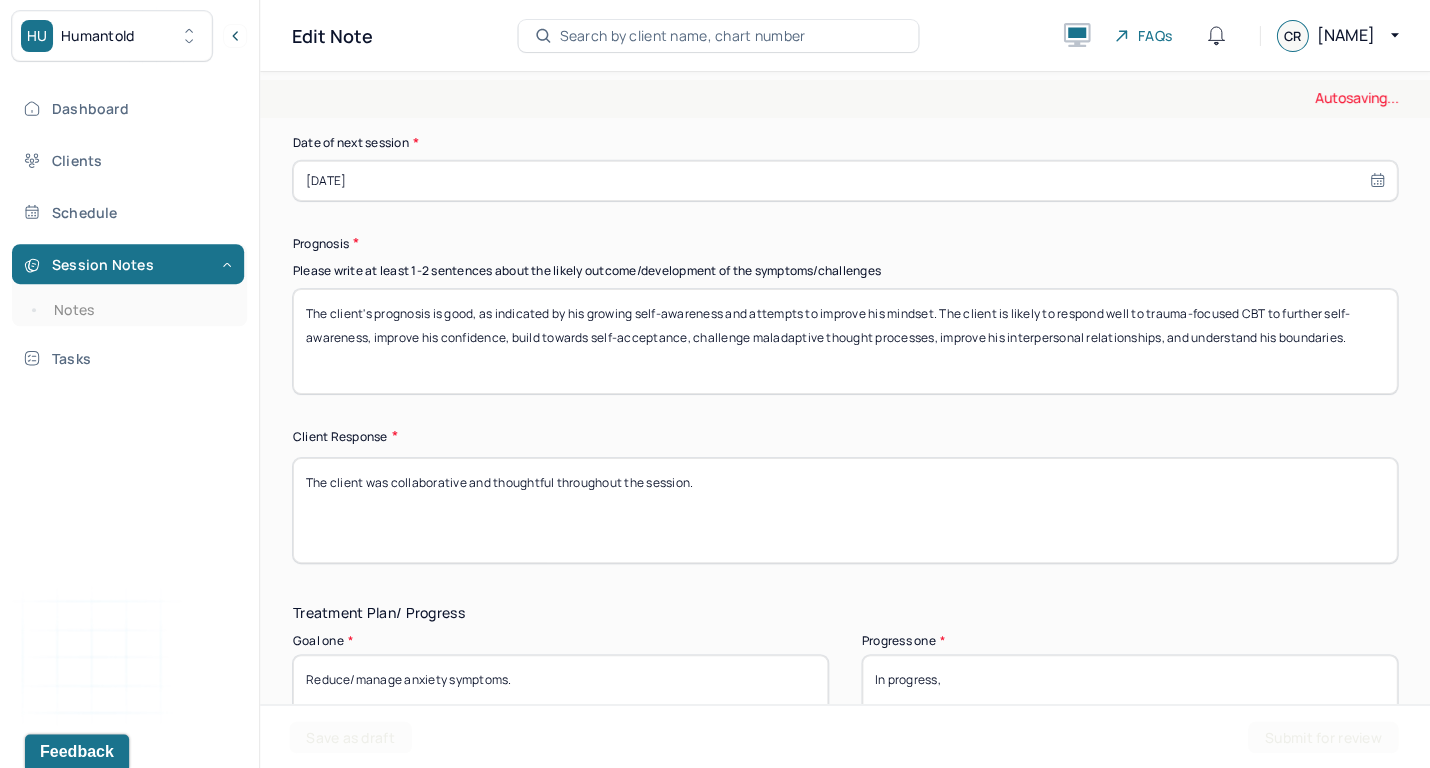 click on "The client's prognosis is good, as indicated by his growing self-awareness and attempts to improve his mindset. The client is likely to respond well to trauma-focused CBT to further self-awareness, maintain his confidence, build towards self-acceptance, challenge maladaptive thought processes, improve his interpersonal relationships, and understand his boundaries." at bounding box center (845, 341) 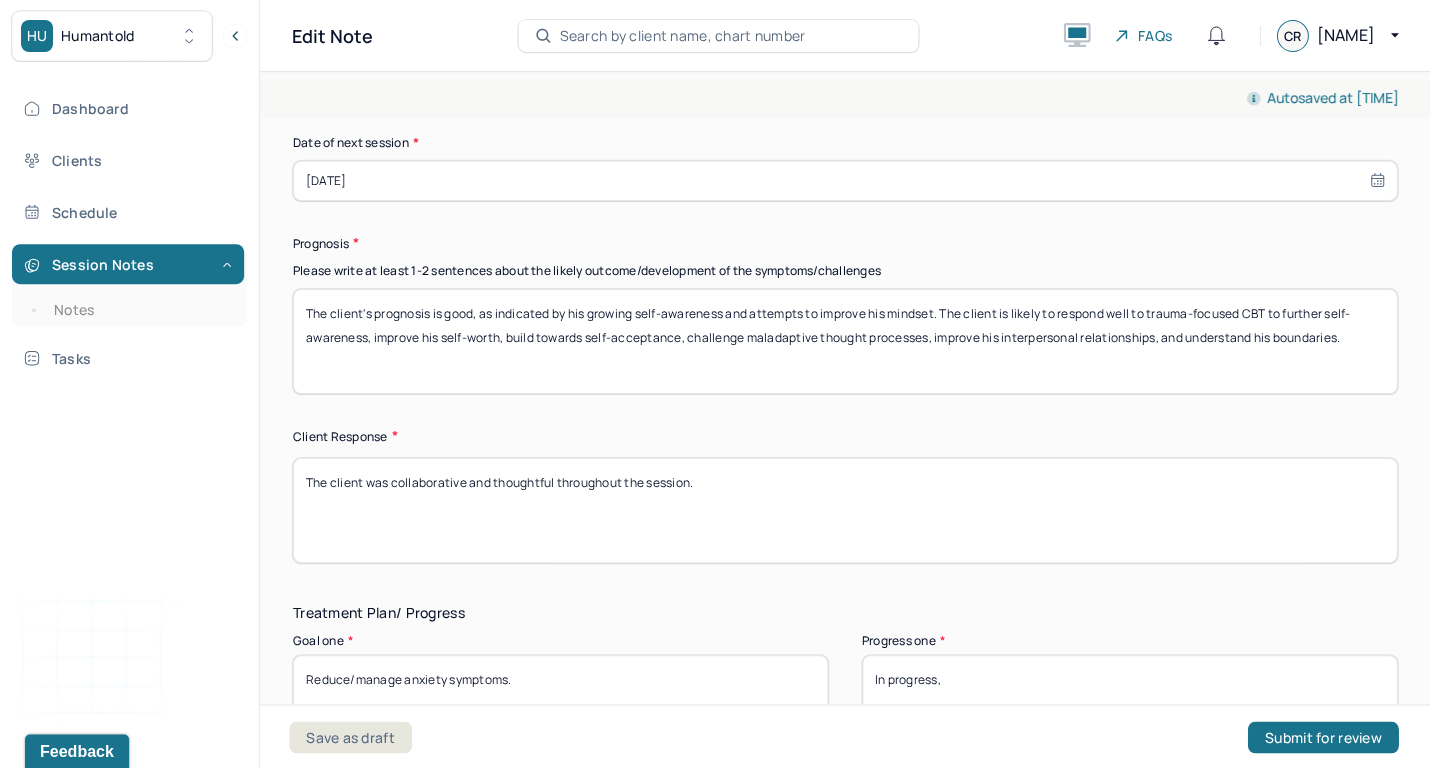 click on "The client's prognosis is good, as indicated by his growing self-awareness and attempts to improve his mindset. The client is likely to respond well to trauma-focused CBT to further self-awareness, improve his confidence, build towards self-acceptance, challenge maladaptive thought processes, improve his interpersonal relationships, and understand his boundaries." at bounding box center (845, 341) 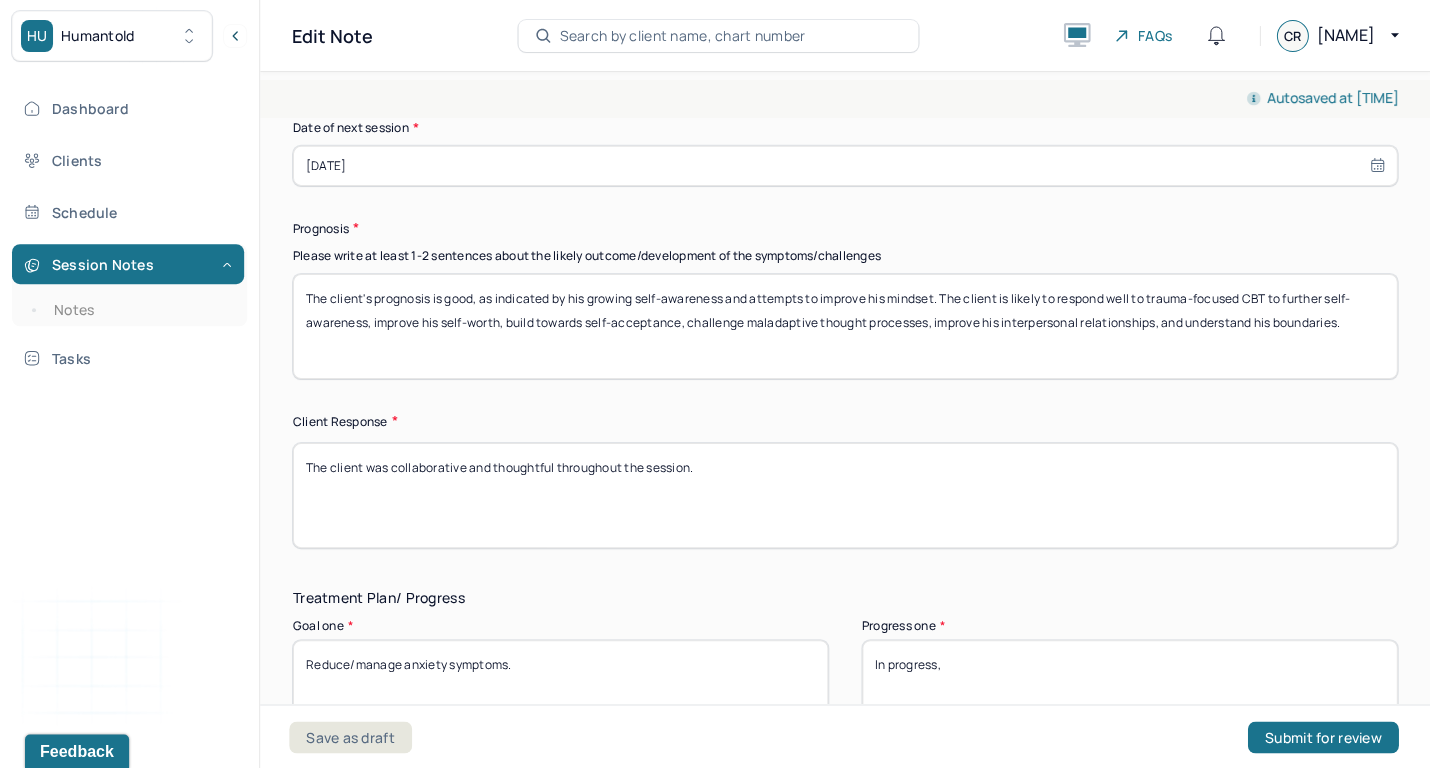 scroll, scrollTop: 2629, scrollLeft: 0, axis: vertical 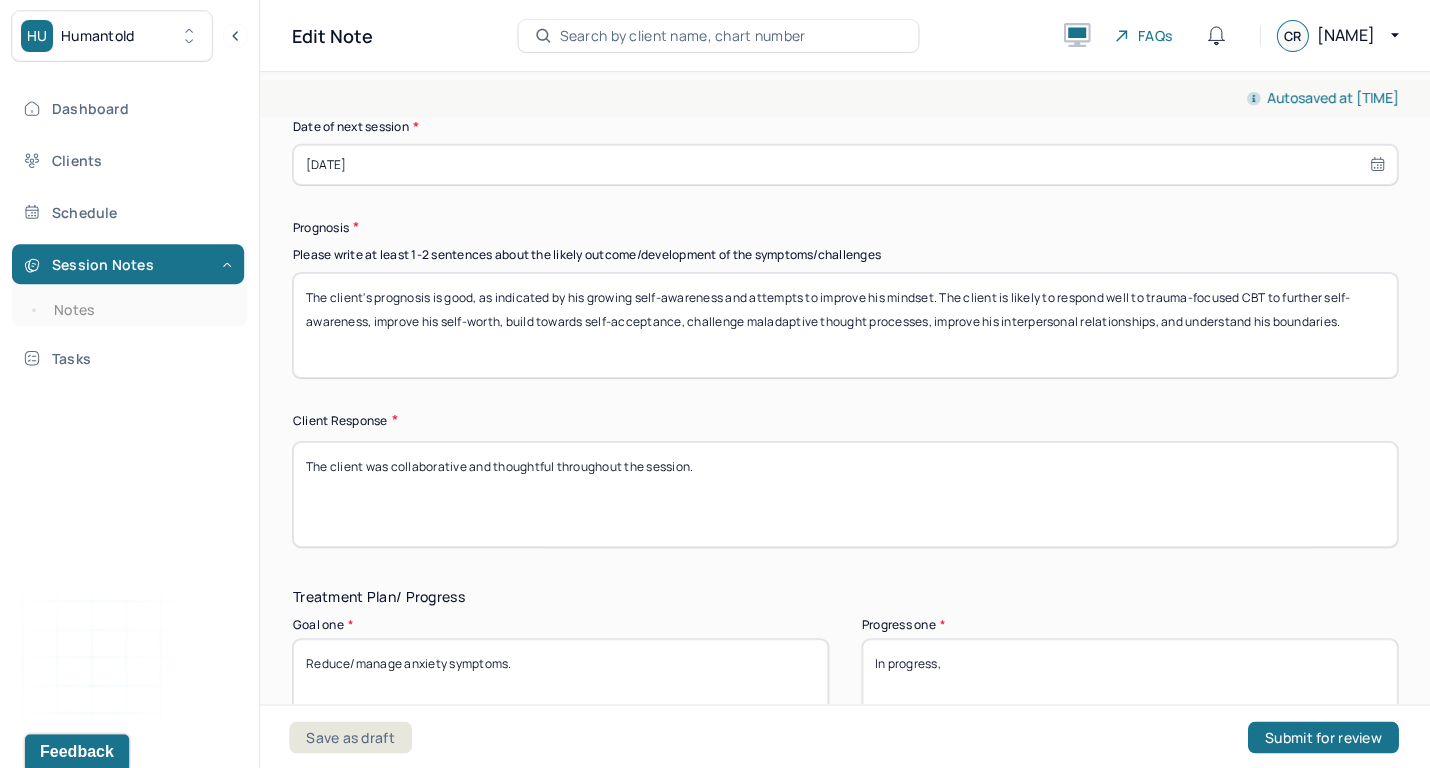 drag, startPoint x: 939, startPoint y: 311, endPoint x: 1160, endPoint y: 311, distance: 221 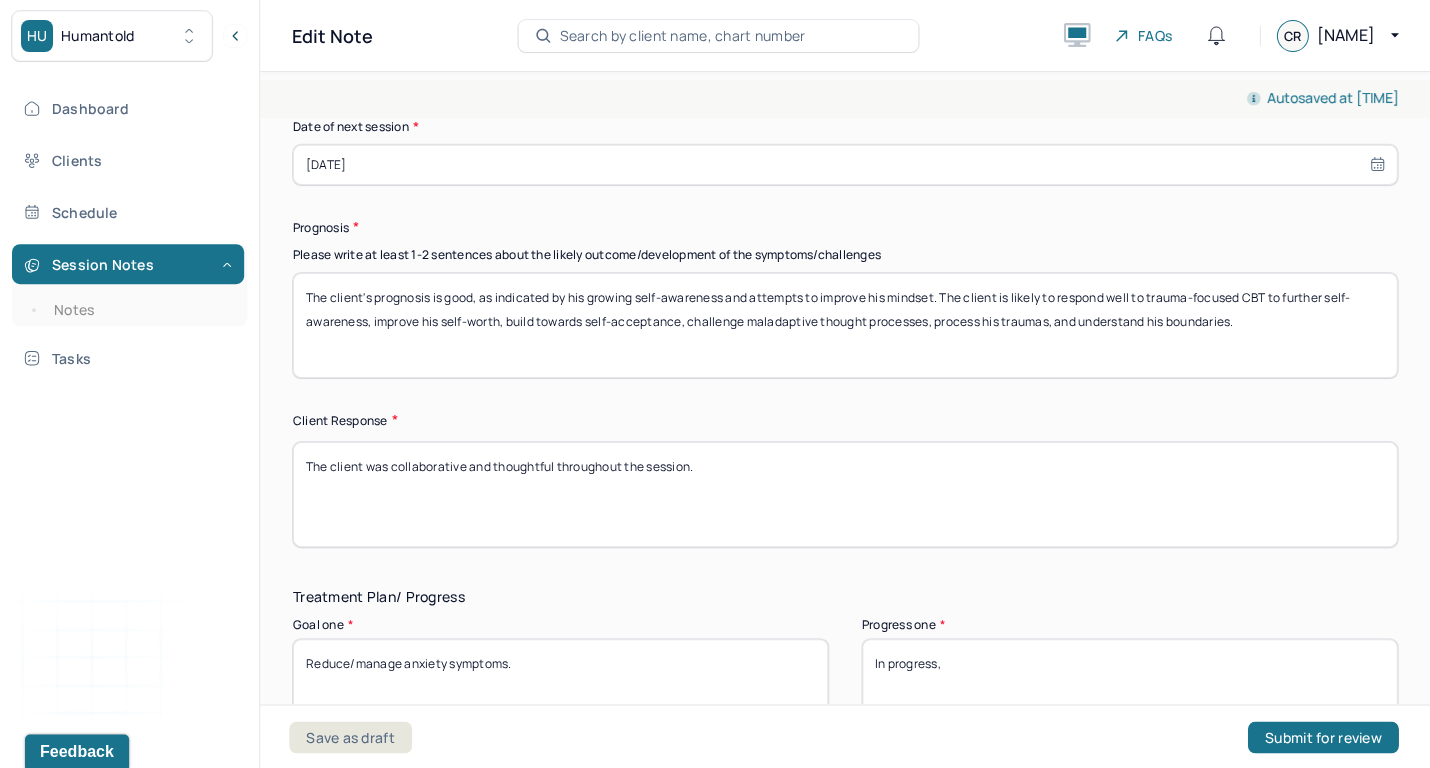 type on "The client's prognosis is good, as indicated by his growing self-awareness and attempts to improve his mindset. The client is likely to respond well to trauma-focused CBT to further self-awareness, improve his self-worth, build towards self-acceptance, challenge maladaptive thought processes, process his traumas, and understand his boundaries." 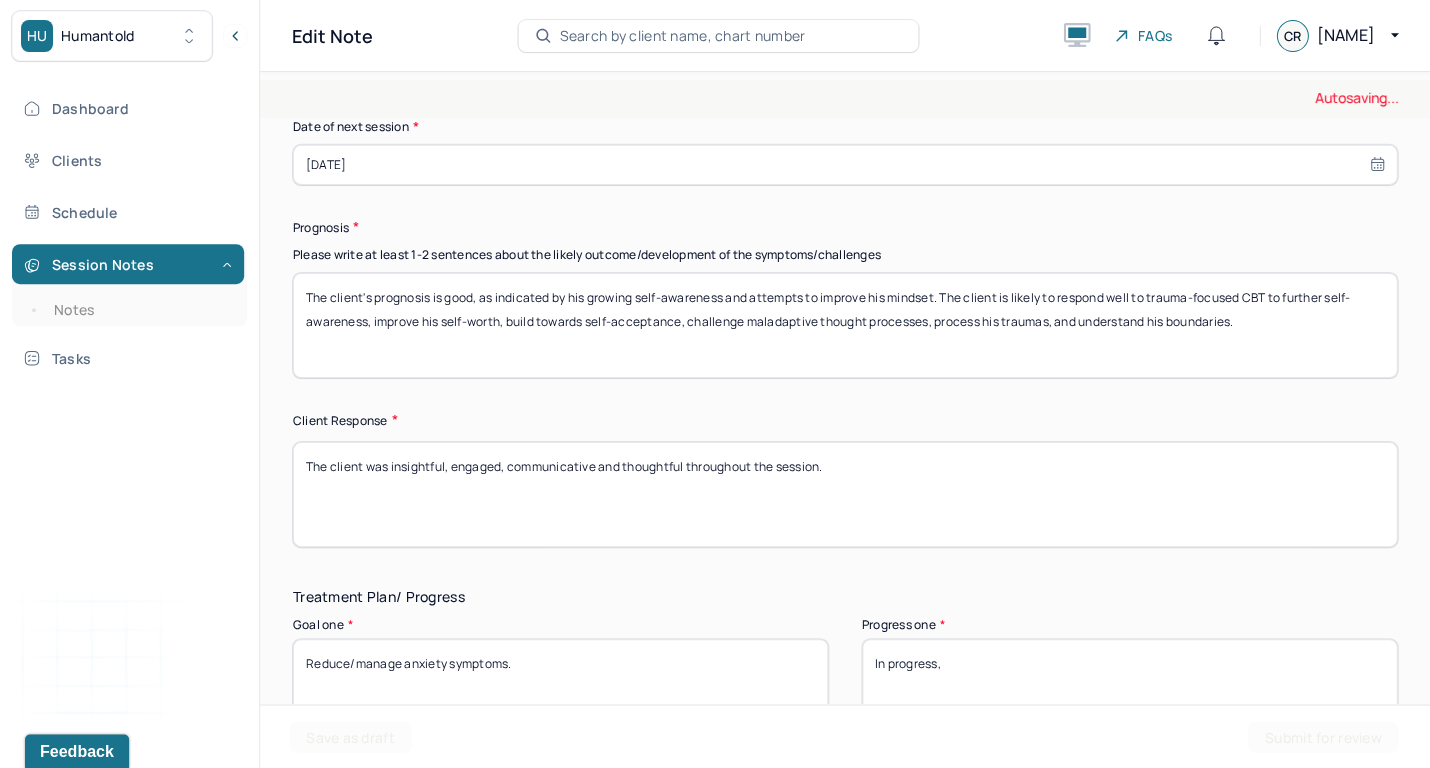 click on "The client was collaborative and thoughtful throughout the session." at bounding box center [845, 494] 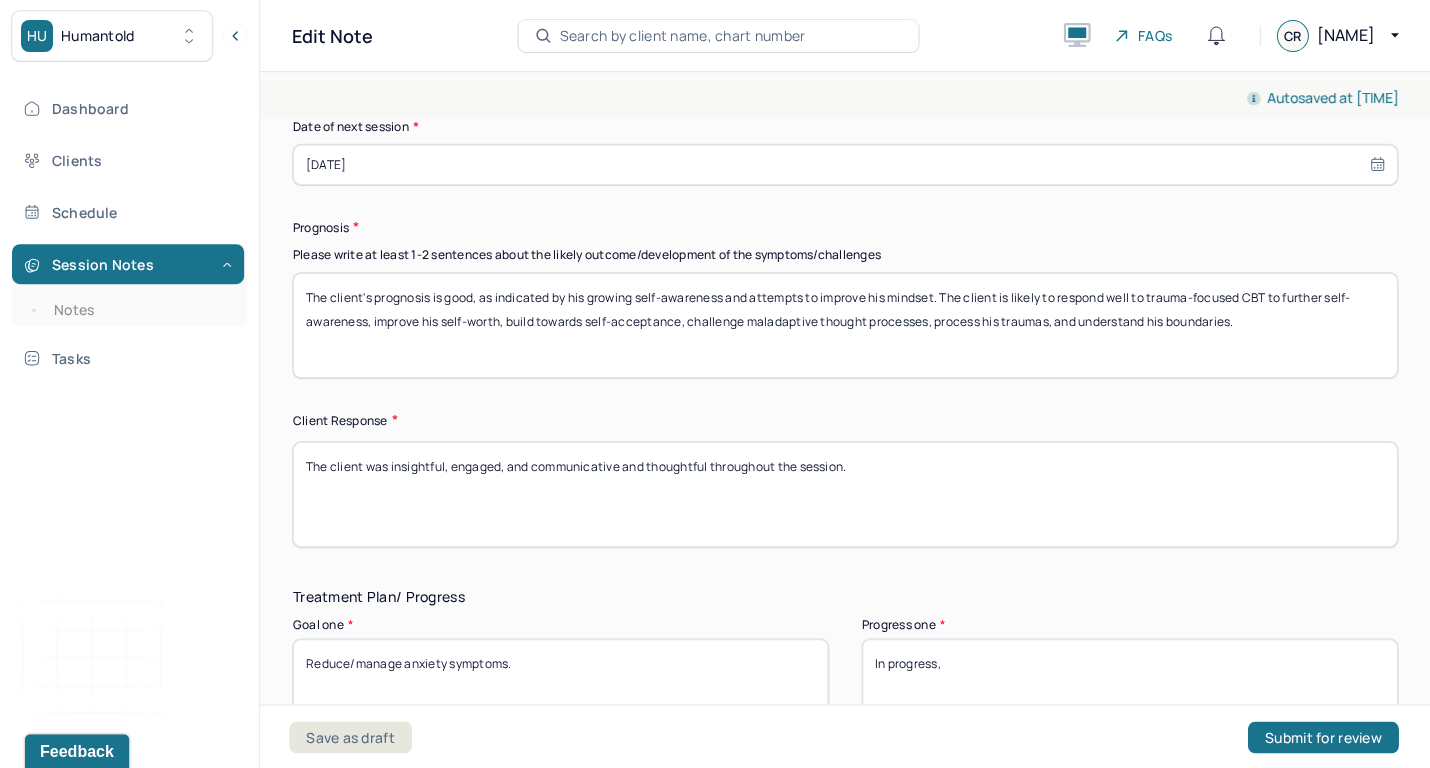 drag, startPoint x: 622, startPoint y: 464, endPoint x: 712, endPoint y: 462, distance: 90.02222 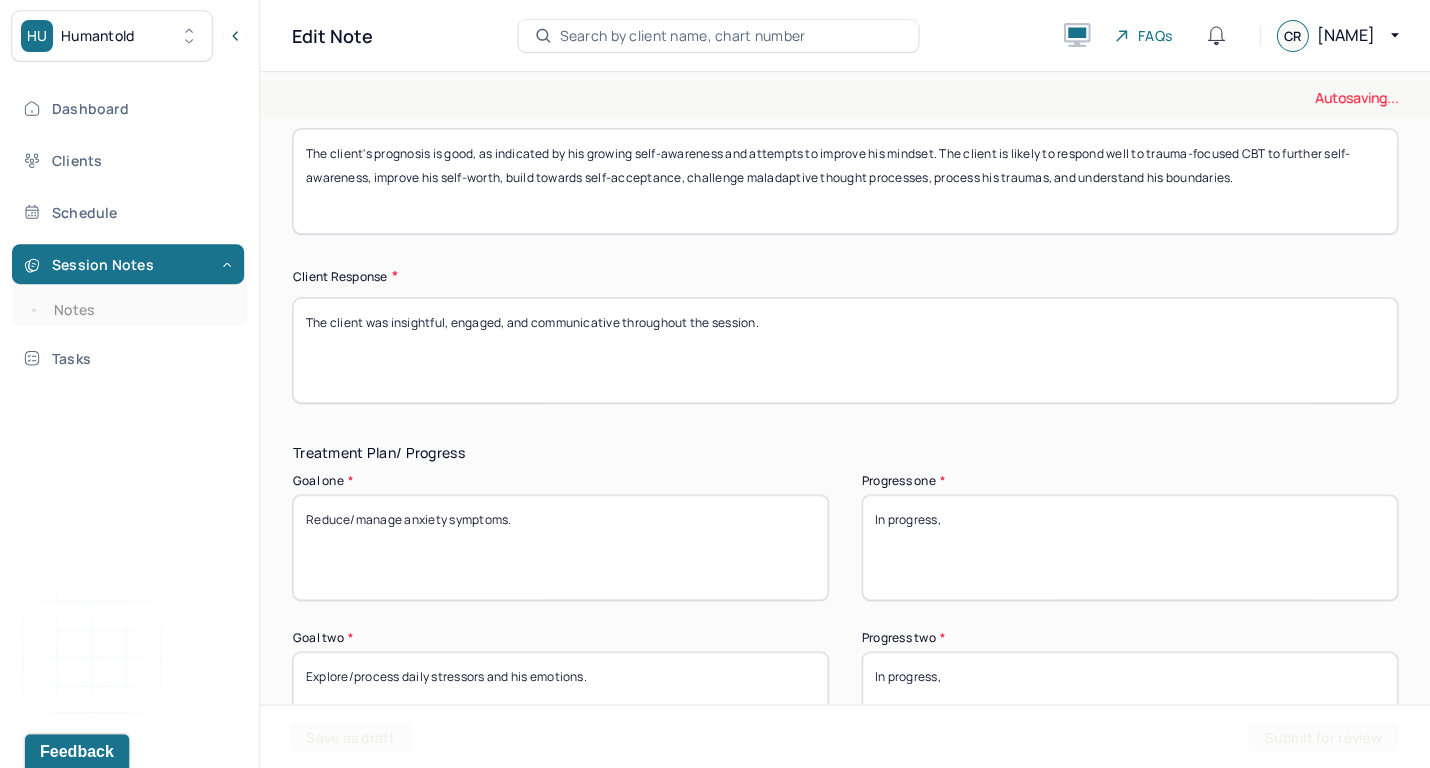 scroll, scrollTop: 2850, scrollLeft: 0, axis: vertical 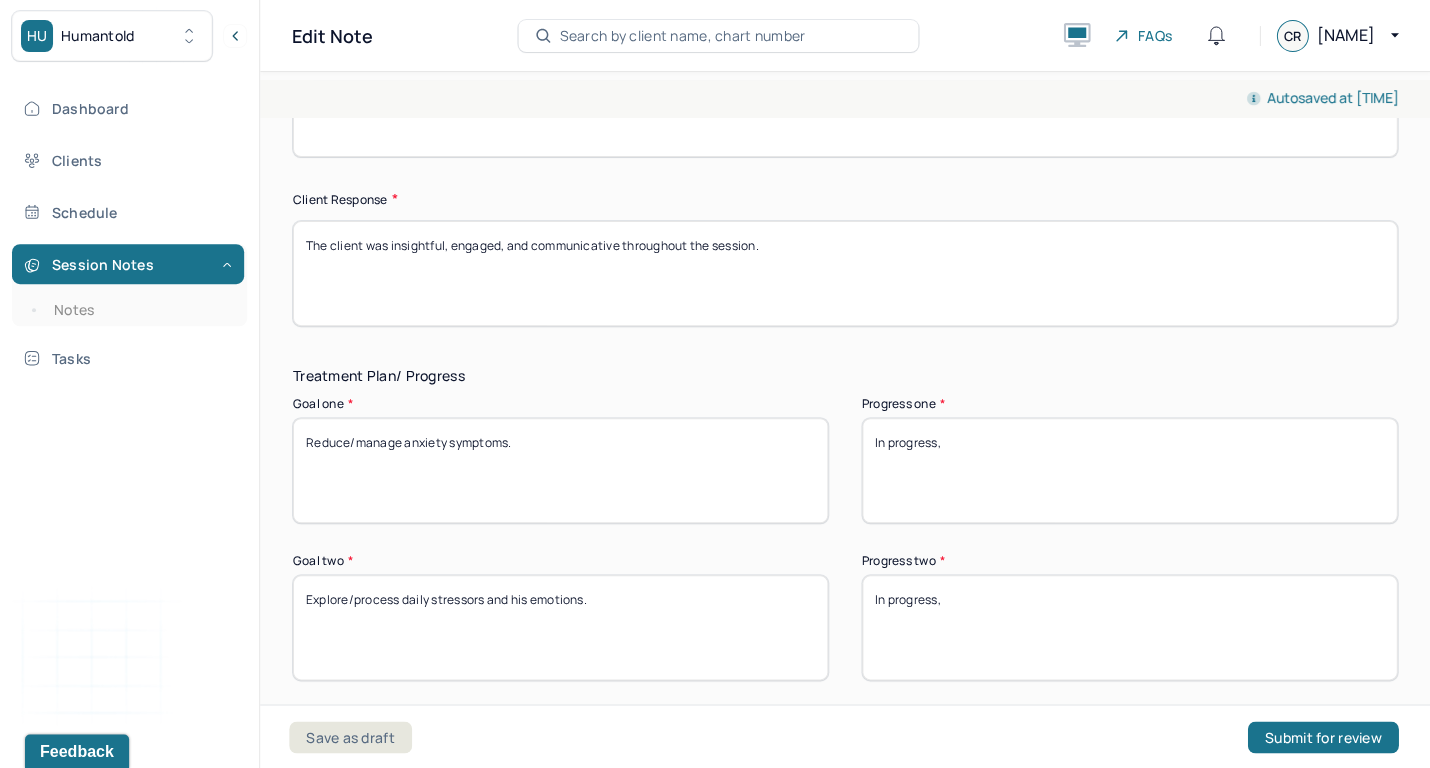 type on "The client was insightful, engaged, and communicative throughout the session." 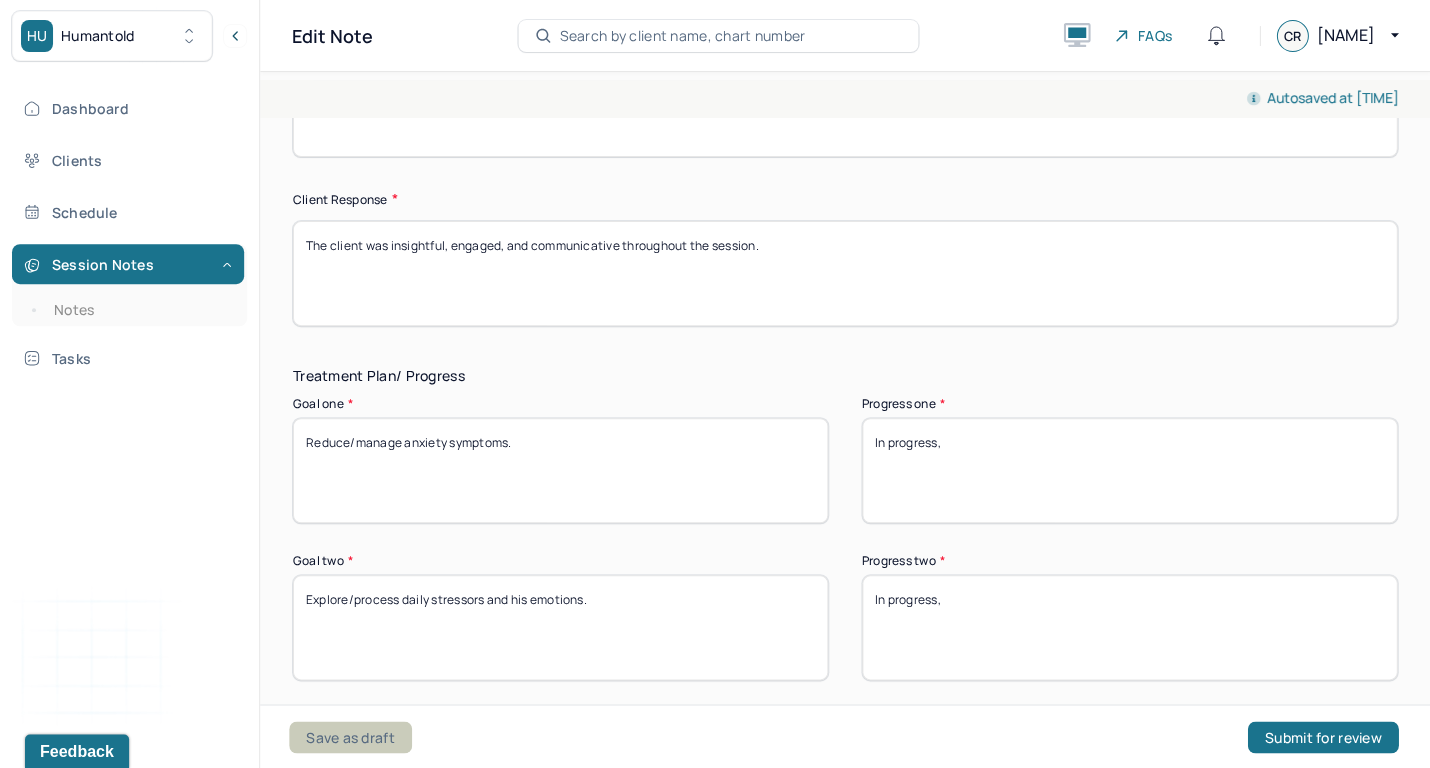 click on "Save as draft" at bounding box center (350, 737) 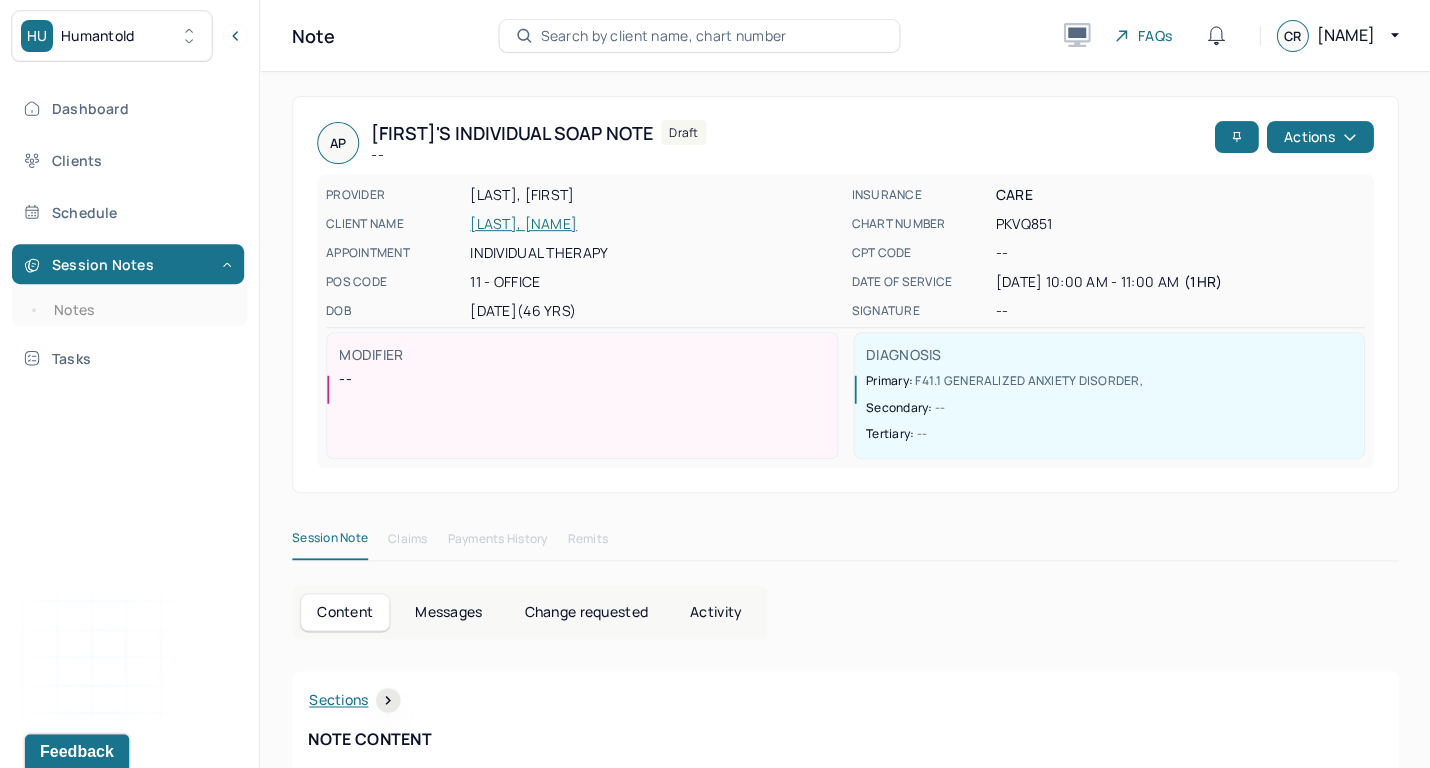 scroll, scrollTop: 0, scrollLeft: 0, axis: both 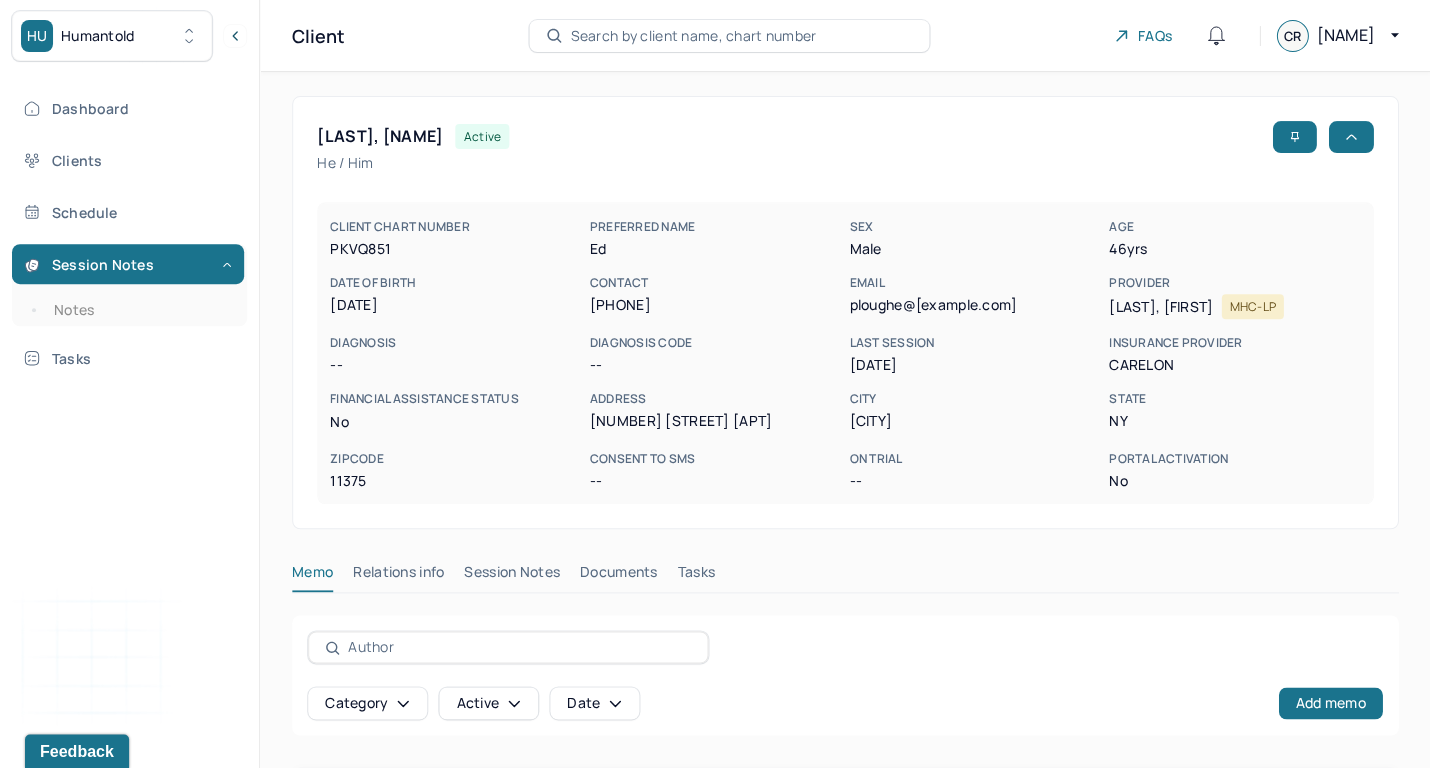 click on "Session Notes" at bounding box center [512, 576] 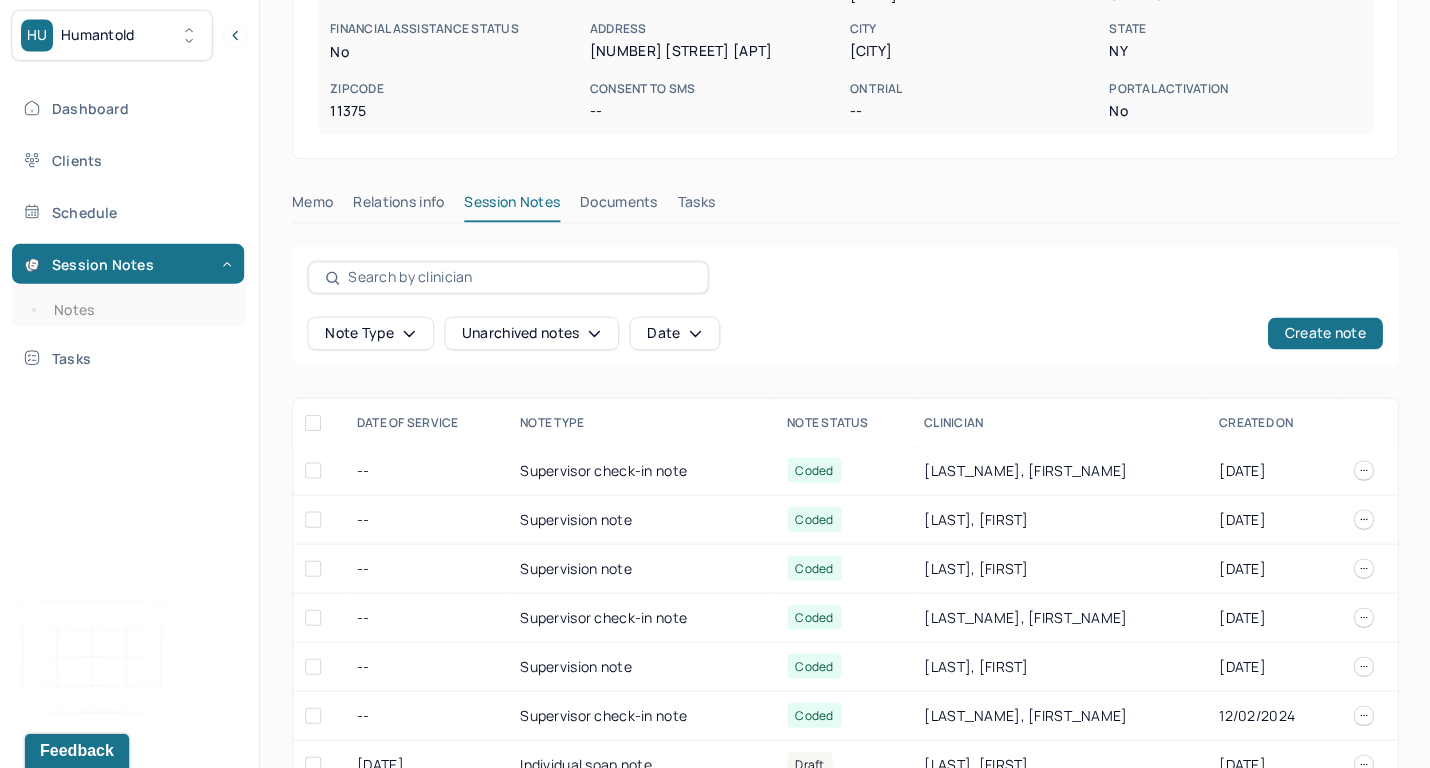scroll, scrollTop: 531, scrollLeft: 0, axis: vertical 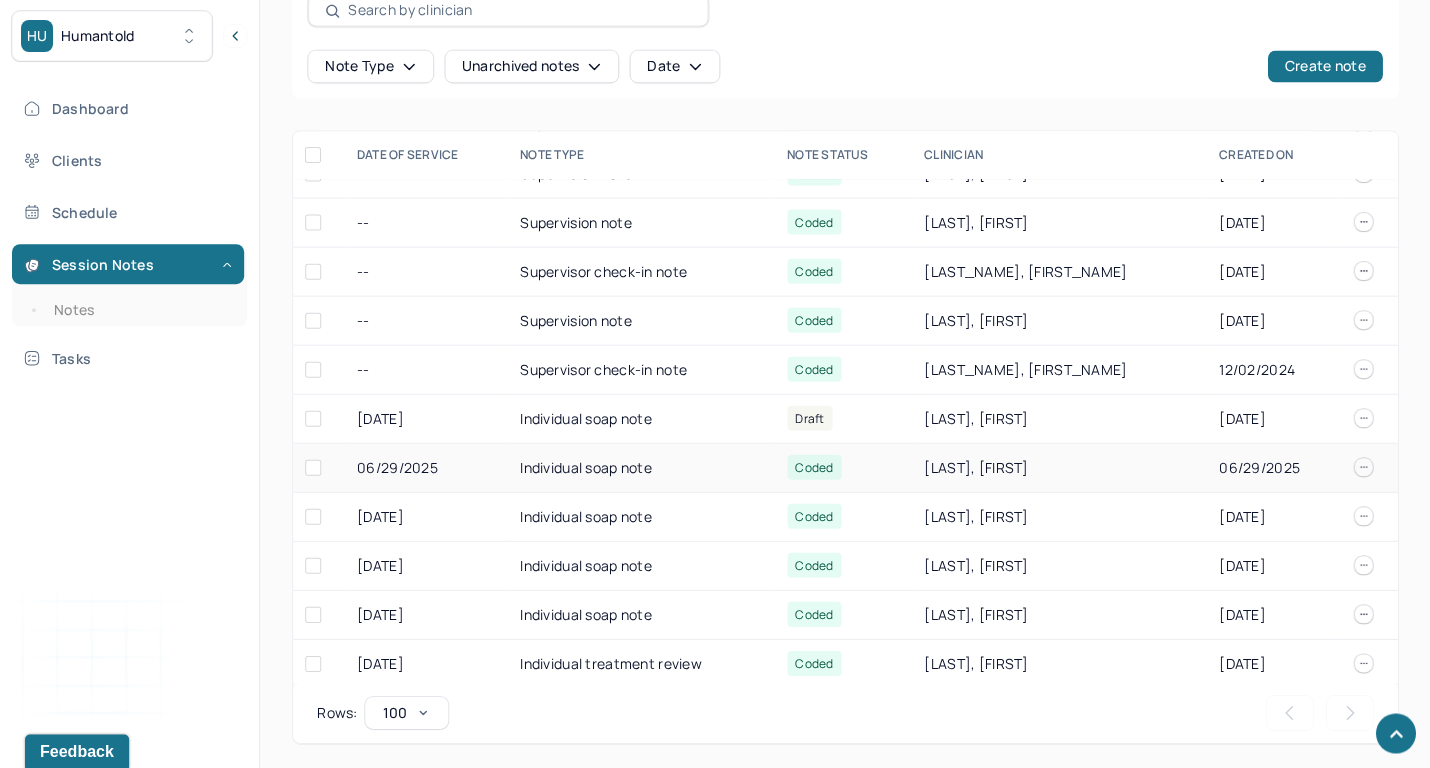 click on "Individual soap note" at bounding box center [641, 467] 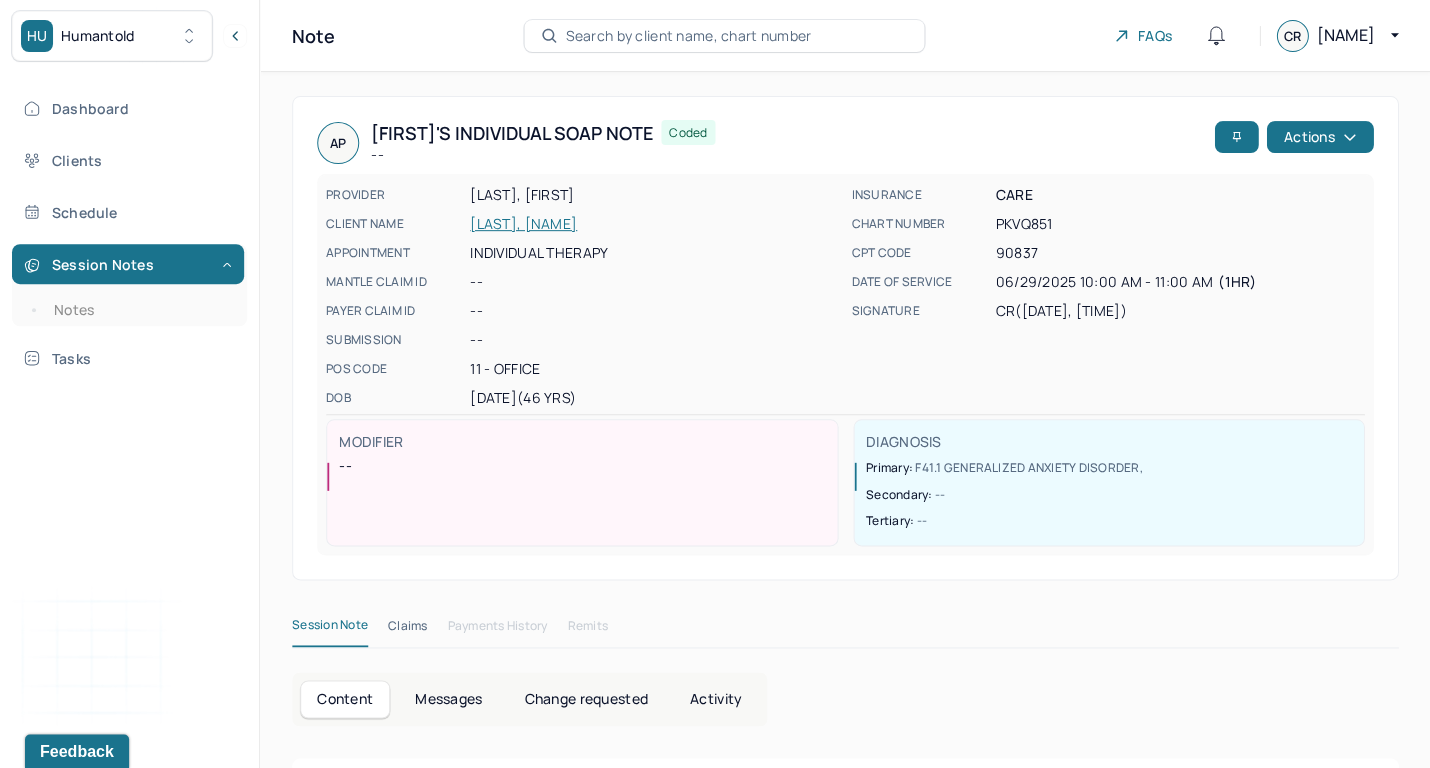 scroll, scrollTop: 0, scrollLeft: 0, axis: both 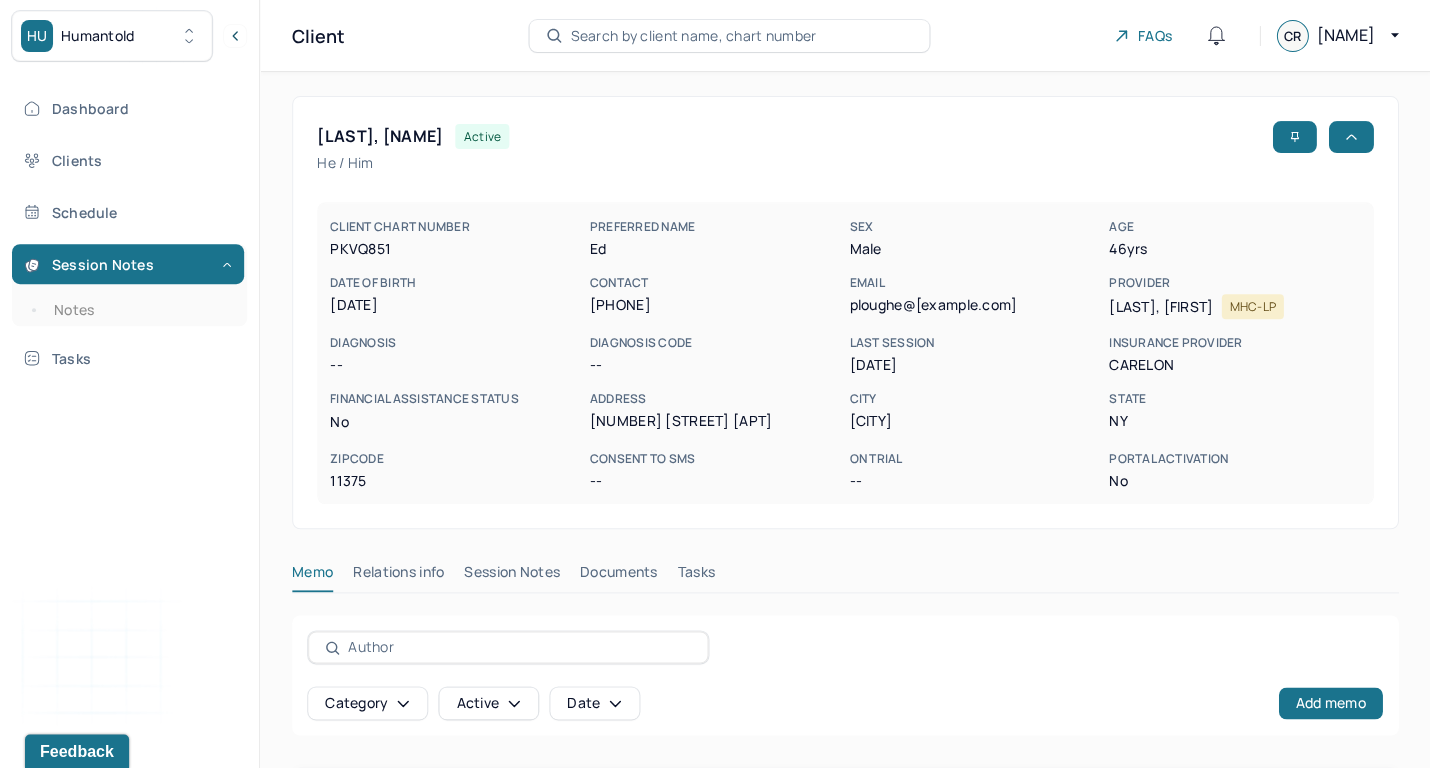 click on "Session Notes" at bounding box center [512, 576] 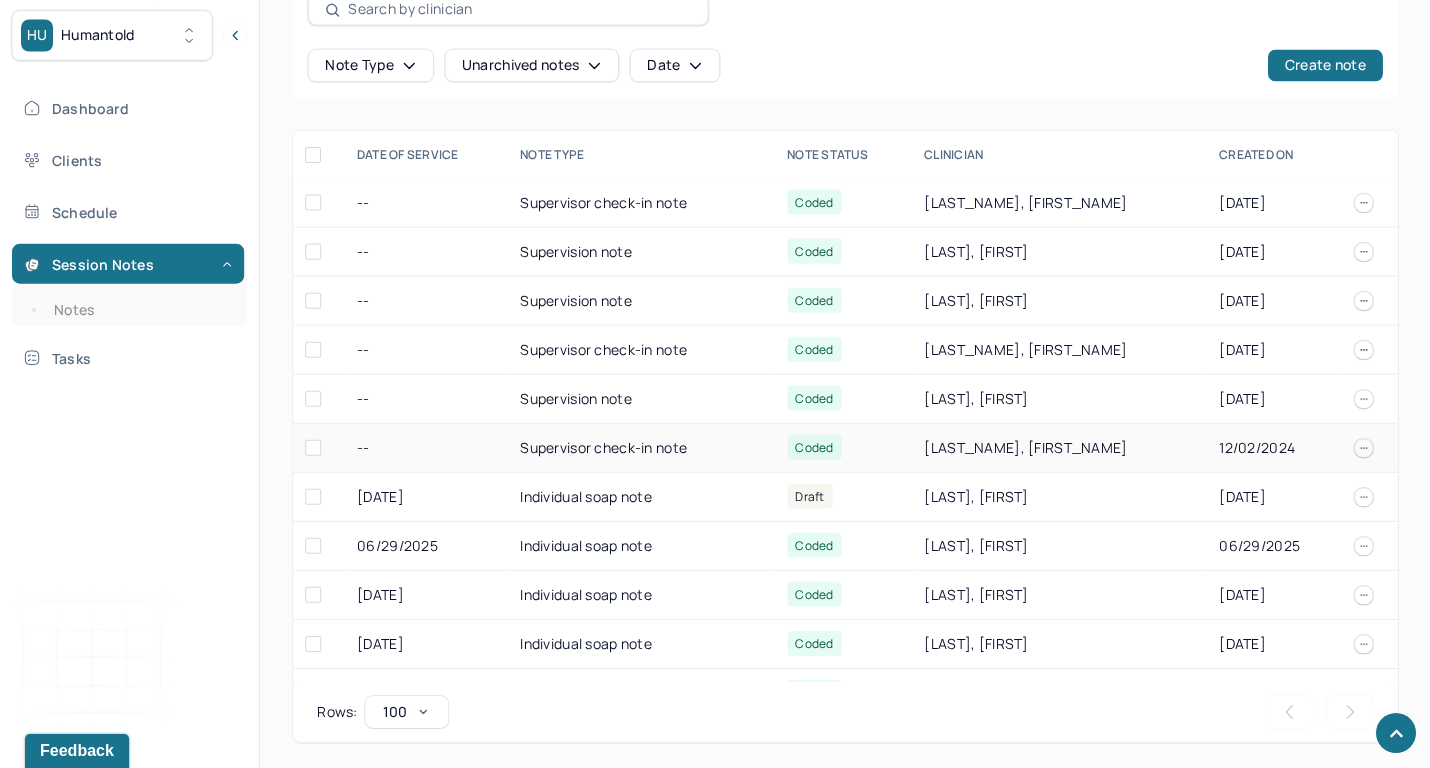 scroll, scrollTop: 637, scrollLeft: 0, axis: vertical 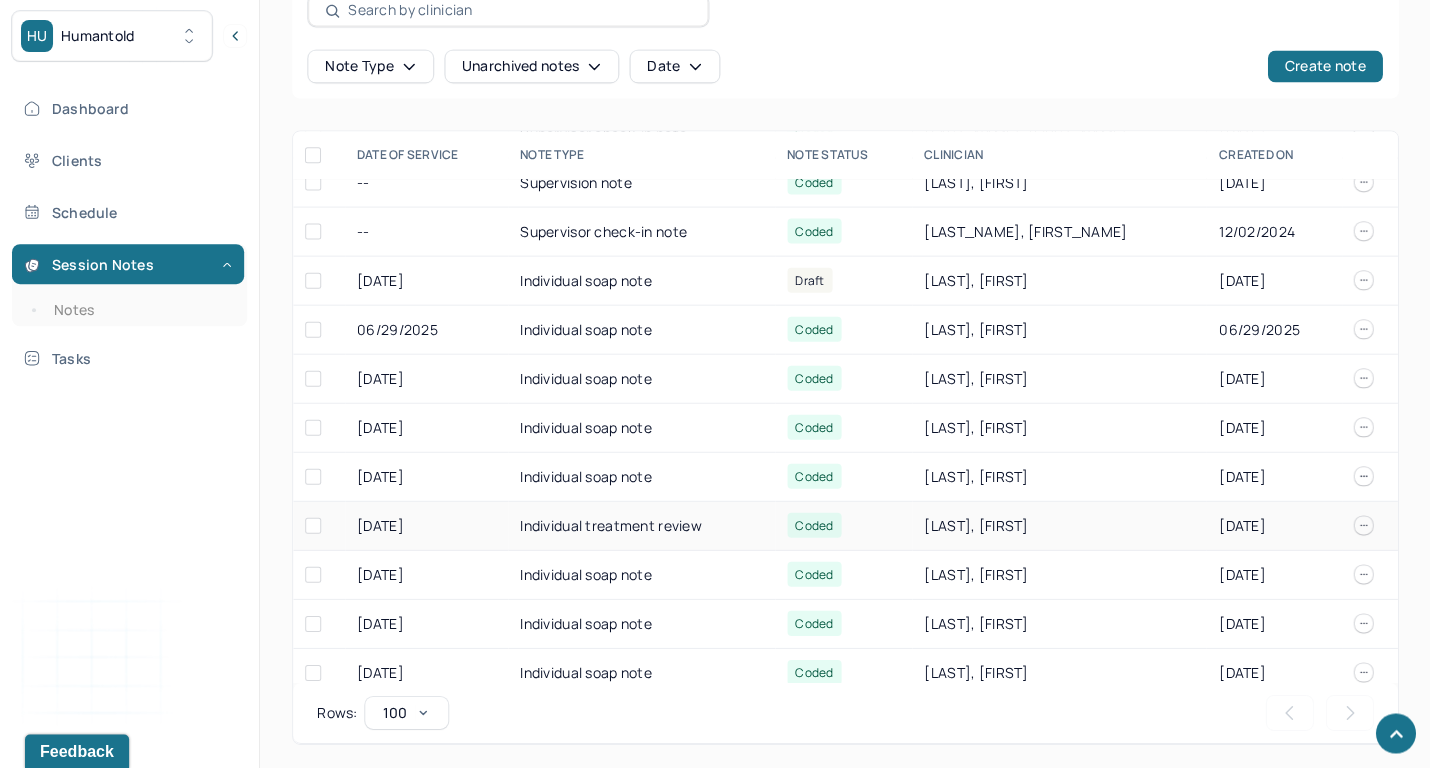 click on "Individual treatment review" at bounding box center (641, 525) 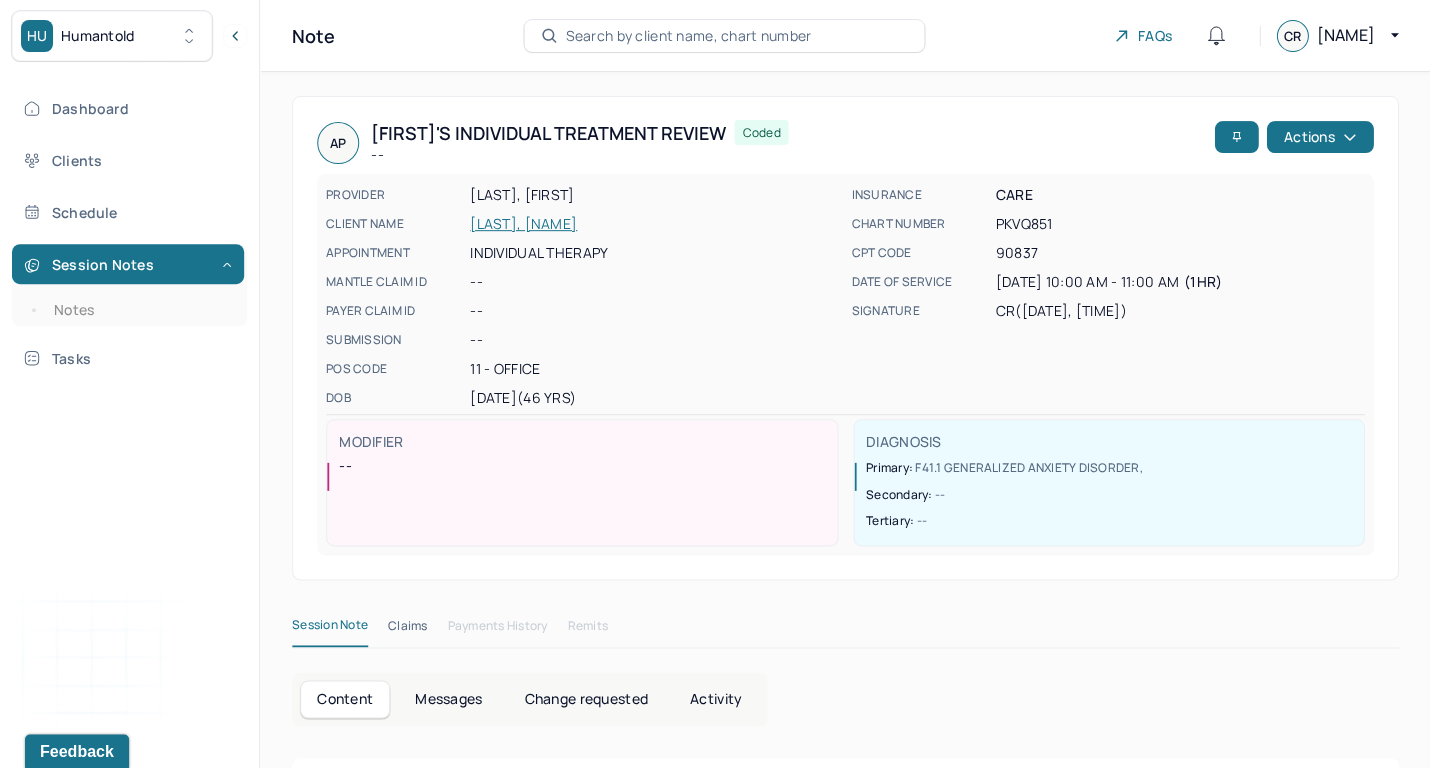 scroll, scrollTop: 0, scrollLeft: 0, axis: both 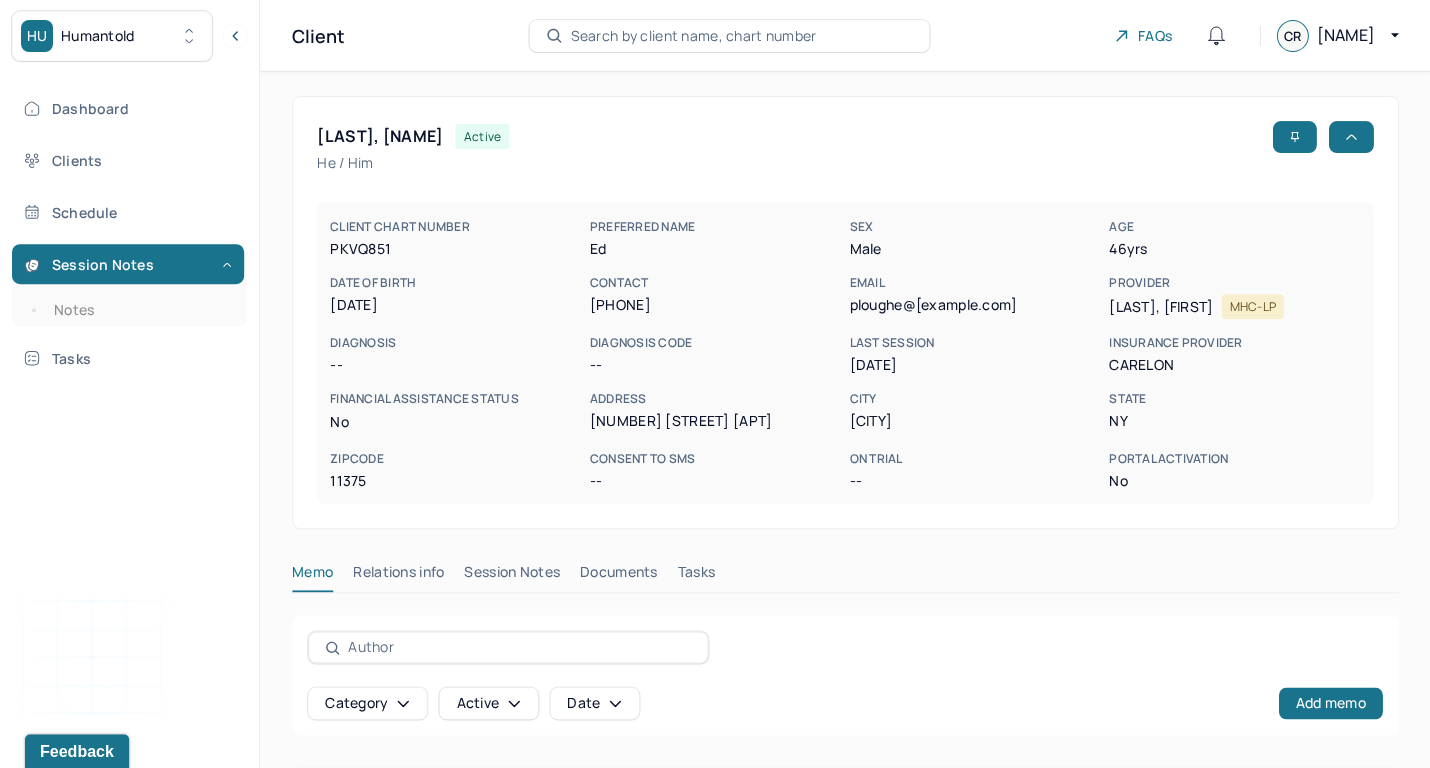 click on "Session Notes" at bounding box center (512, 576) 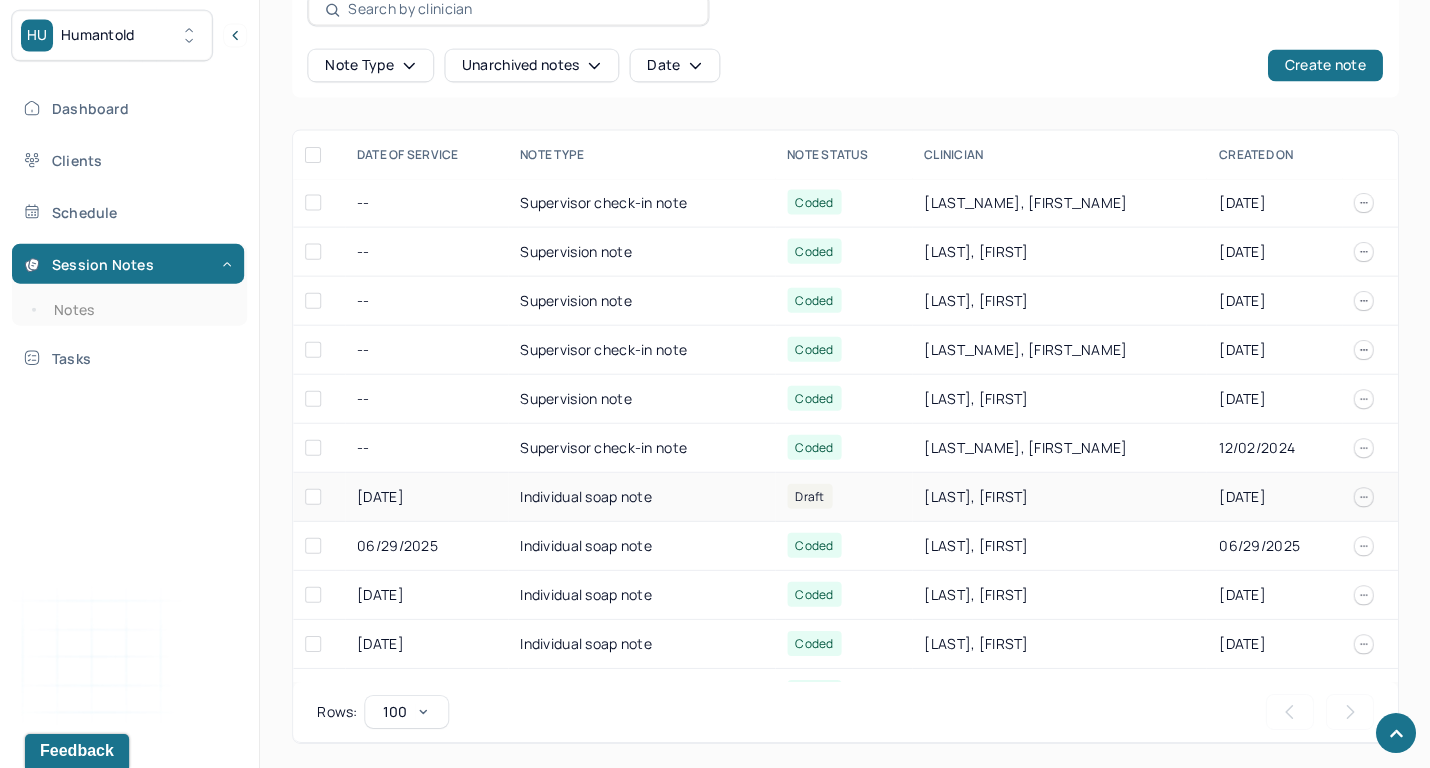 scroll, scrollTop: 637, scrollLeft: 0, axis: vertical 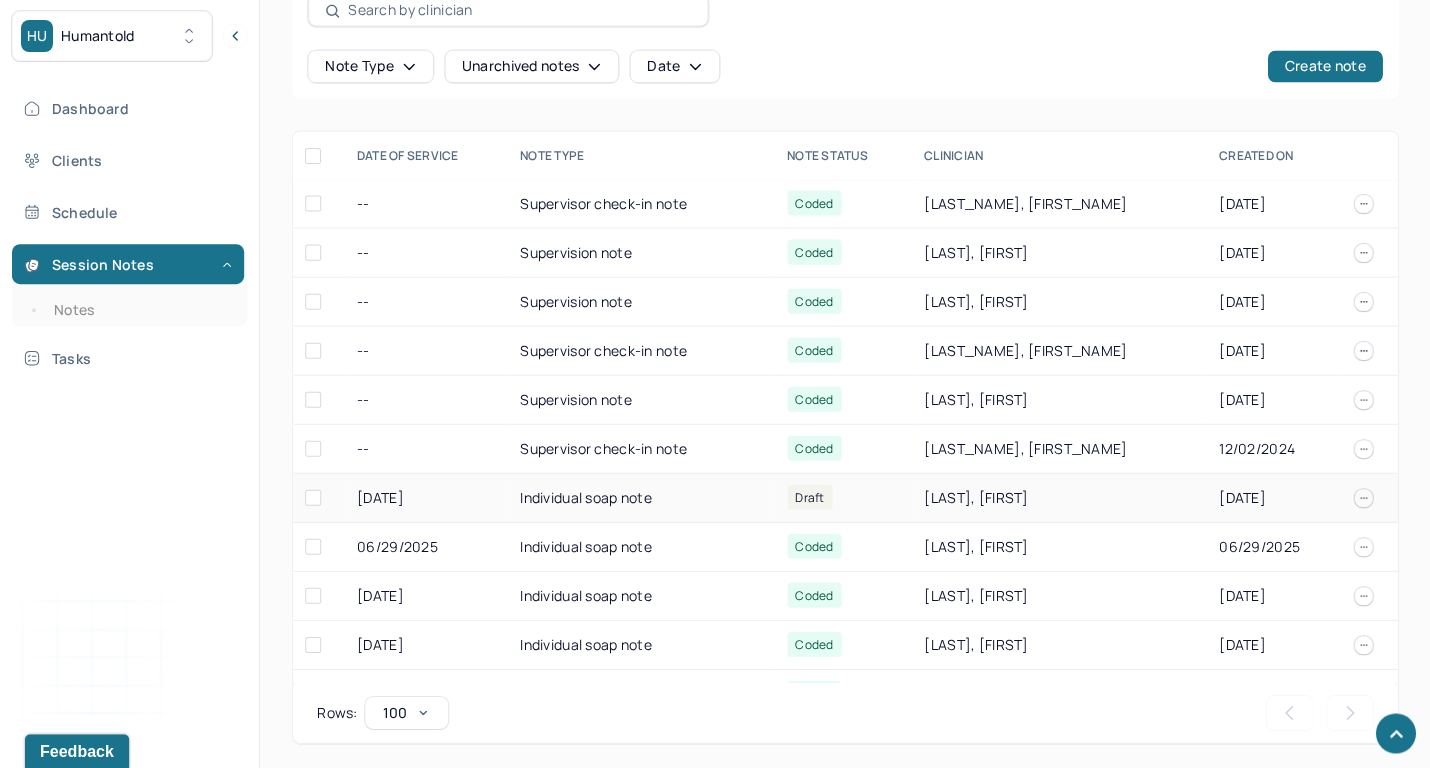 click on "Individual soap note" at bounding box center (641, 497) 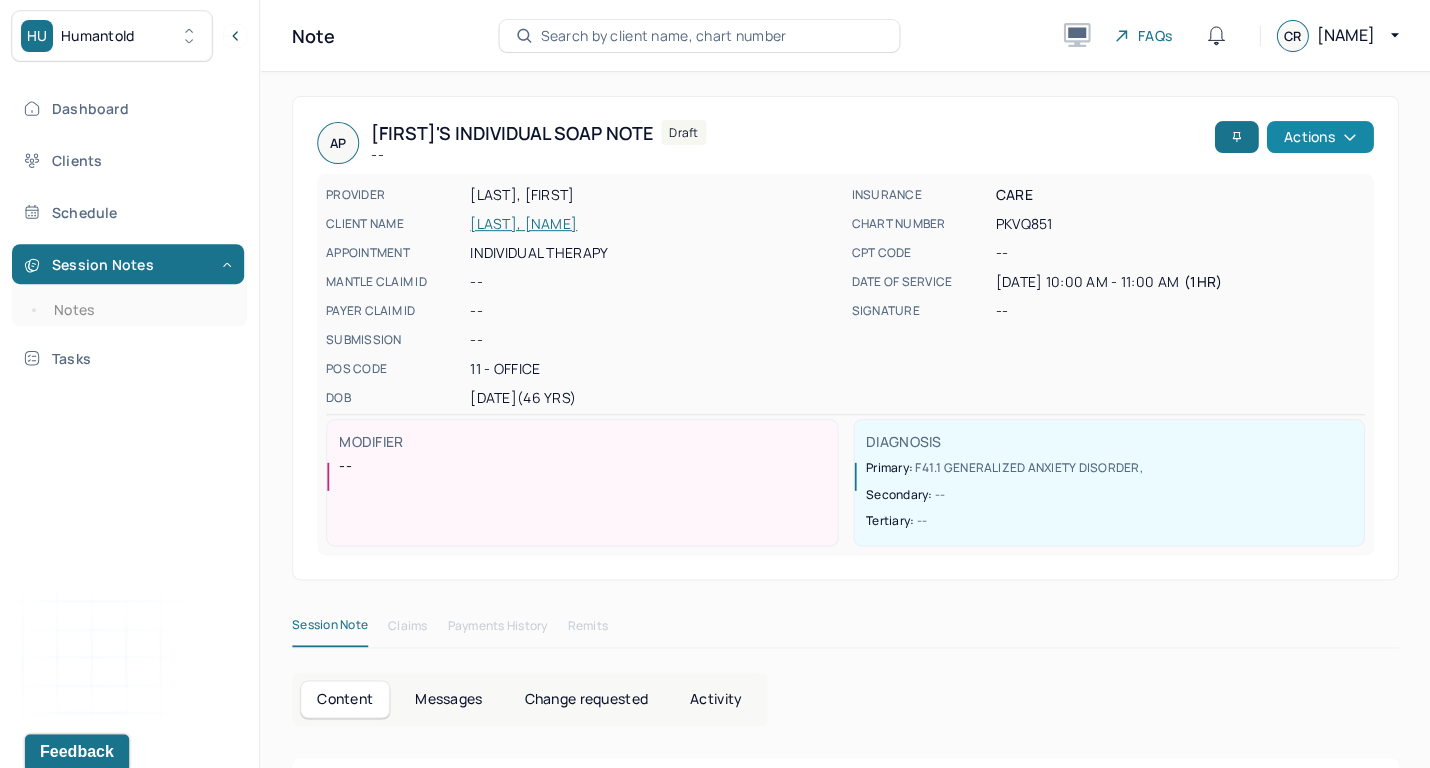 scroll, scrollTop: 0, scrollLeft: 0, axis: both 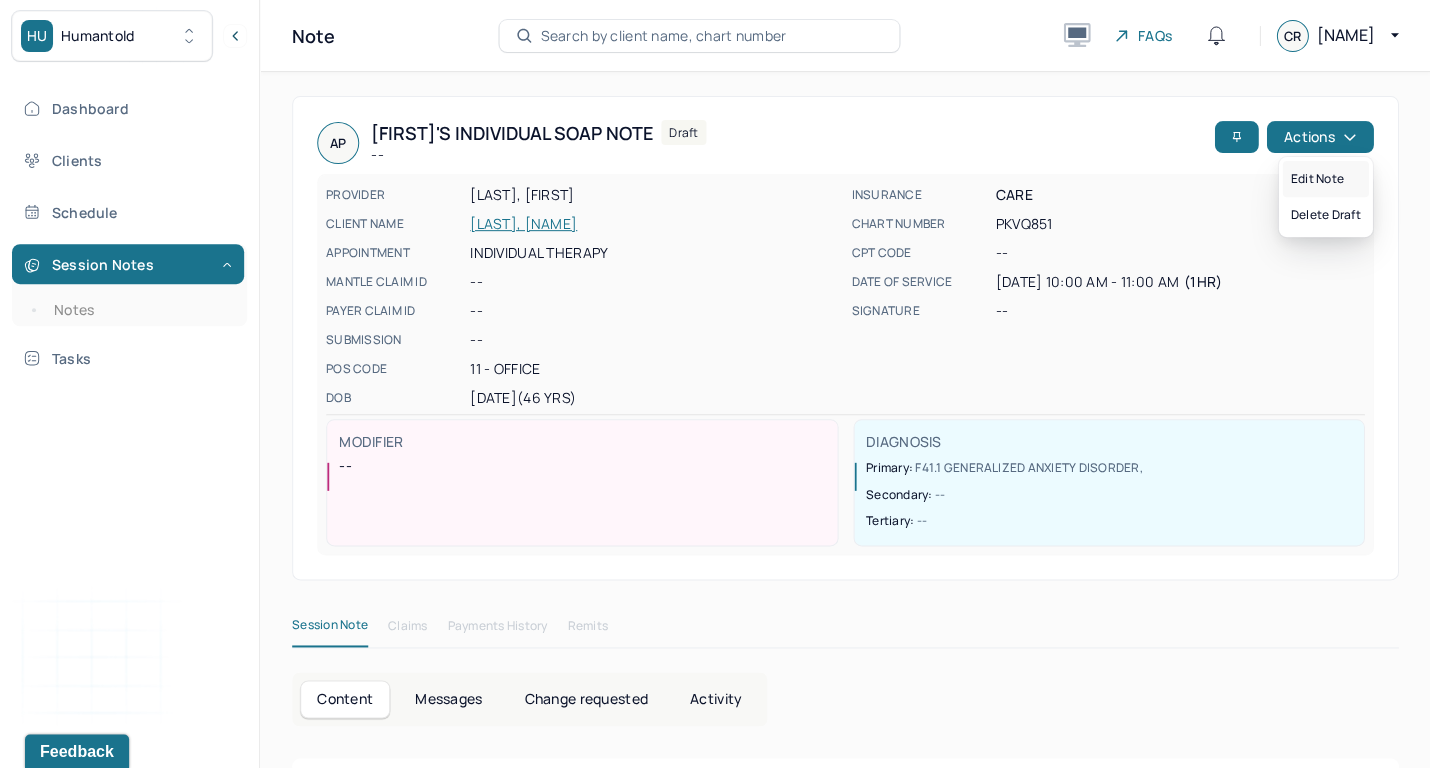 click on "Edit note" at bounding box center [1325, 179] 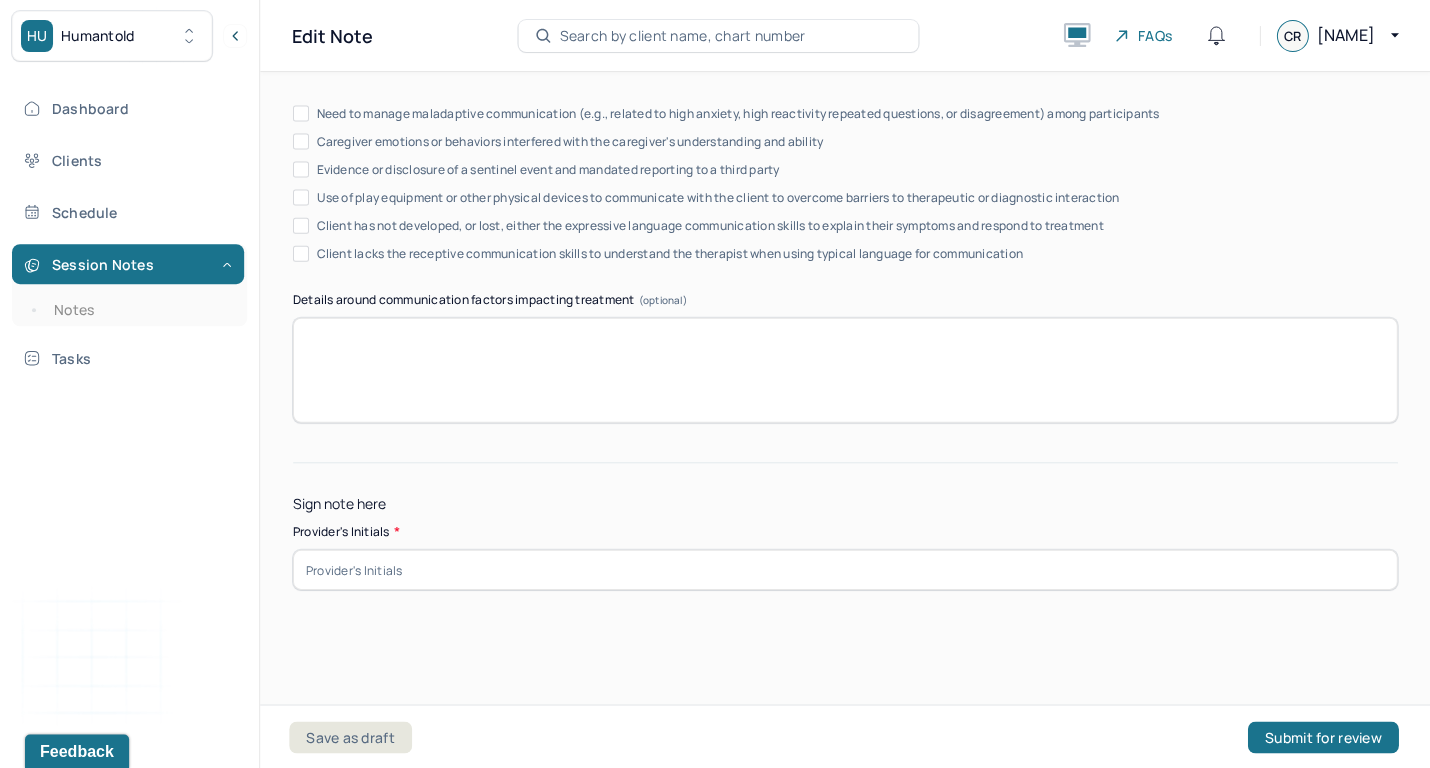 scroll, scrollTop: 3638, scrollLeft: 0, axis: vertical 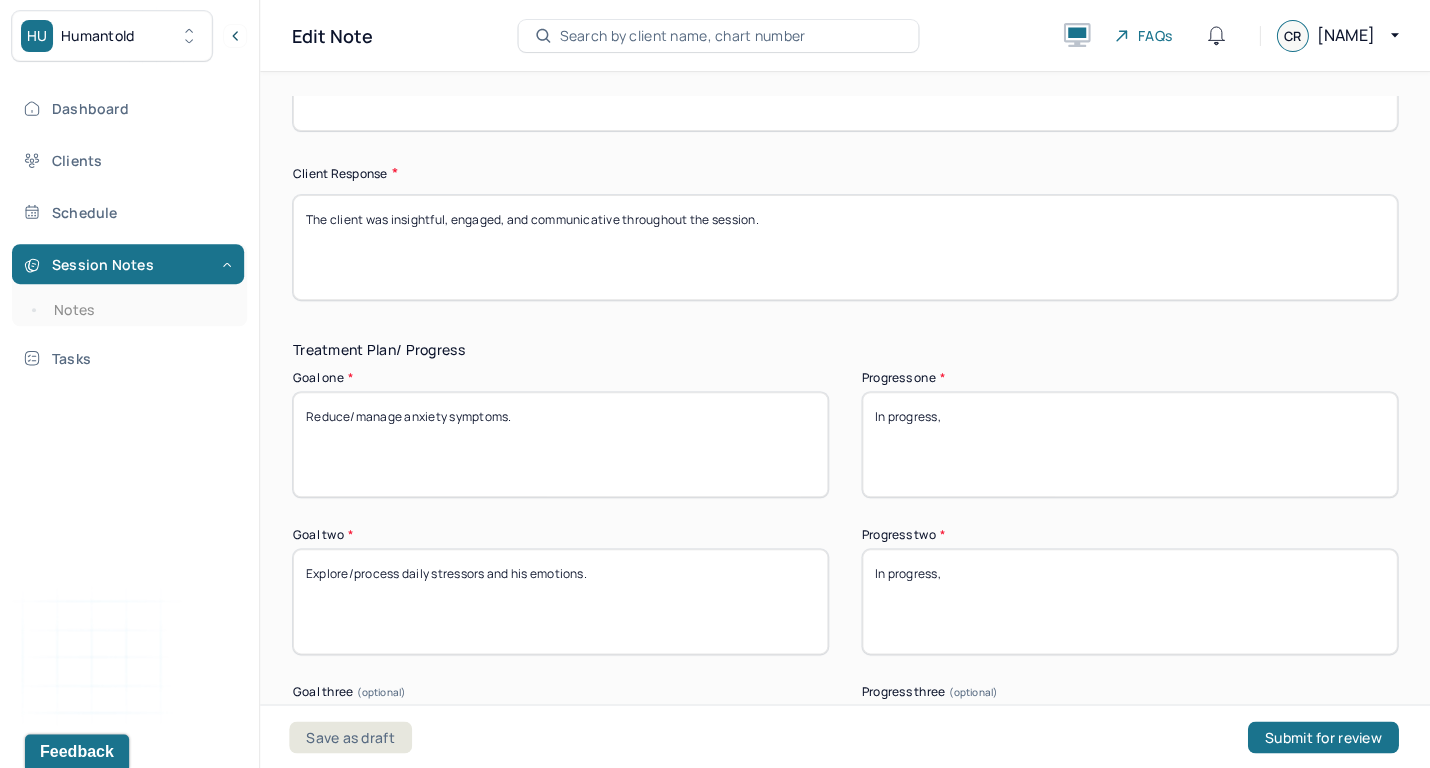 click on "In progress," at bounding box center [1129, 444] 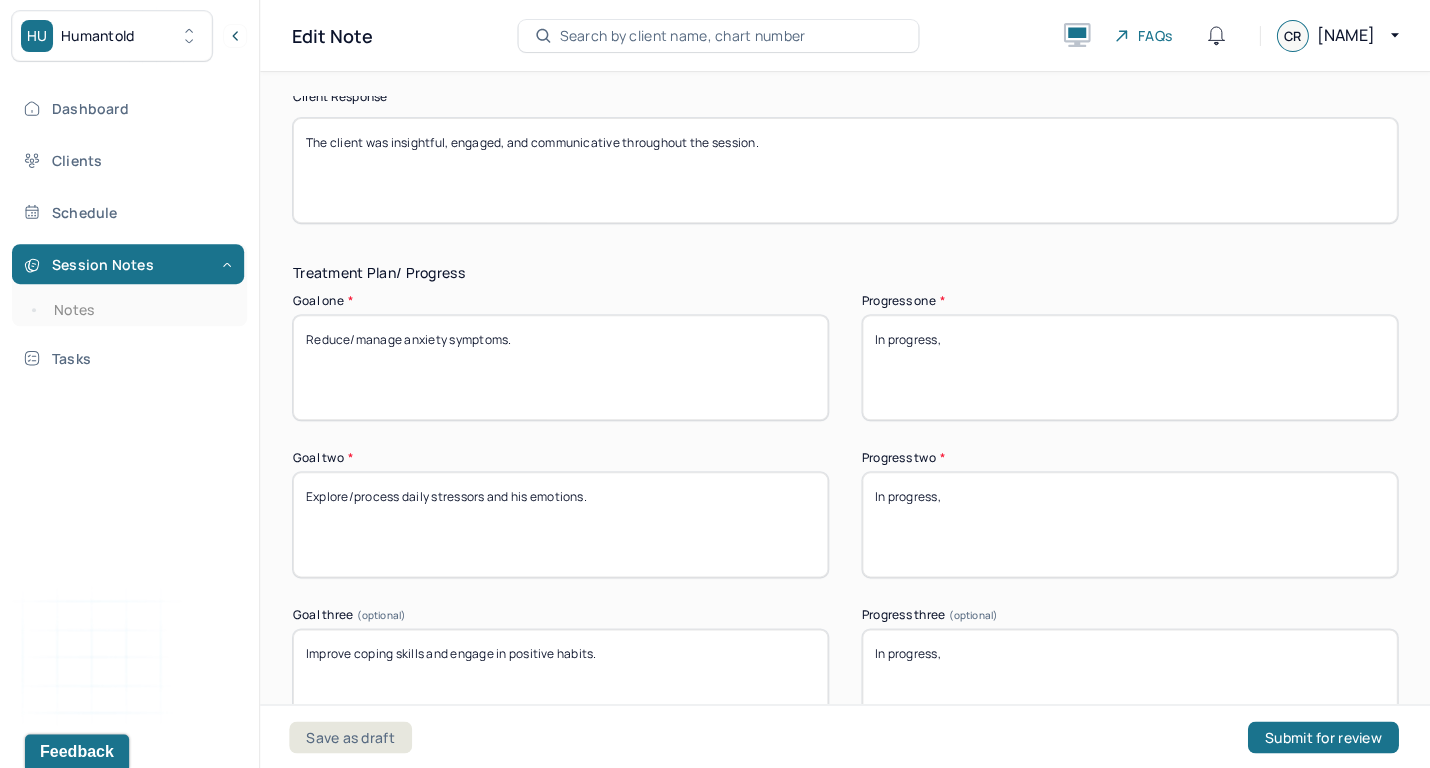 scroll, scrollTop: 2960, scrollLeft: 0, axis: vertical 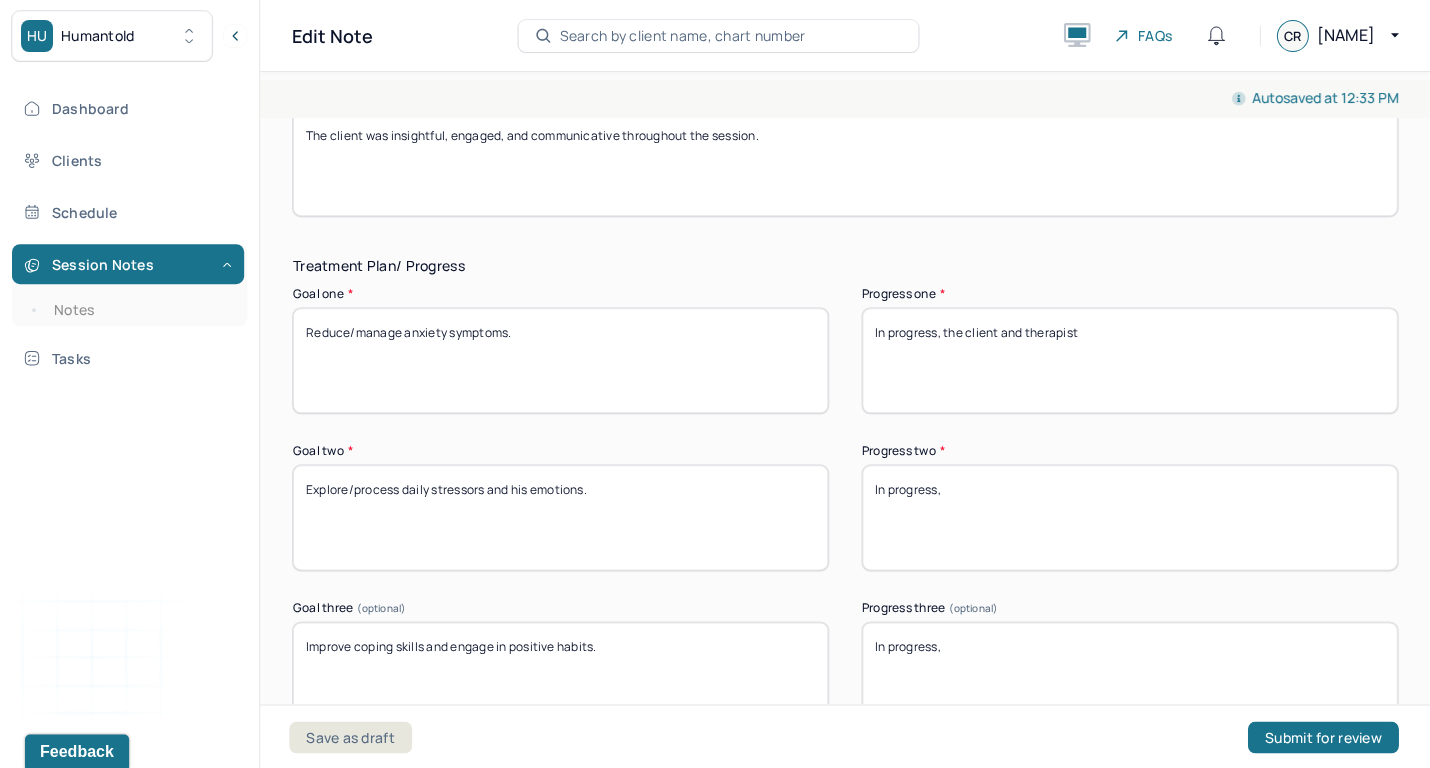 type on "In progress, the client and therapist" 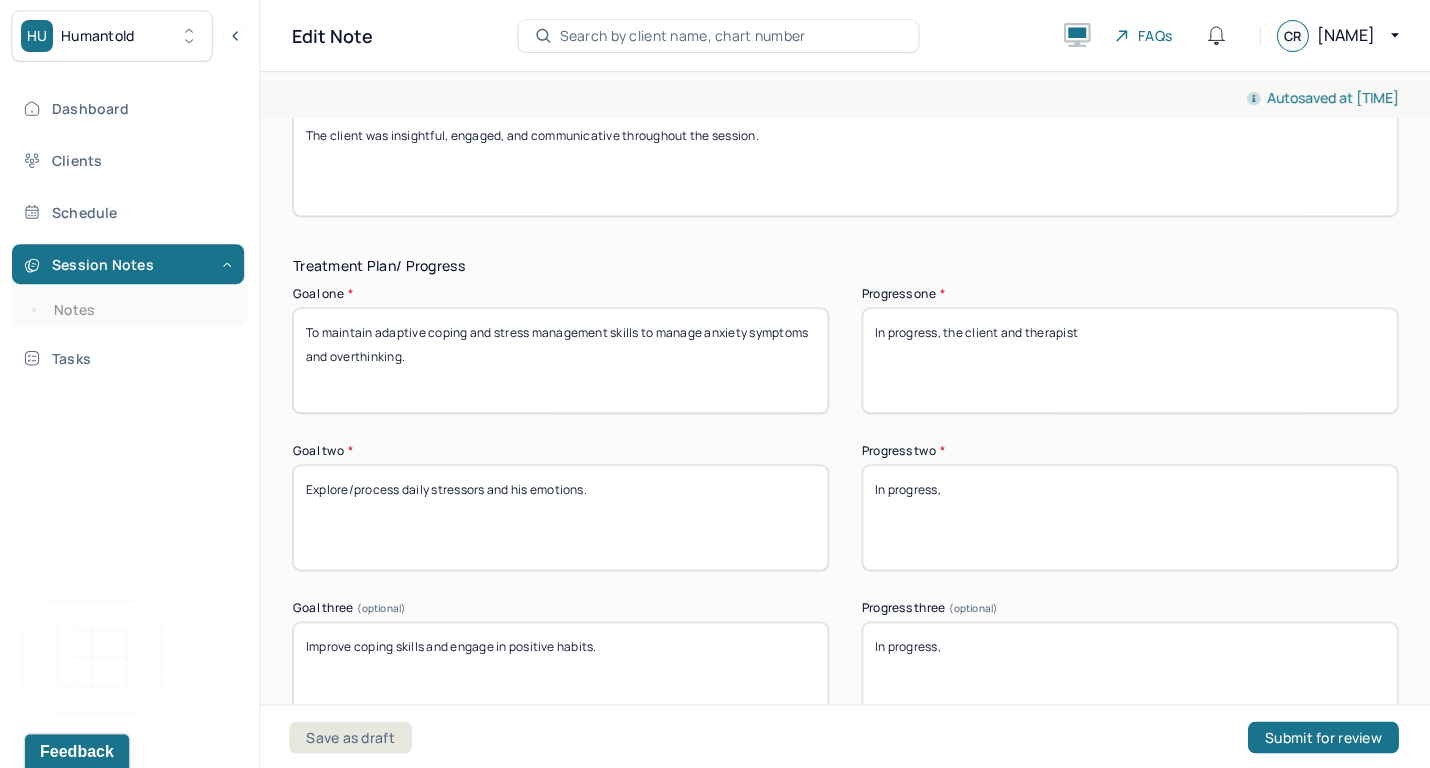 type on "To maintain adaptive coping and stress management skills to manage anxiety symptoms and overthinking." 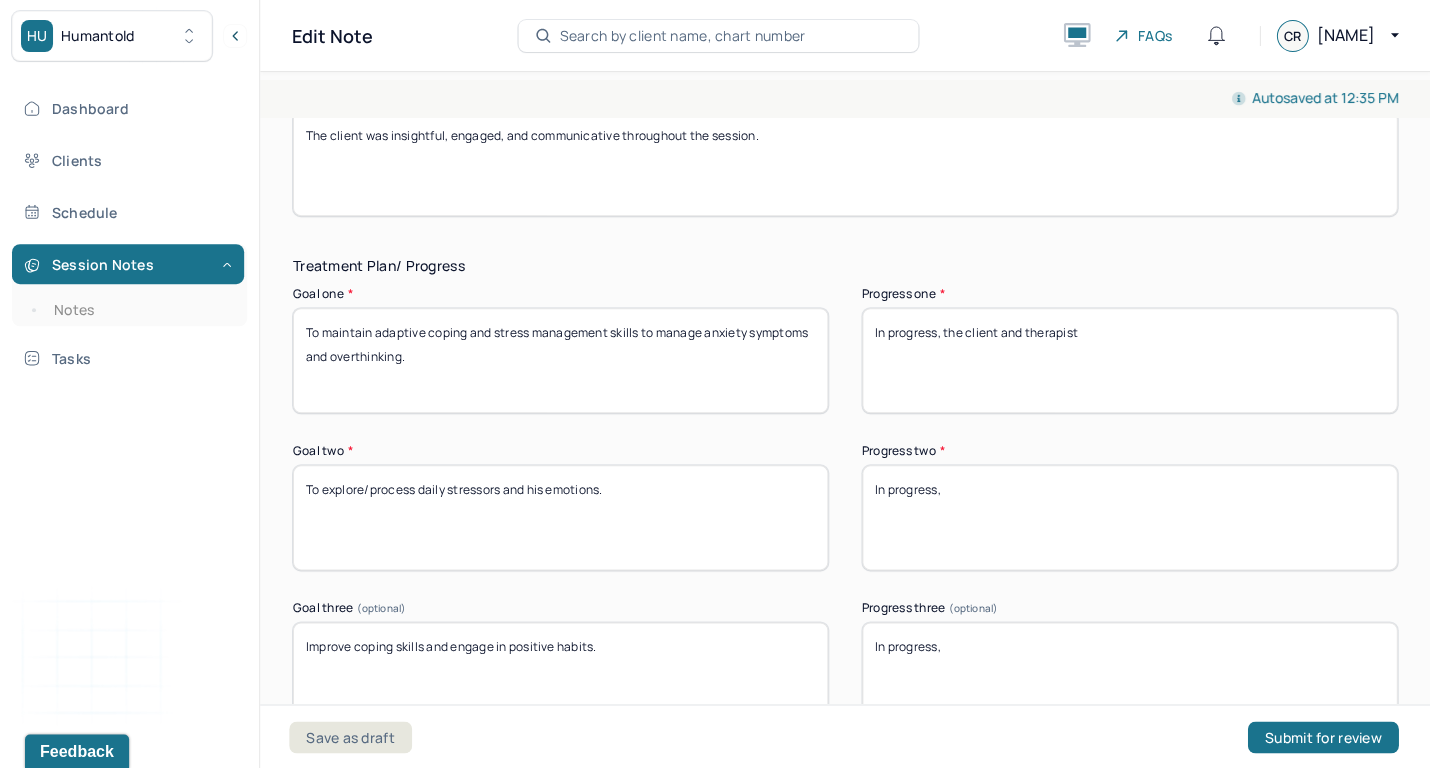 type on "To explore/process daily stressors and his emotions." 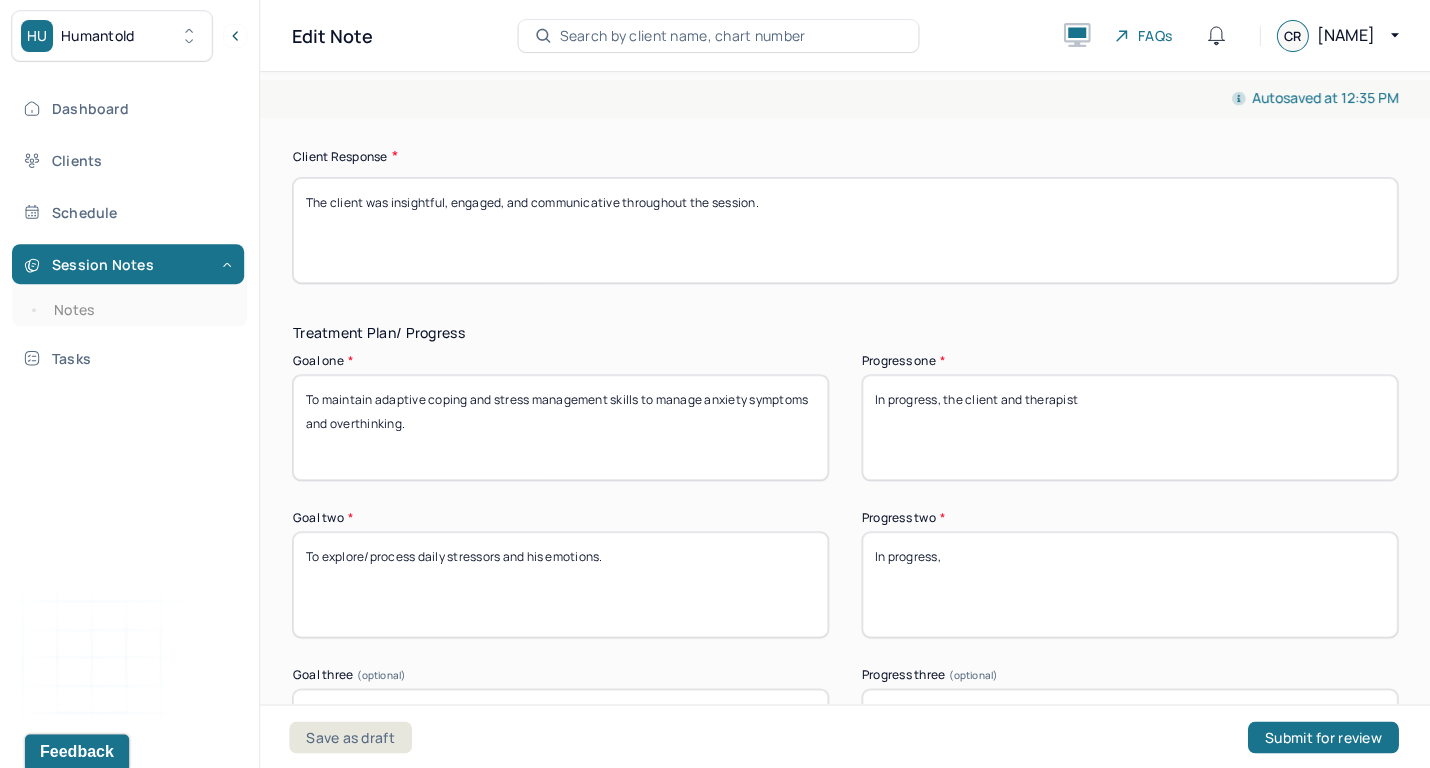 scroll, scrollTop: 2937, scrollLeft: 0, axis: vertical 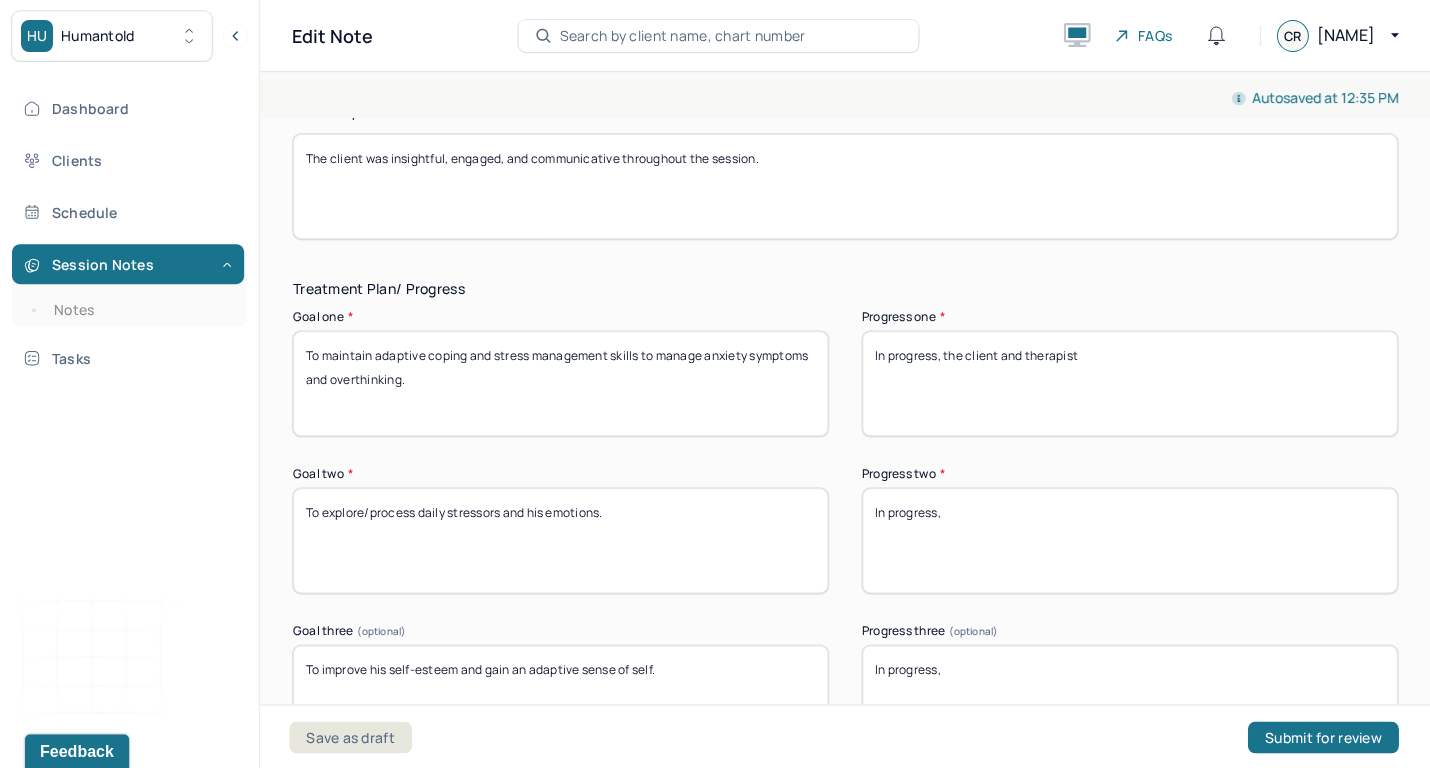 type on "To improve his self-esteem and gain an adaptive sense of self." 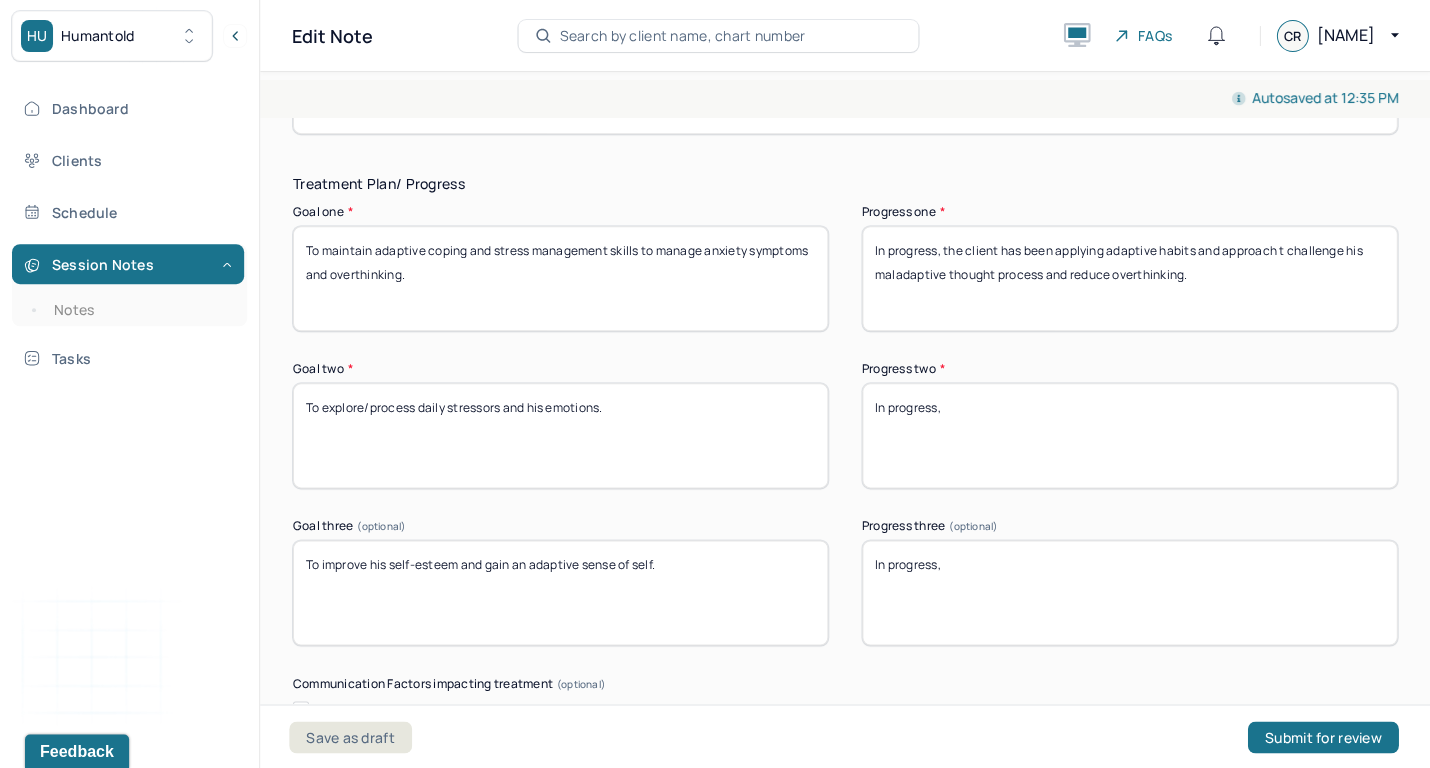 scroll, scrollTop: 3066, scrollLeft: 0, axis: vertical 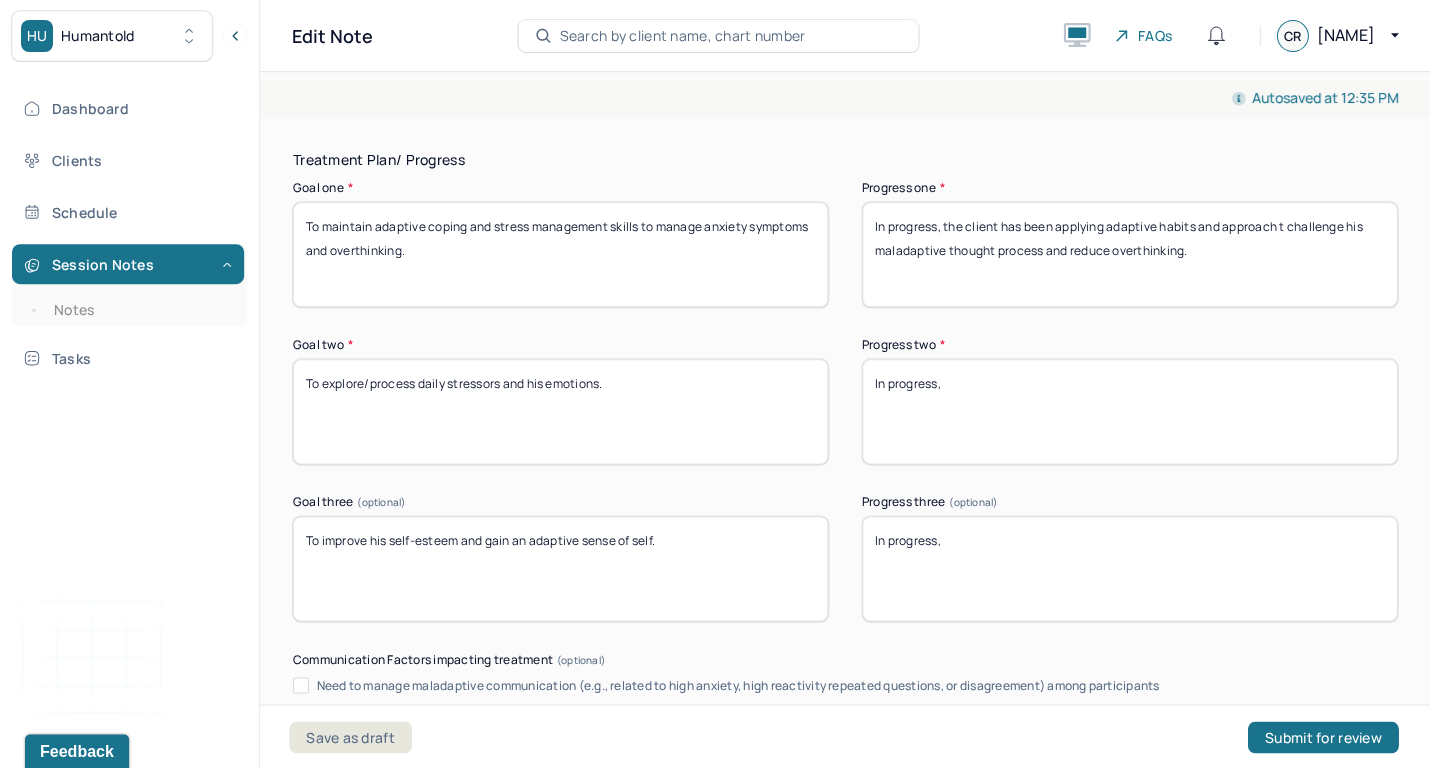 type on "In progress, the client has been applying adaptive habits and approach t challenge his maladaptive thought process and reduce overthinking." 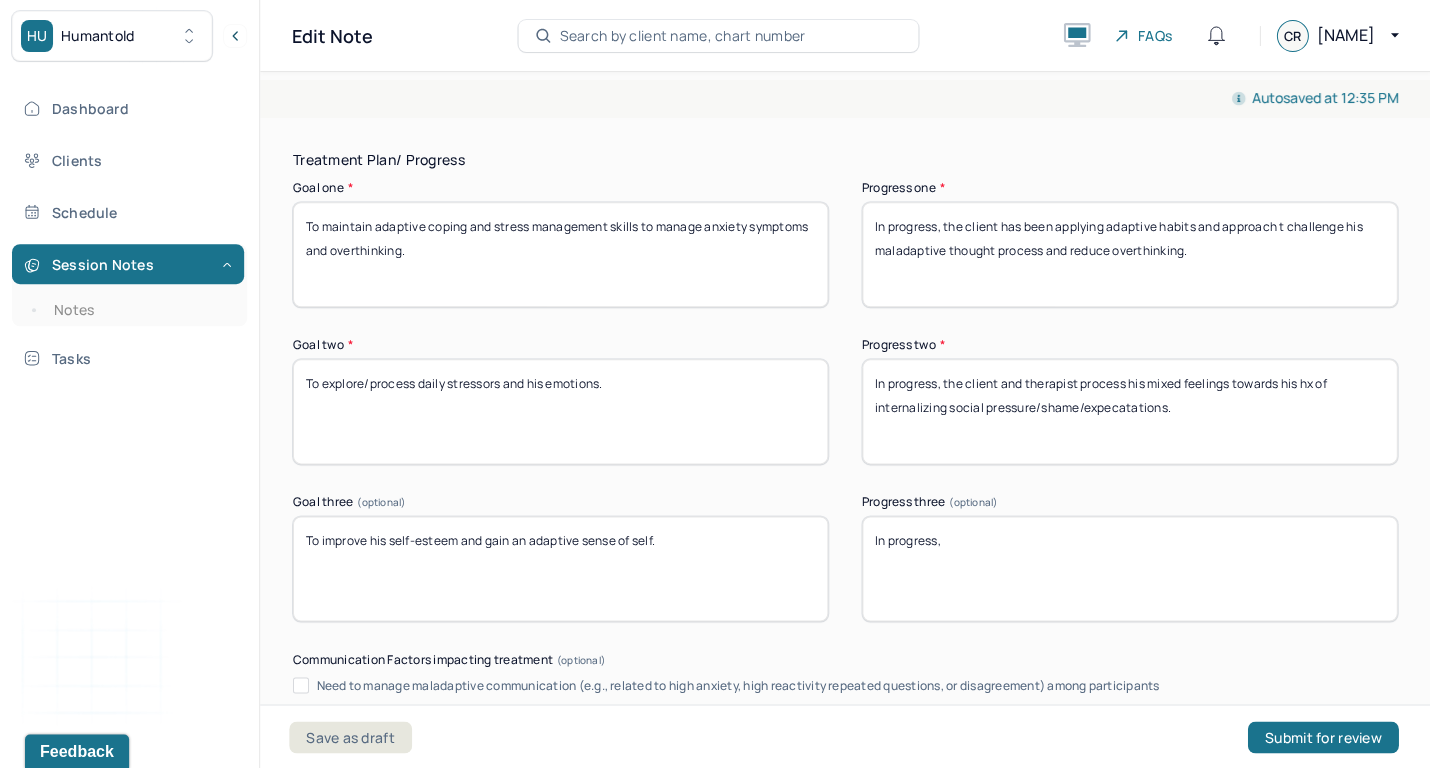 click on "In progress, the client and therapist process his mixed feelings towards his hx of internalizing social pressure" at bounding box center [1129, 411] 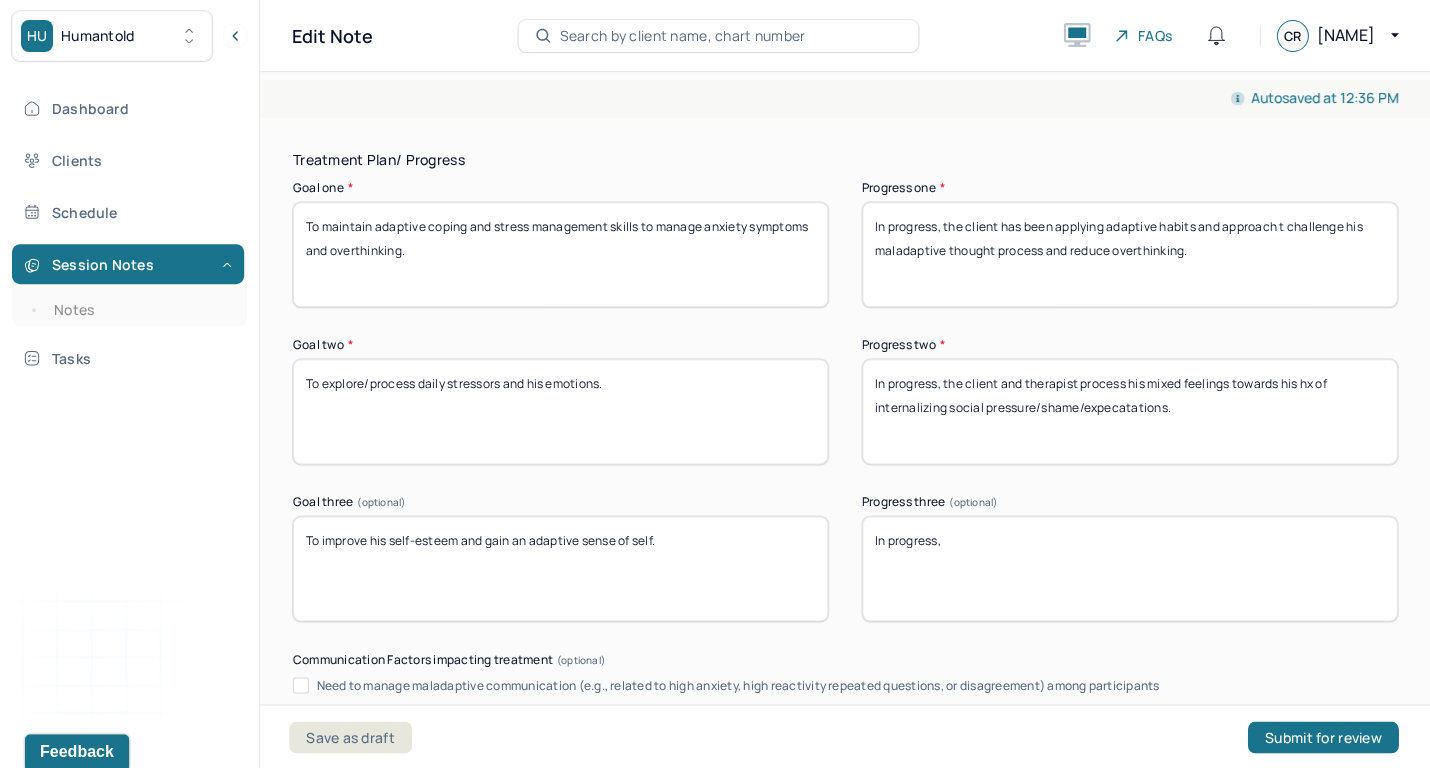 click on "In progress, the client and therapist process his mixed feelings towards his hx of internalizing social pressure/shame/expecatations." at bounding box center (1129, 411) 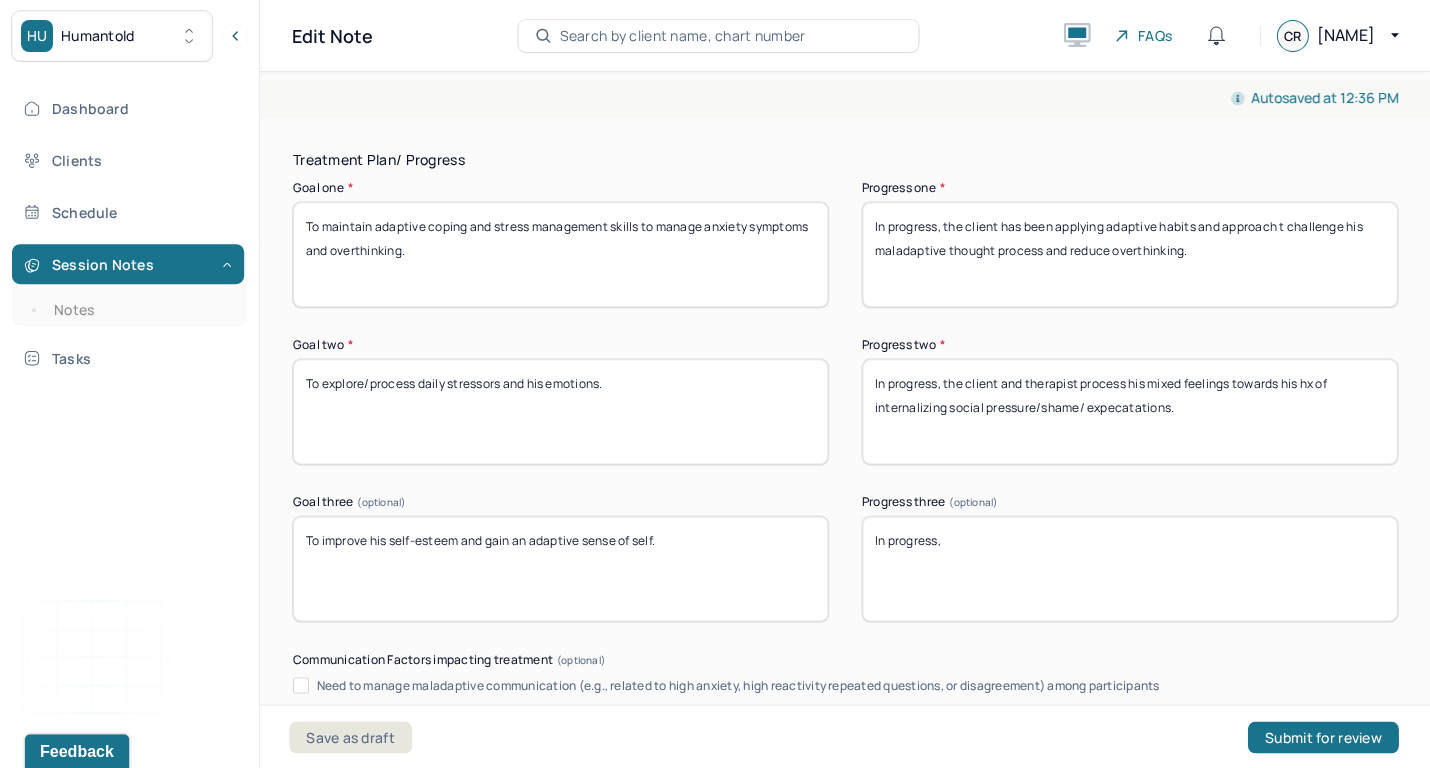 click on "In progress, the client and therapist process his mixed feelings towards his hx of internalizing social pressure/shame/expecatations." at bounding box center [1129, 411] 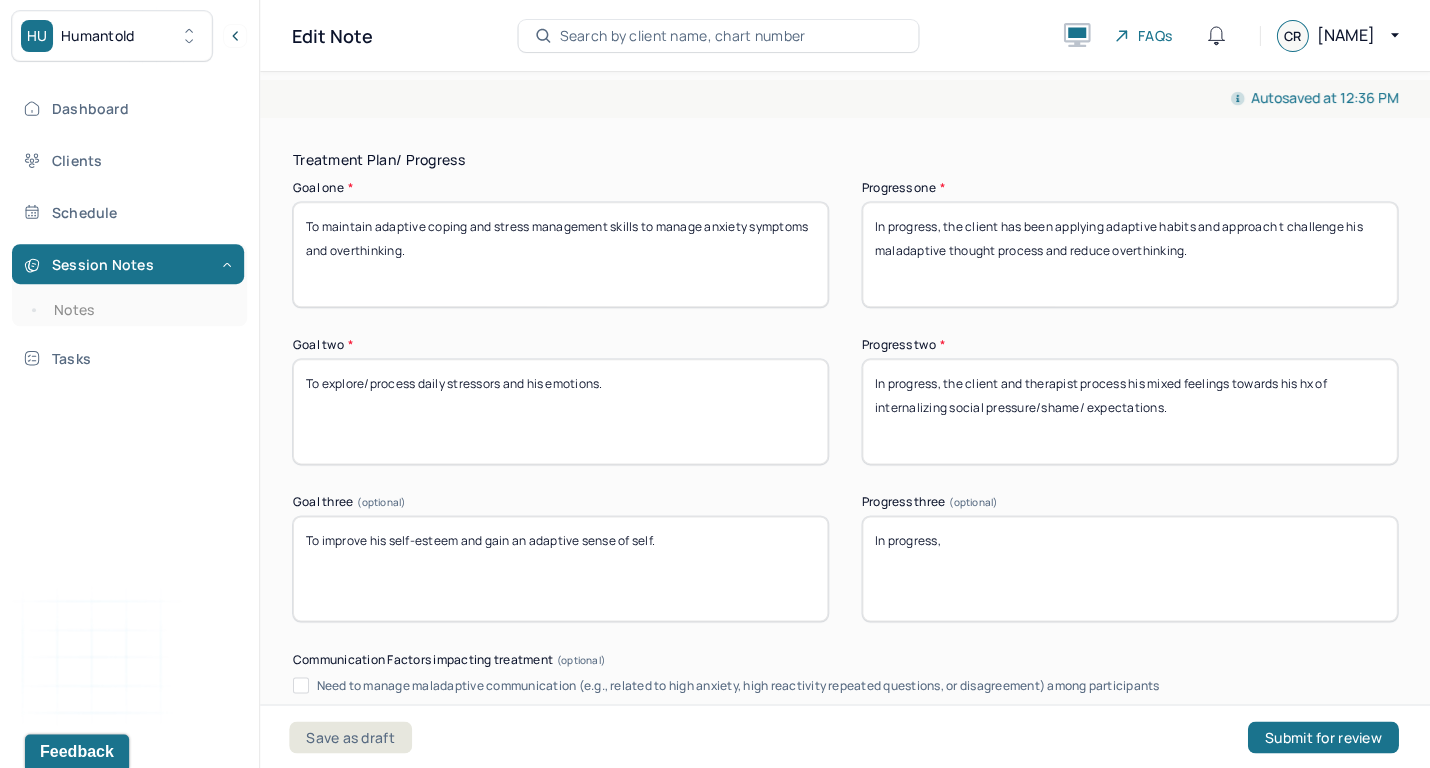 click on "In progress, the client and therapist process his mixed feelings towards his hx of internalizing social pressure/shame/ expecatations." at bounding box center (1129, 411) 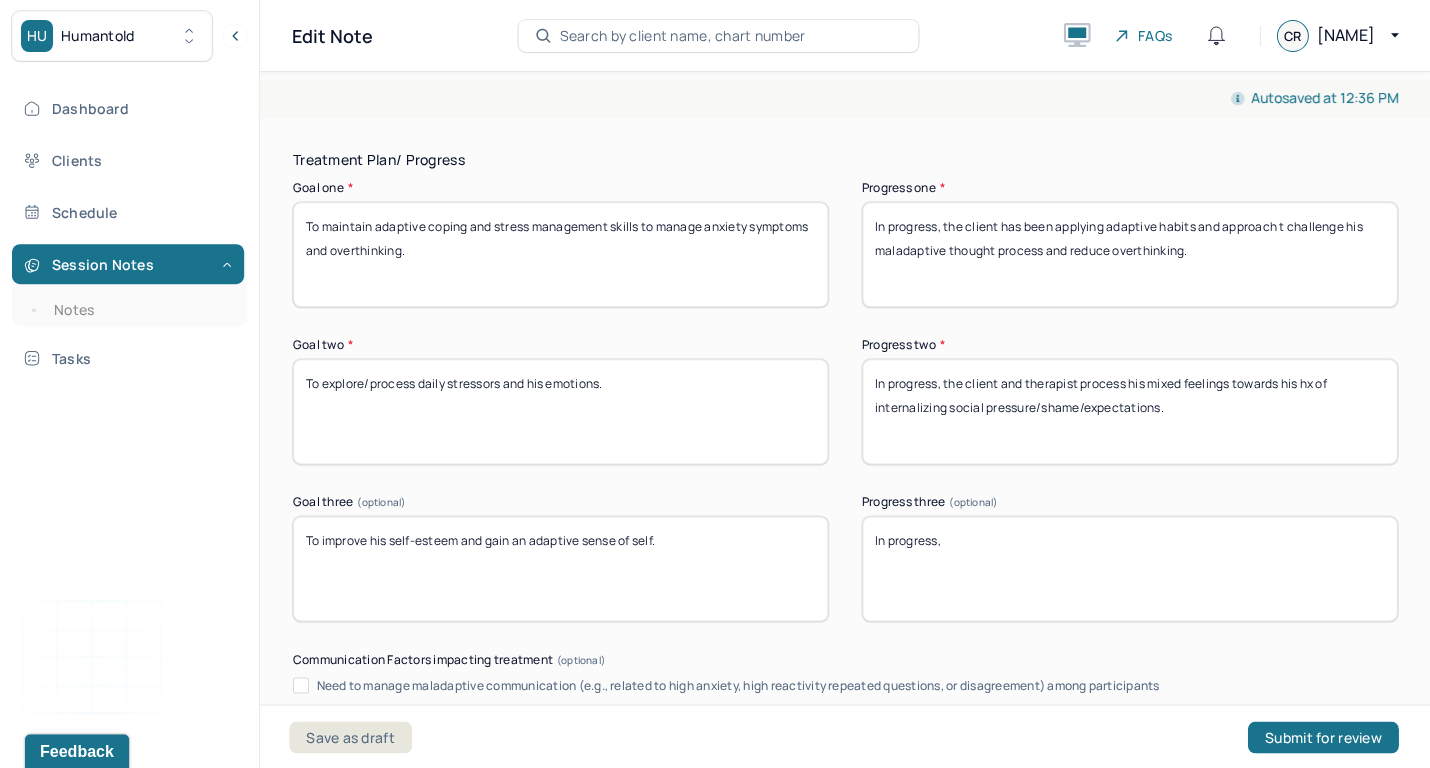 type on "In progress, the client and therapist process his mixed feelings towards his hx of internalizing social pressure/shame/expectations." 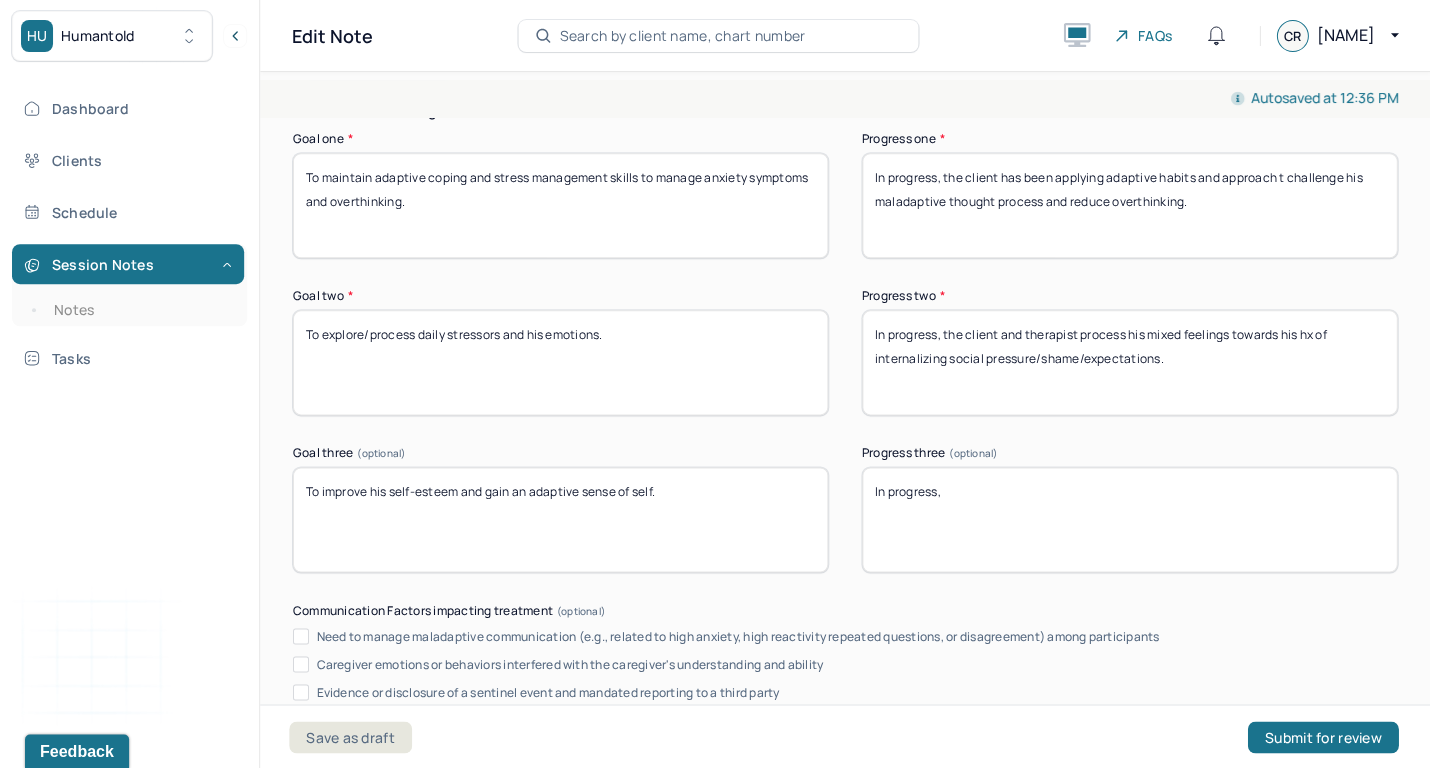 scroll, scrollTop: 3120, scrollLeft: 0, axis: vertical 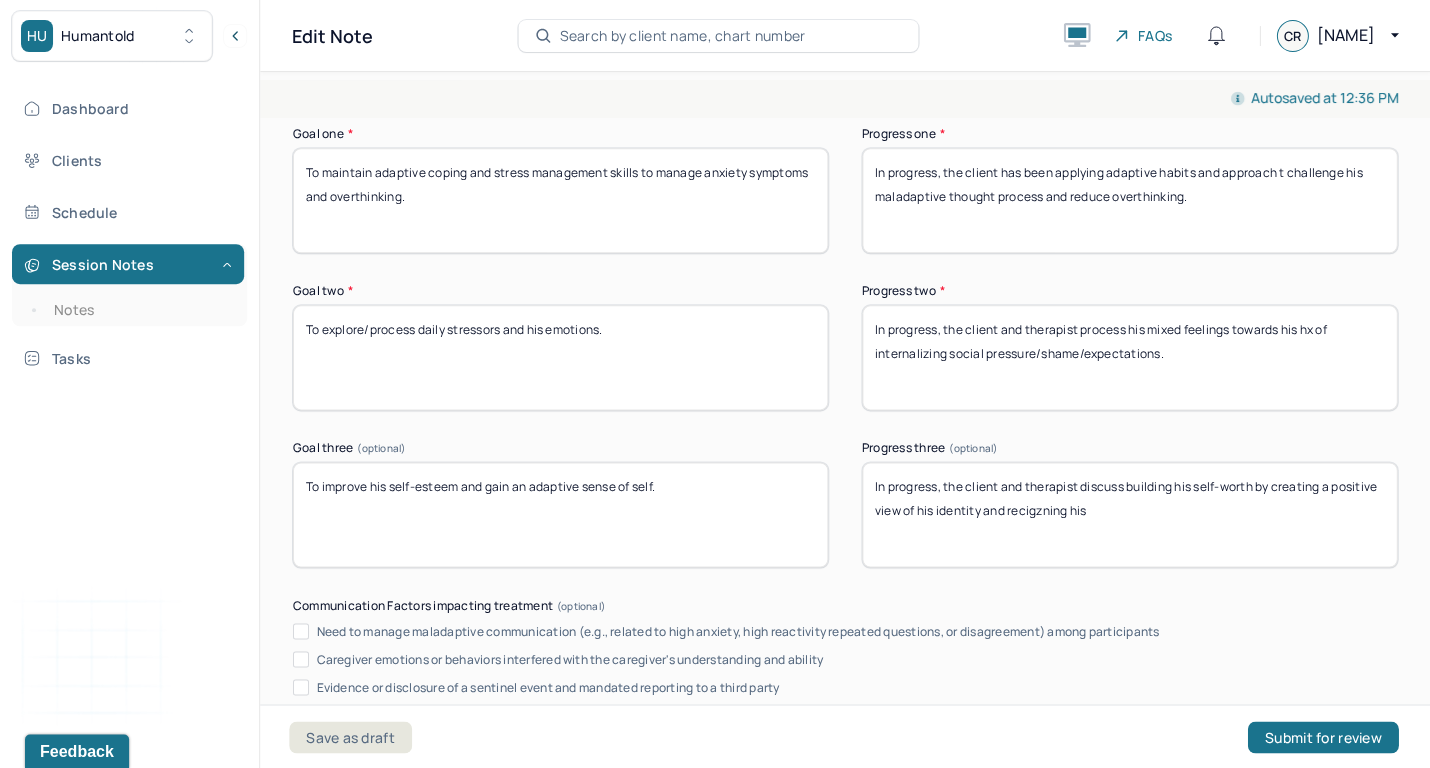 click on "In progress," at bounding box center [1129, 514] 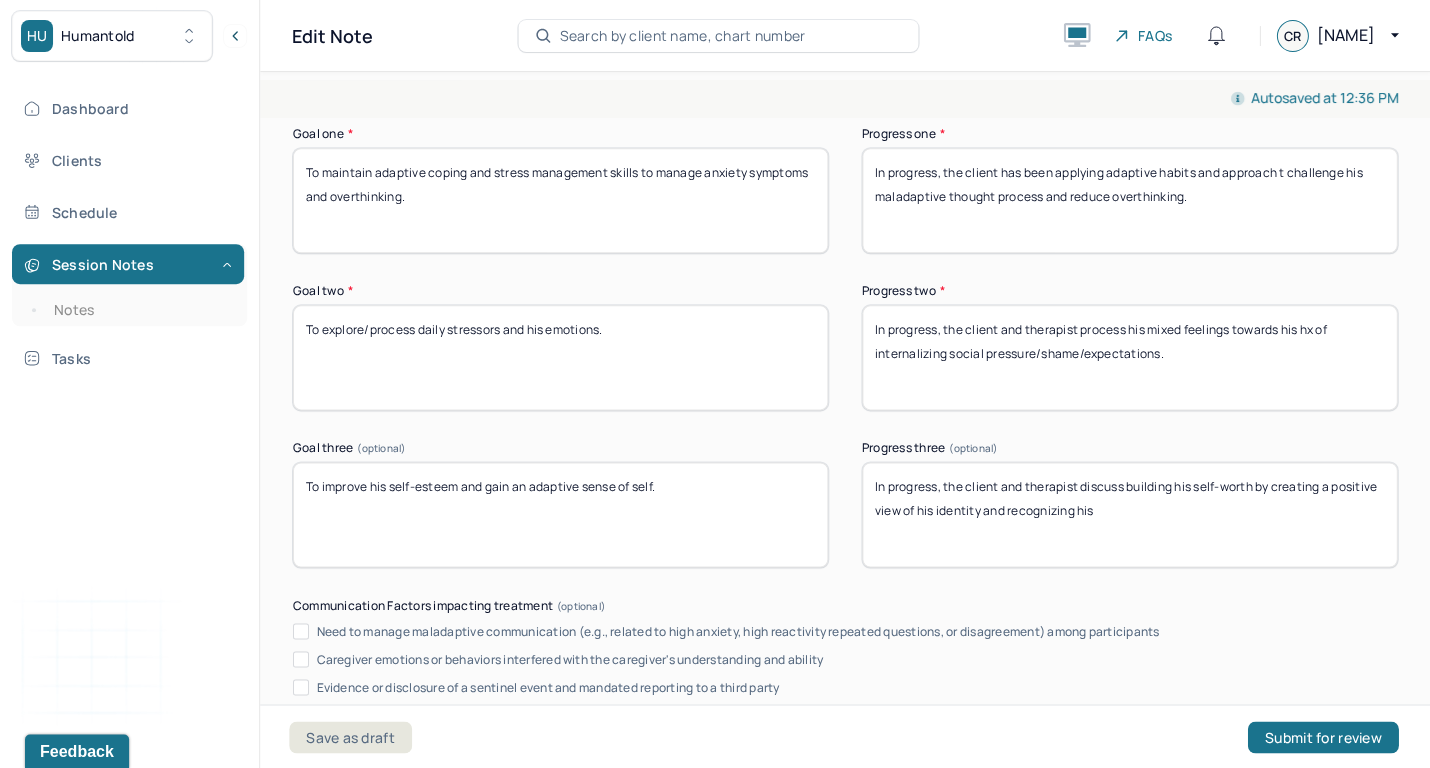 click on "In progress, the client and therapist discuss building his self-worth by creating a positive view of his identity and recigzning his" at bounding box center (1129, 514) 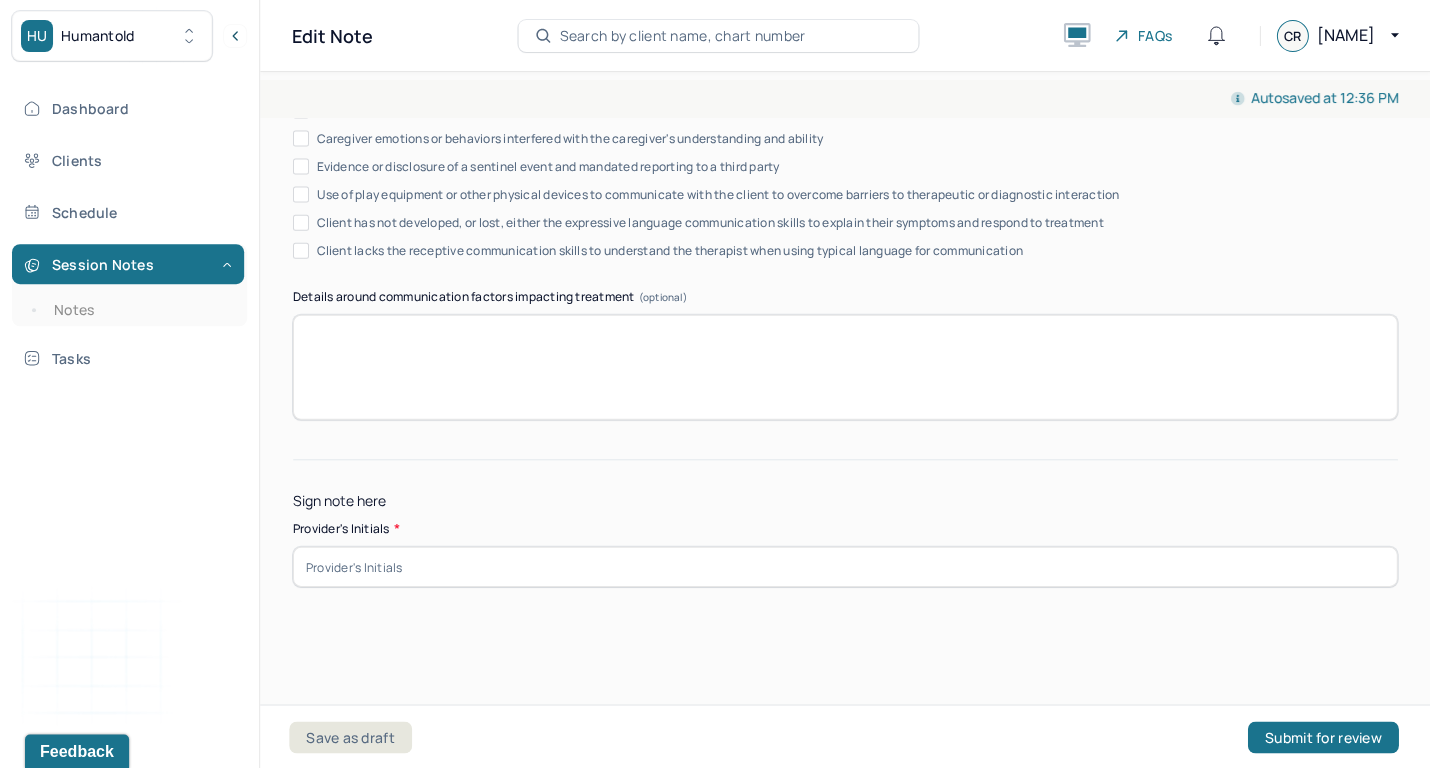 type on "In progress, the client and therapist discuss building his self-worth by creating a positive view of his identity and recognizing his positive traits." 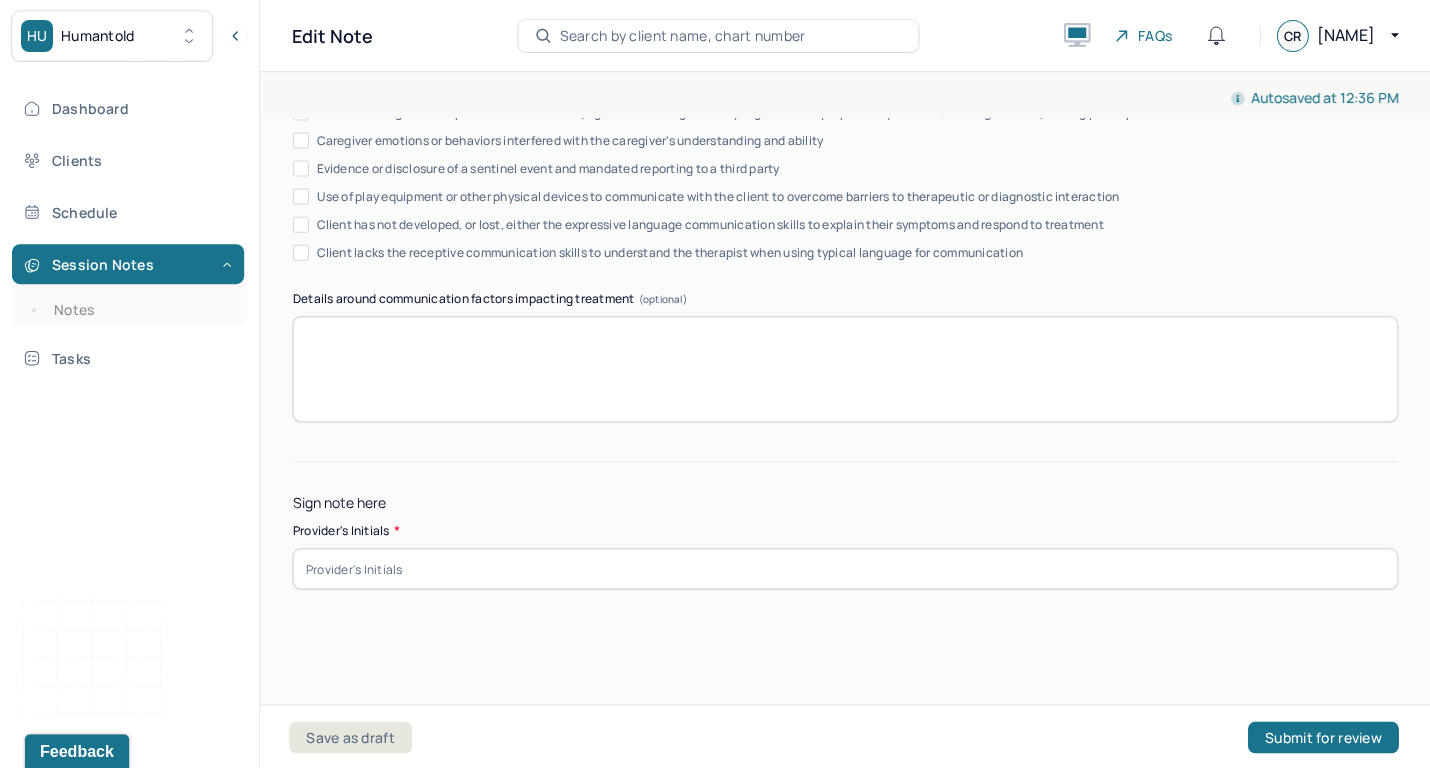click at bounding box center (845, 568) 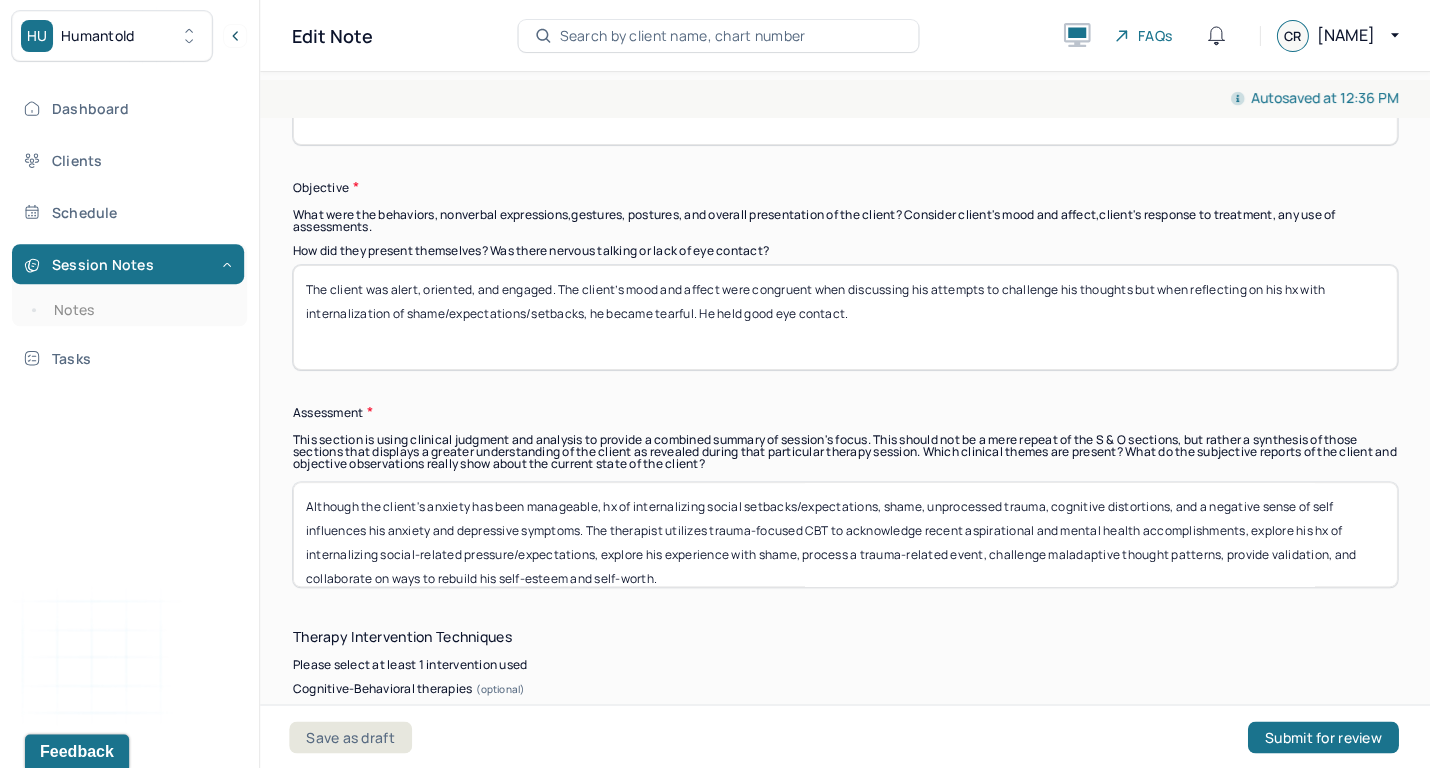 scroll, scrollTop: 1531, scrollLeft: 0, axis: vertical 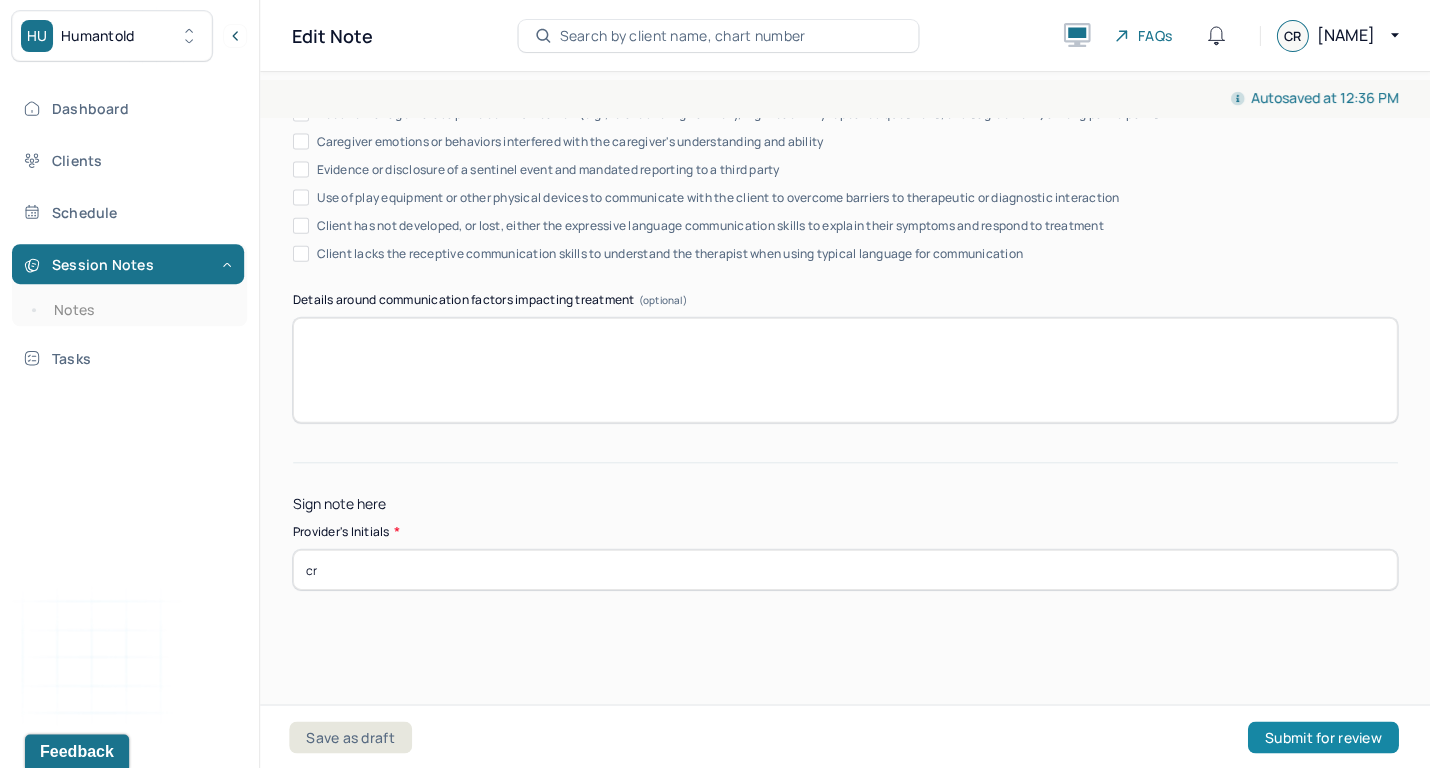 type on "cr" 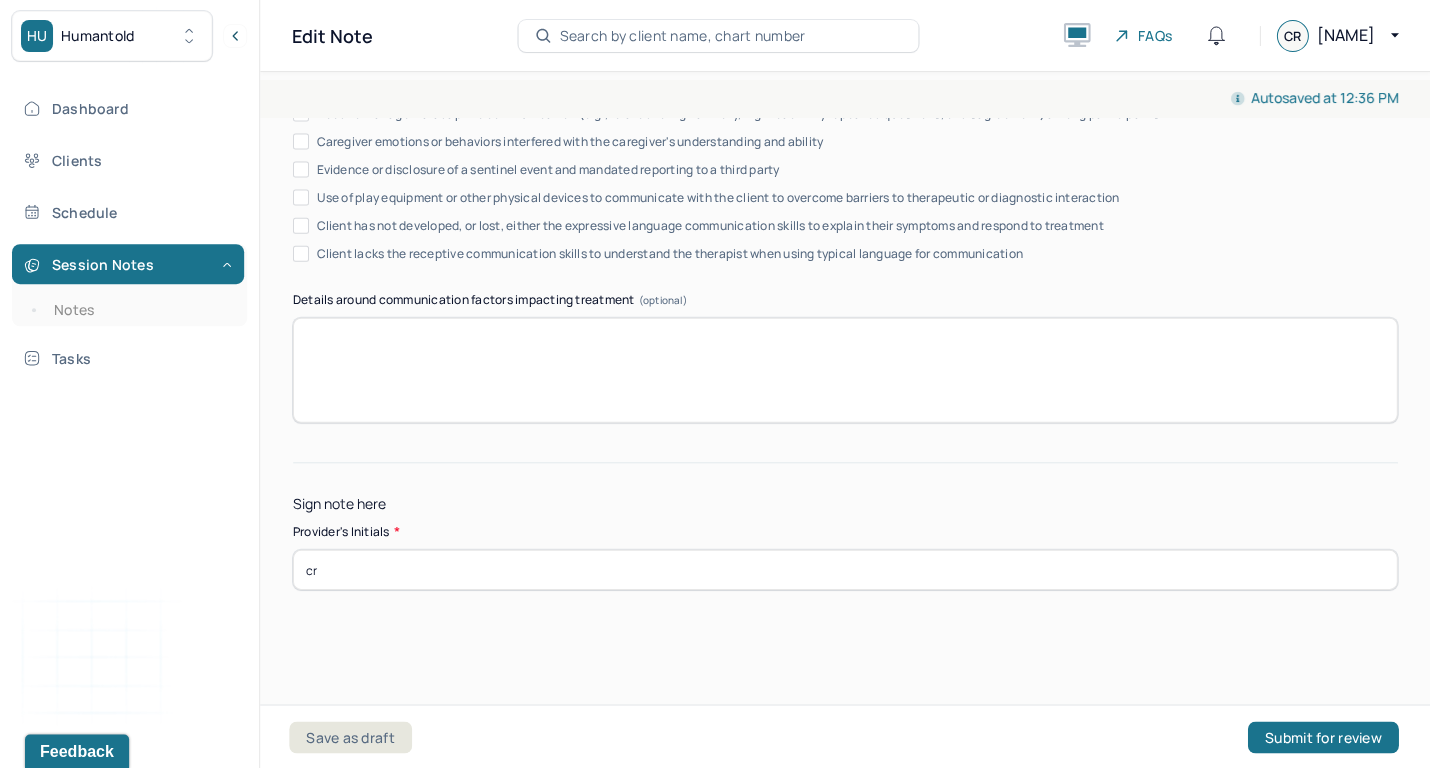 drag, startPoint x: 1292, startPoint y: 736, endPoint x: 1157, endPoint y: 531, distance: 245.45876 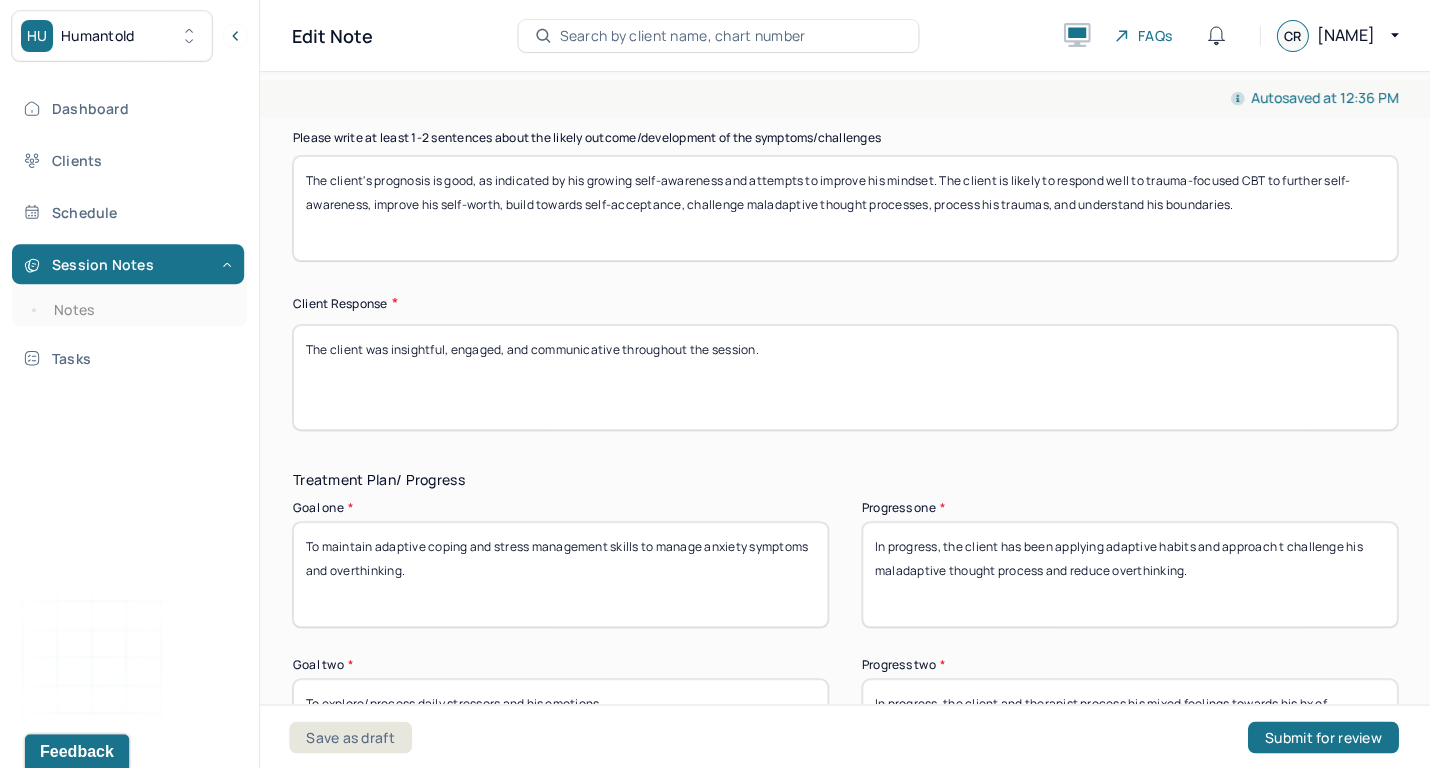 scroll, scrollTop: 2719, scrollLeft: 0, axis: vertical 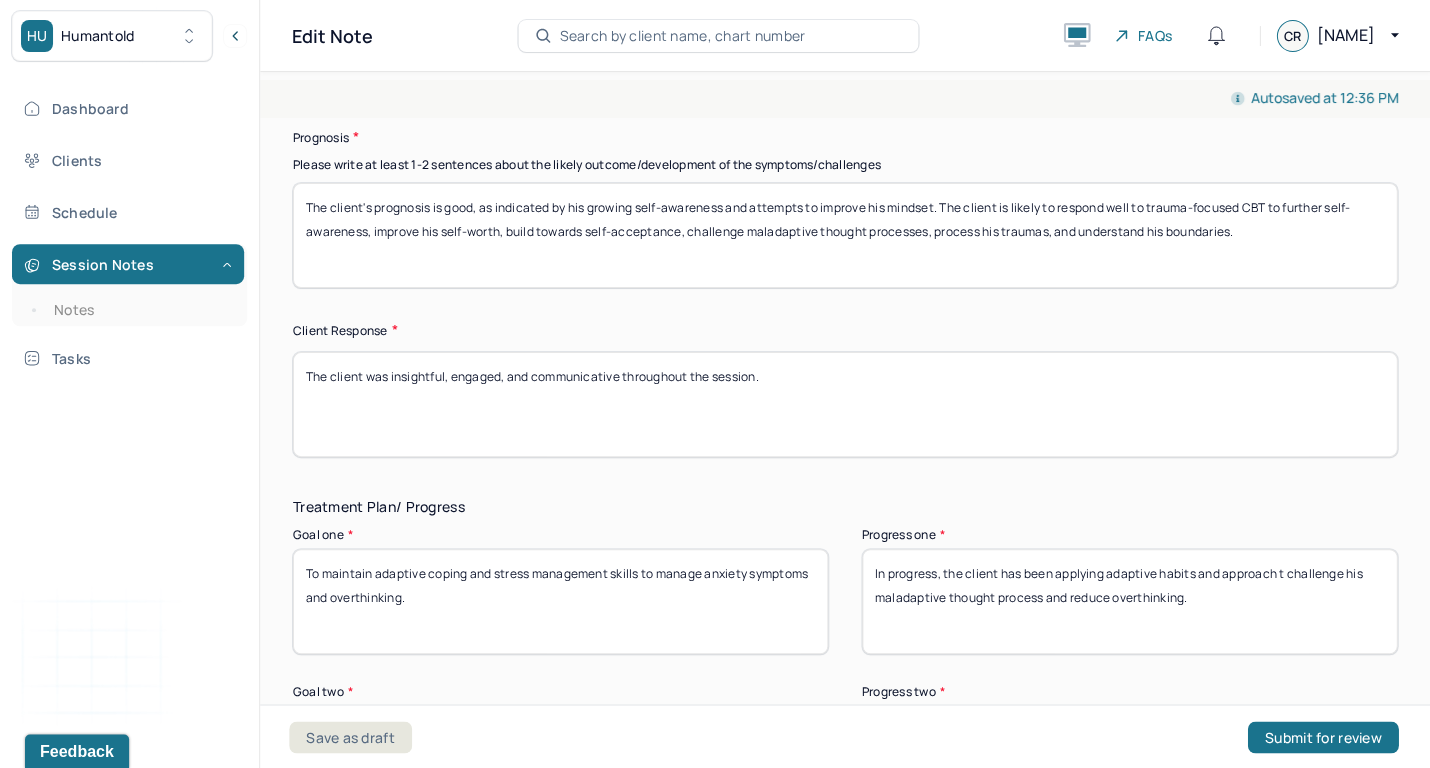 click on "The client's prognosis is good, as indicated by his growing self-awareness and attempts to improve his mindset. The client is likely to respond well to trauma-focused CBT to further self-awareness, improve his self-worth, build towards self-acceptance, challenge maladaptive thought processes, process his traumas, and understand his boundaries." at bounding box center (845, 235) 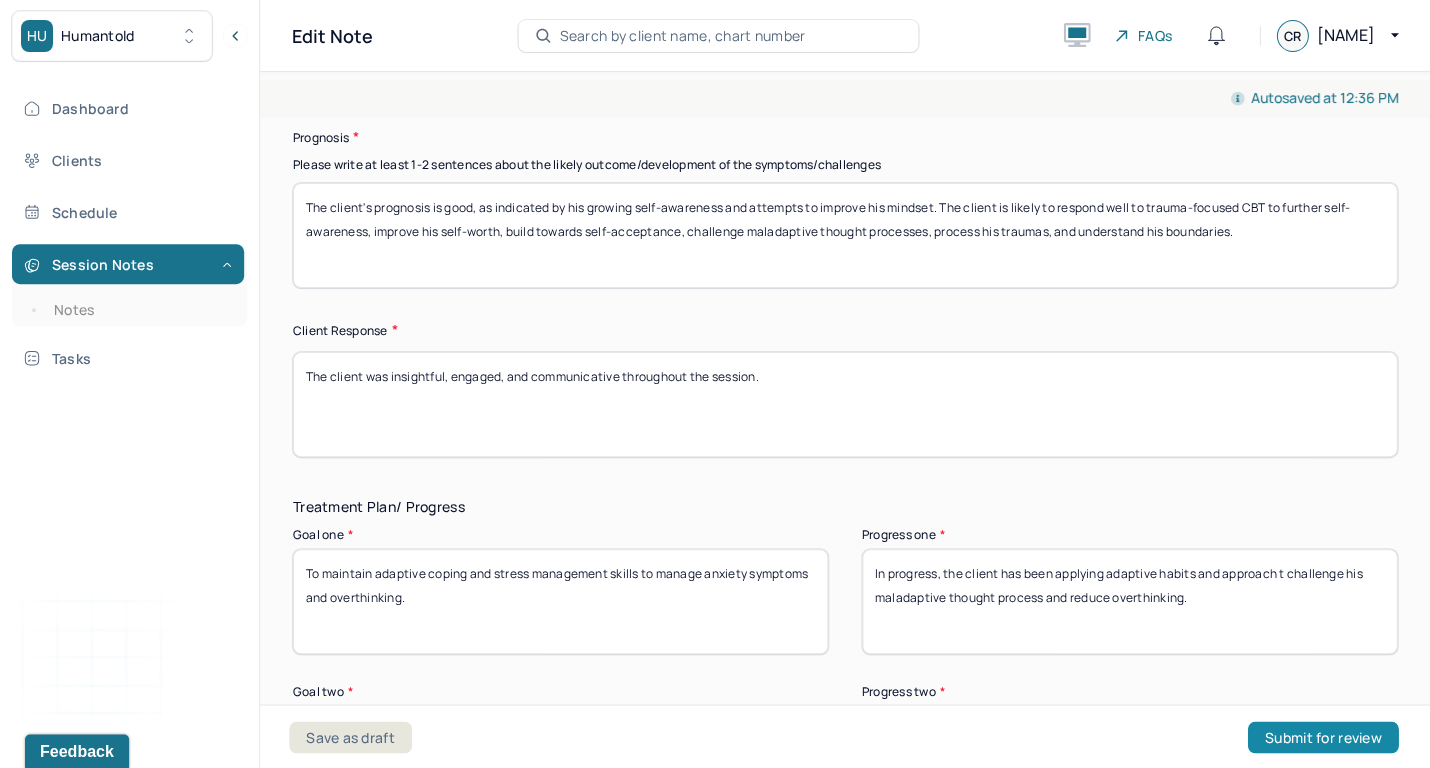 click on "Submit for review" at bounding box center (1322, 737) 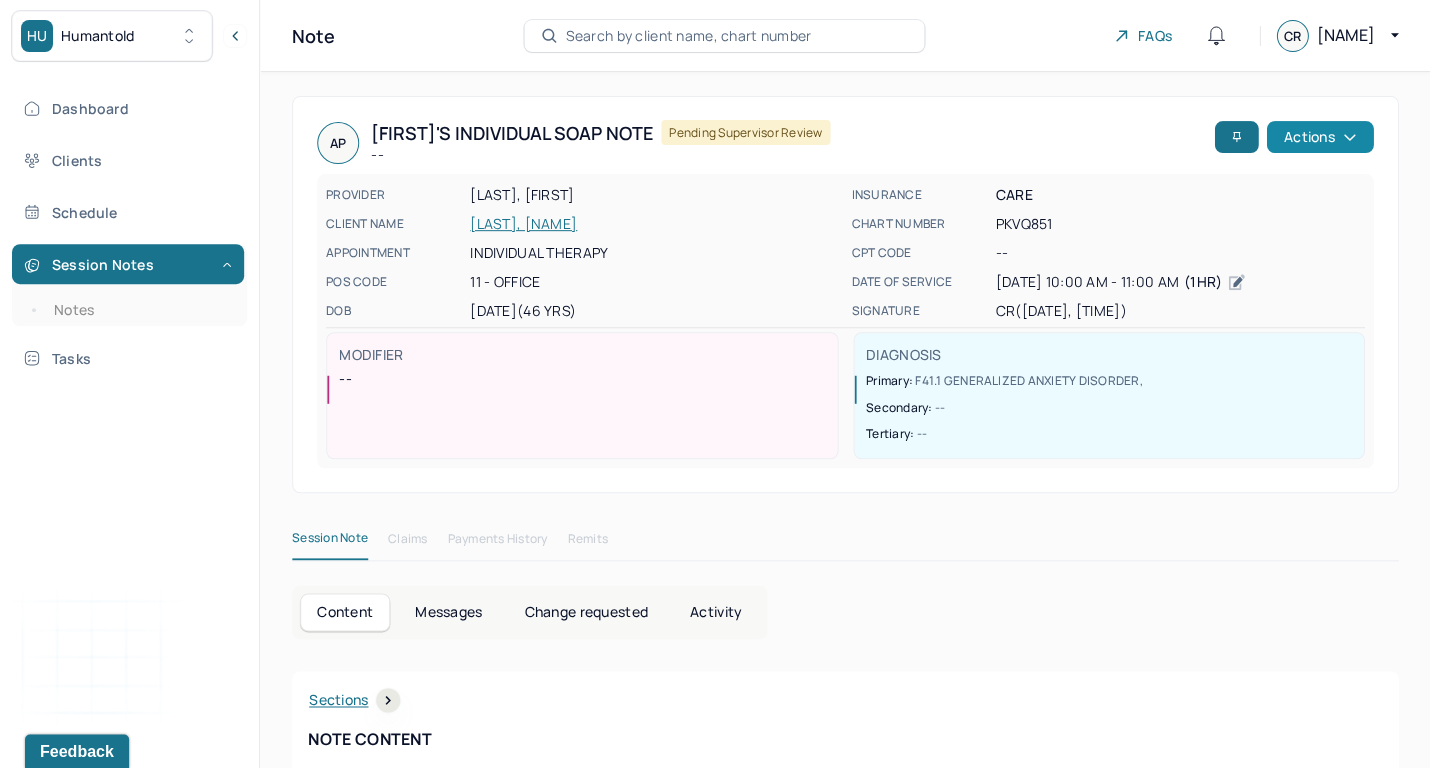scroll, scrollTop: 0, scrollLeft: 0, axis: both 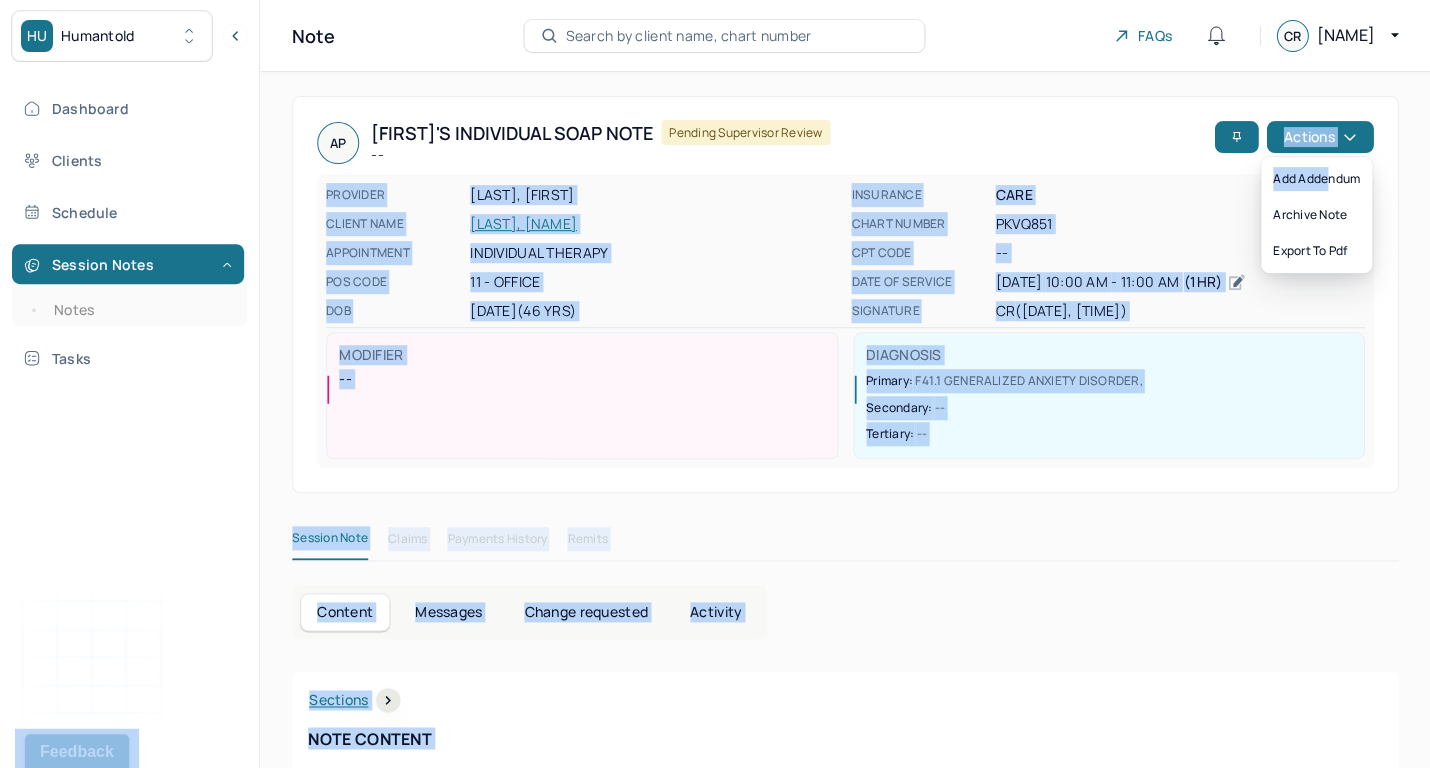 drag, startPoint x: 1329, startPoint y: 174, endPoint x: 1110, endPoint y: 170, distance: 219.03653 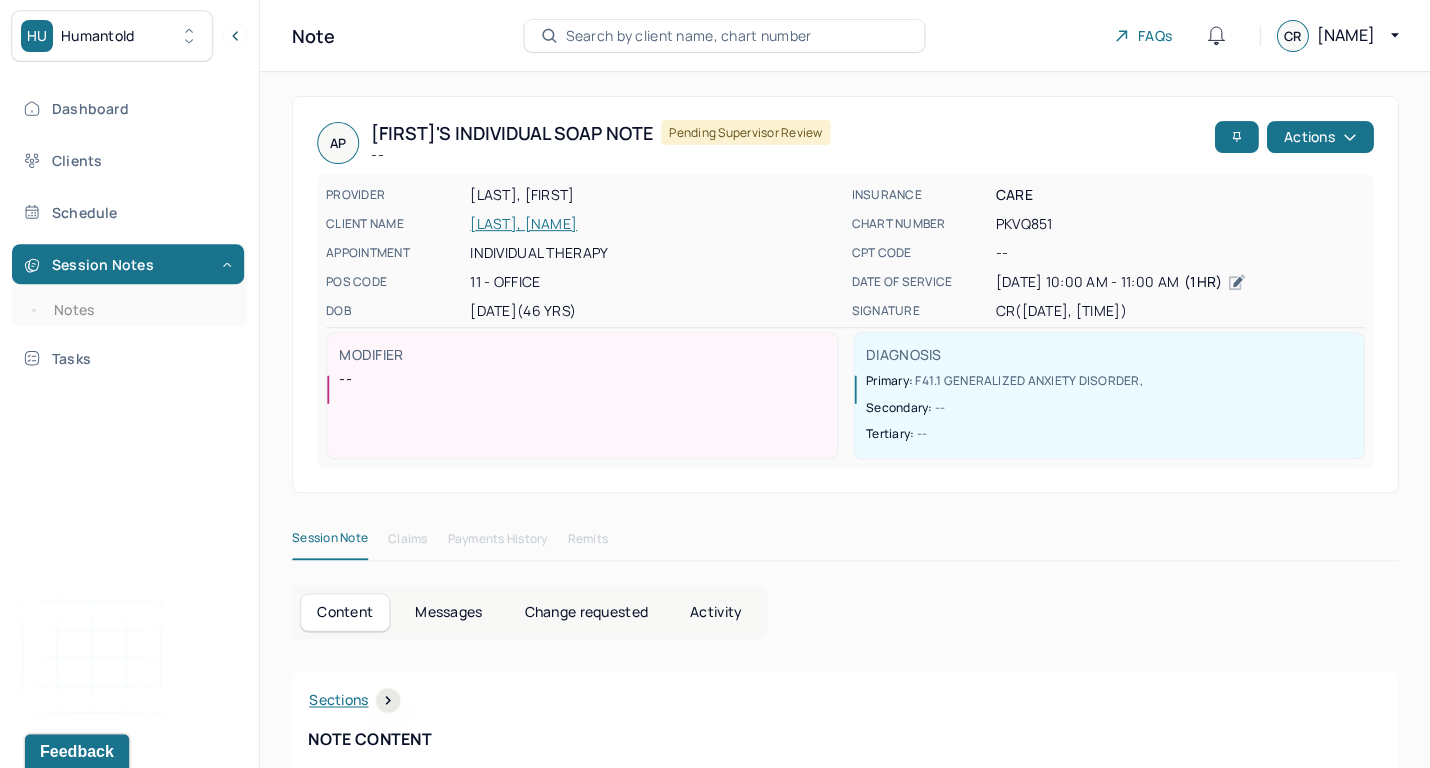 click on "AP [LAST]   Individual soap note -- Pending supervisor review" at bounding box center [761, 143] 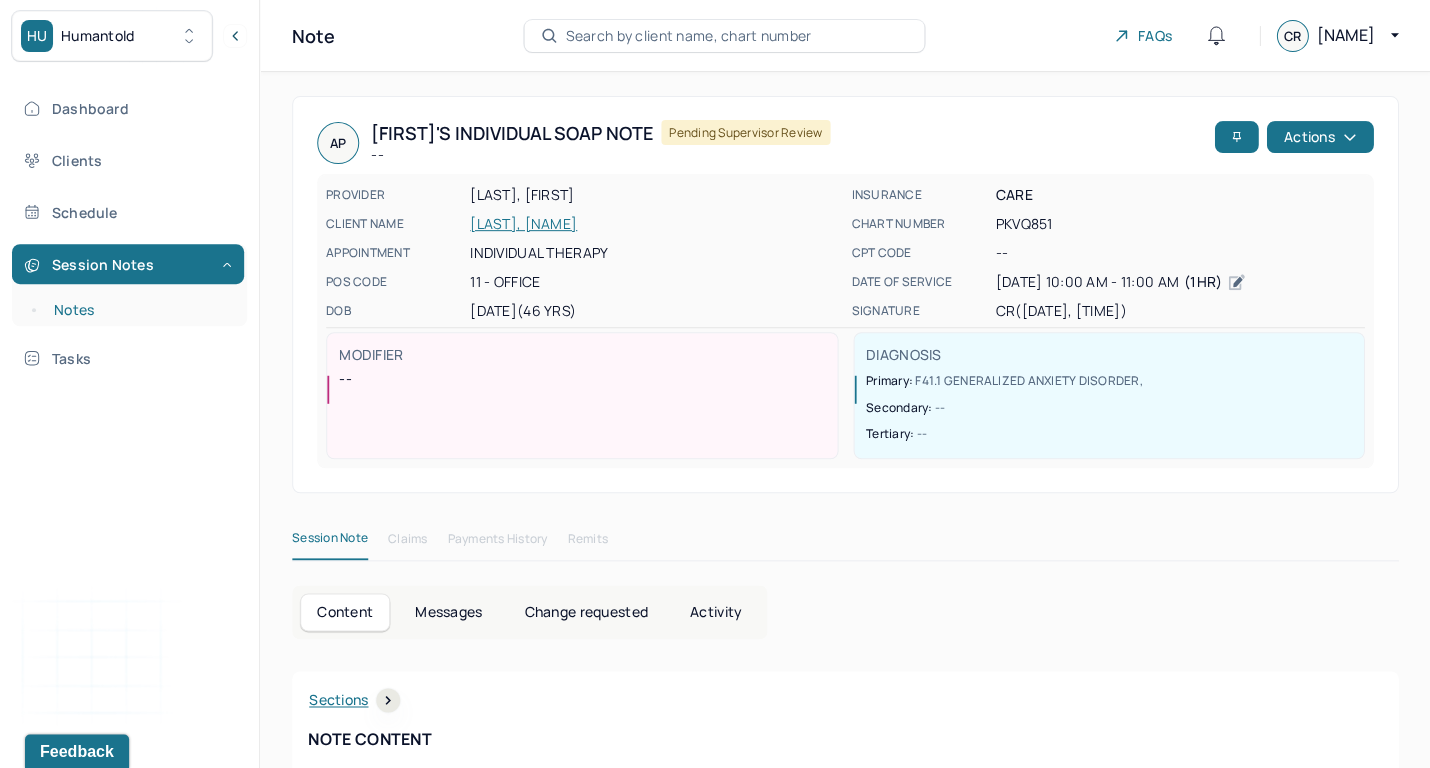 click on "Notes" at bounding box center (139, 310) 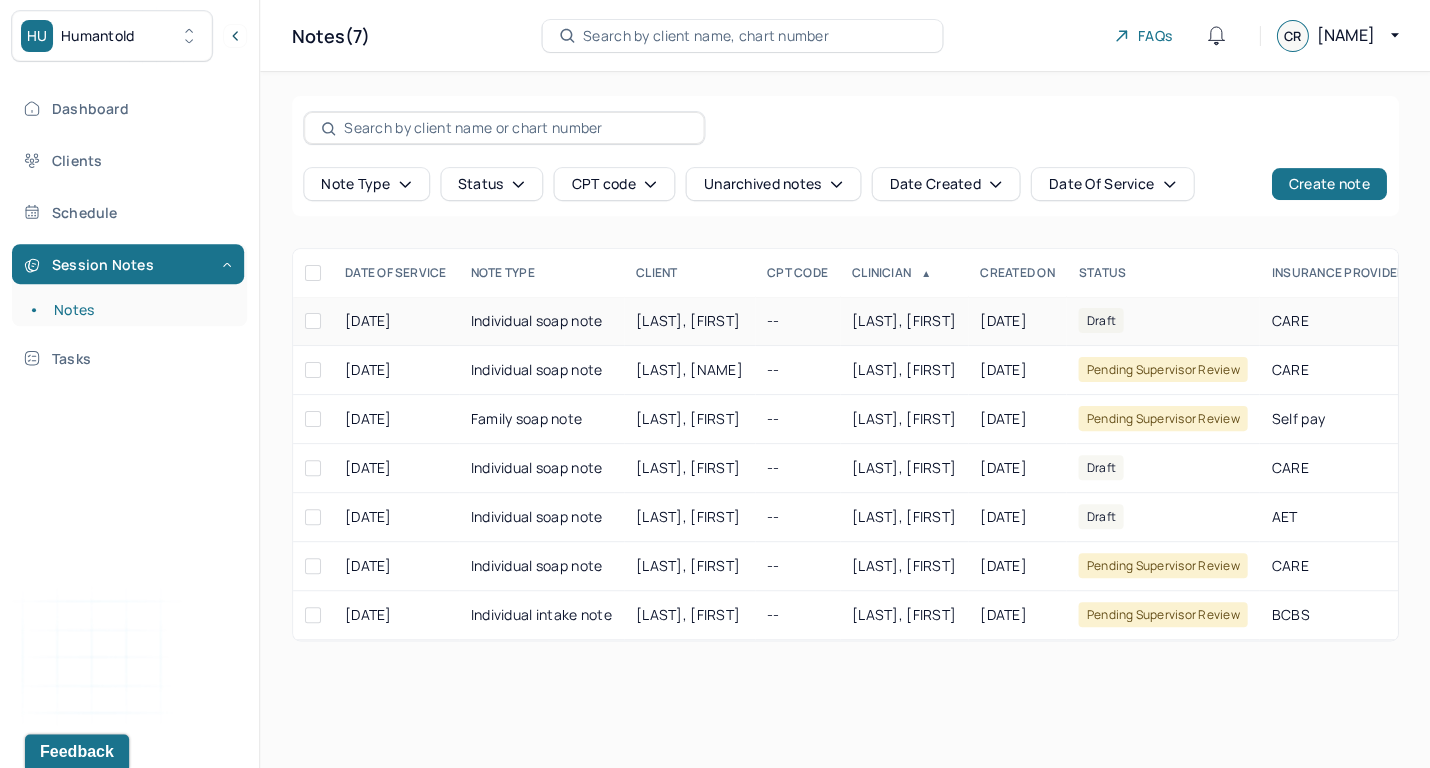 click on "--" at bounding box center [797, 321] 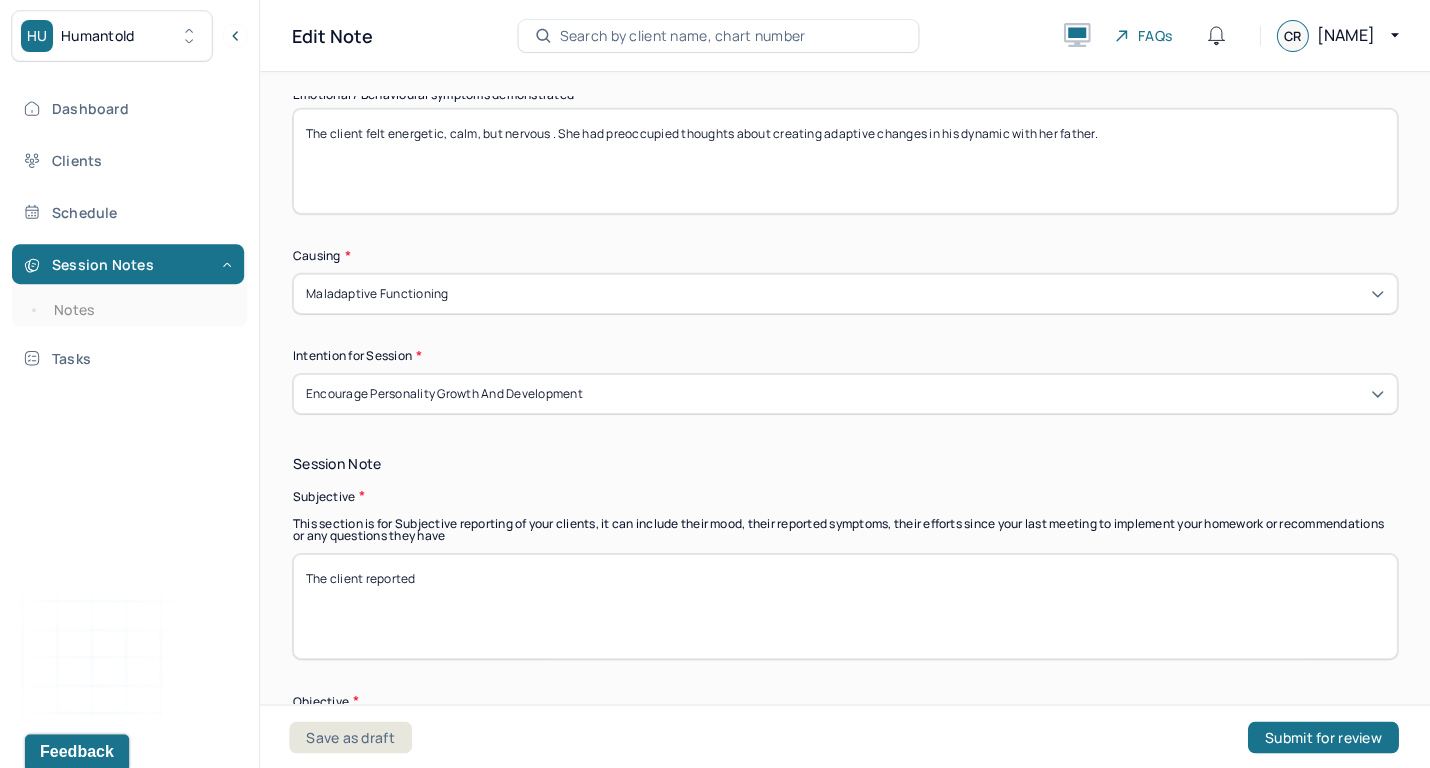scroll, scrollTop: 1077, scrollLeft: 0, axis: vertical 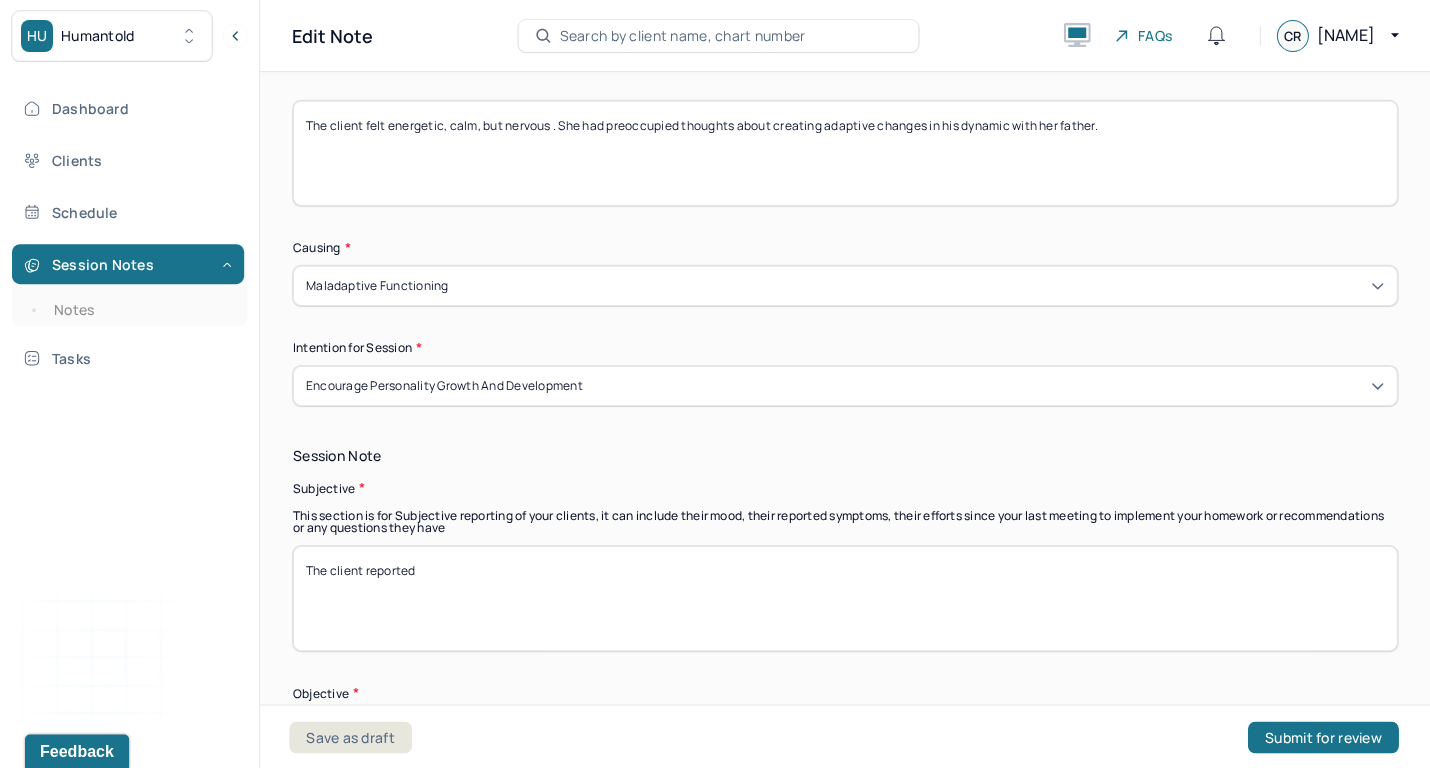 click on "The client reported" at bounding box center [845, 598] 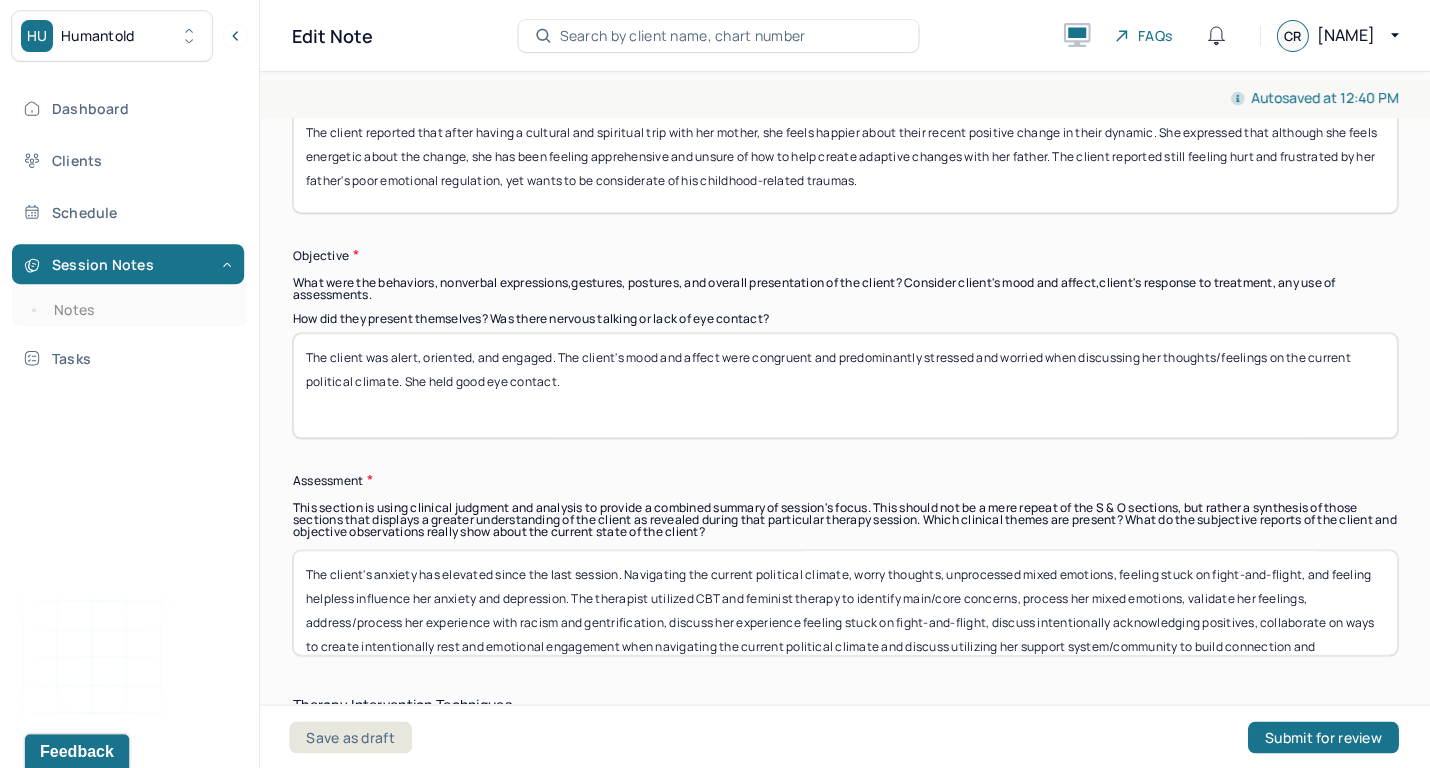 scroll, scrollTop: 1516, scrollLeft: 0, axis: vertical 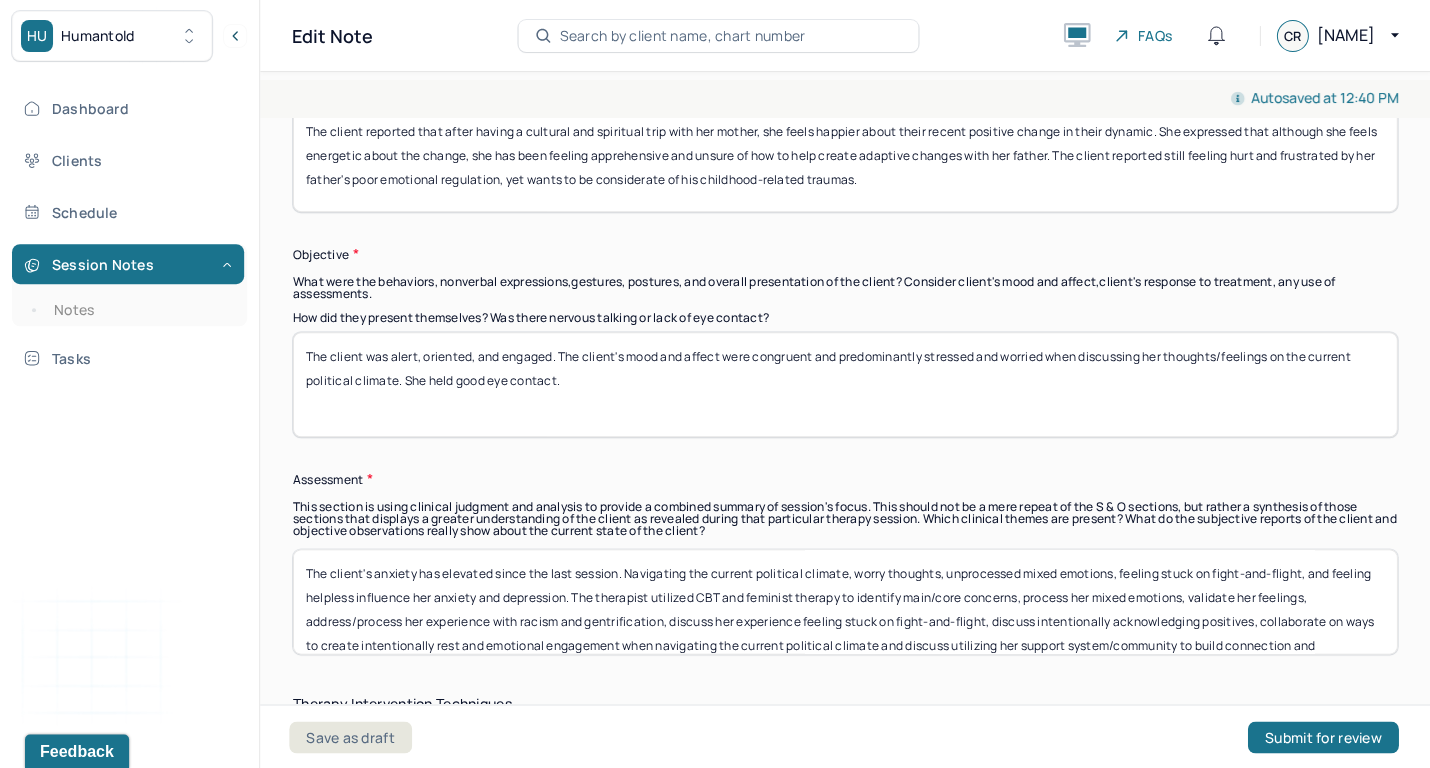 type on "The client reported that after having a cultural and spiritual trip with her mother, she feels happier about their recent positive change in their dynamic. She expressed that although she feels energetic about the change, she has been feeling apprehensive and unsure of how to help create adaptive changes with her father. The client reported still feeling hurt and frustrated by her father's poor emotional regulation, yet wants to be considerate of his childhood-related traumas." 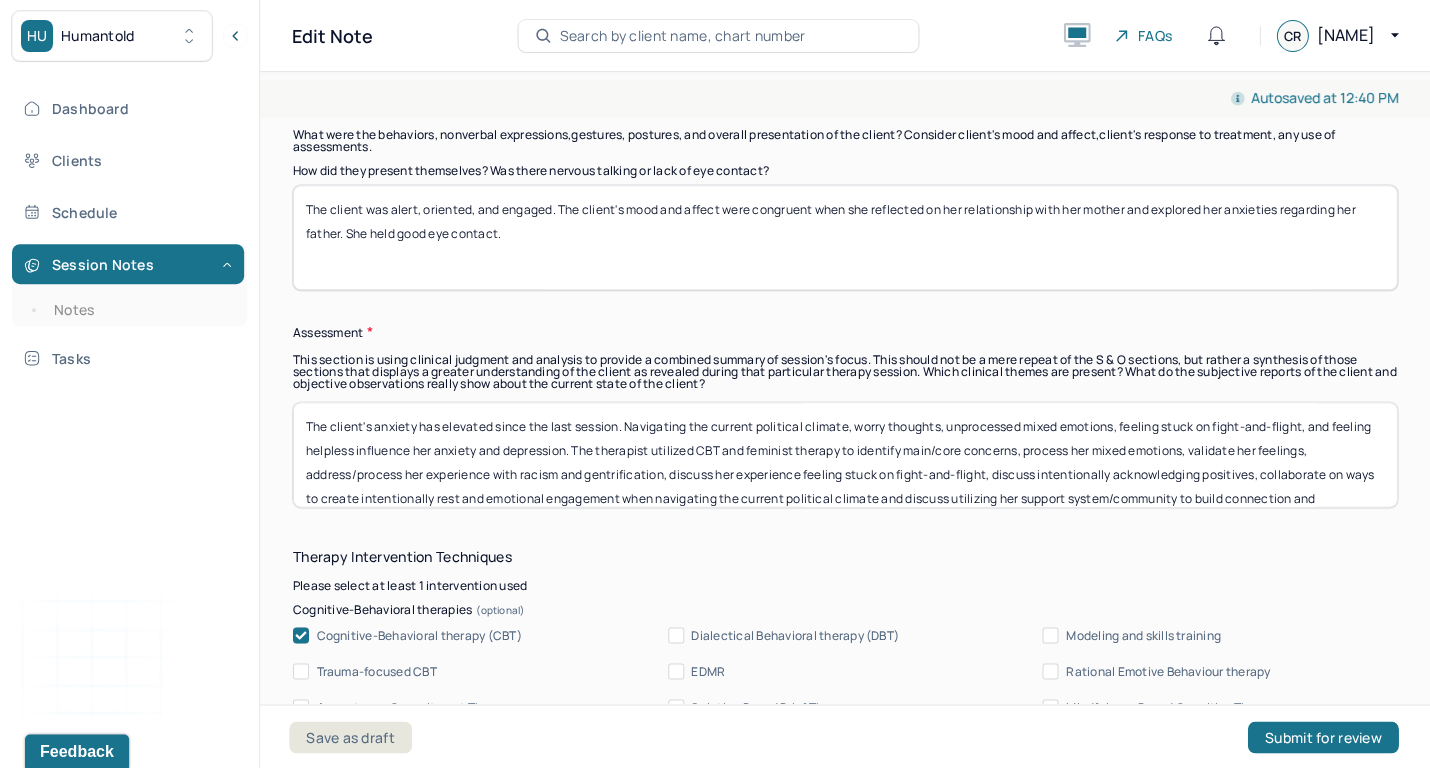 scroll, scrollTop: 1676, scrollLeft: 0, axis: vertical 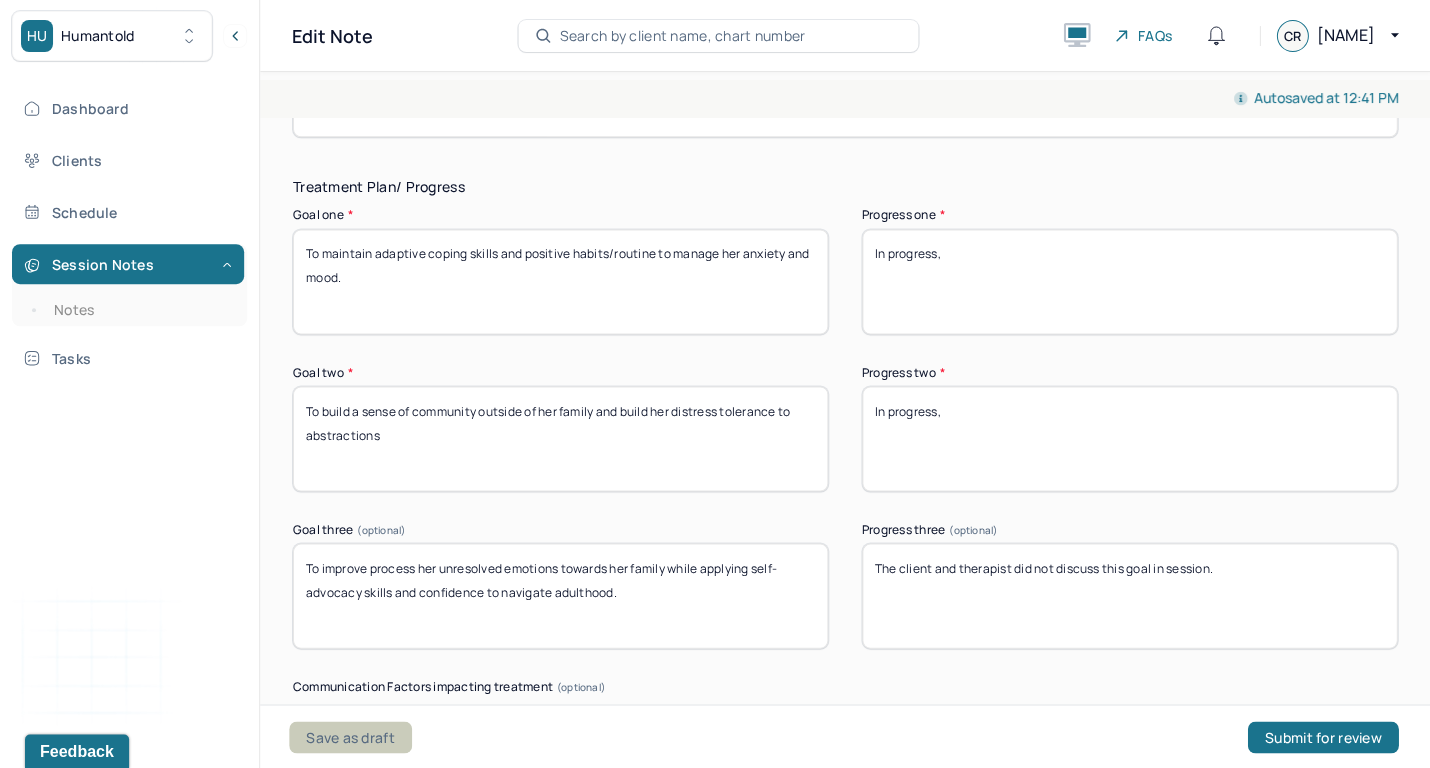 type on "The client was alert, oriented, and engaged. The client's mood and affect were congruent when she reflected on her relationship with her mother and explored her anxieties regarding her father. She held good eye contact." 